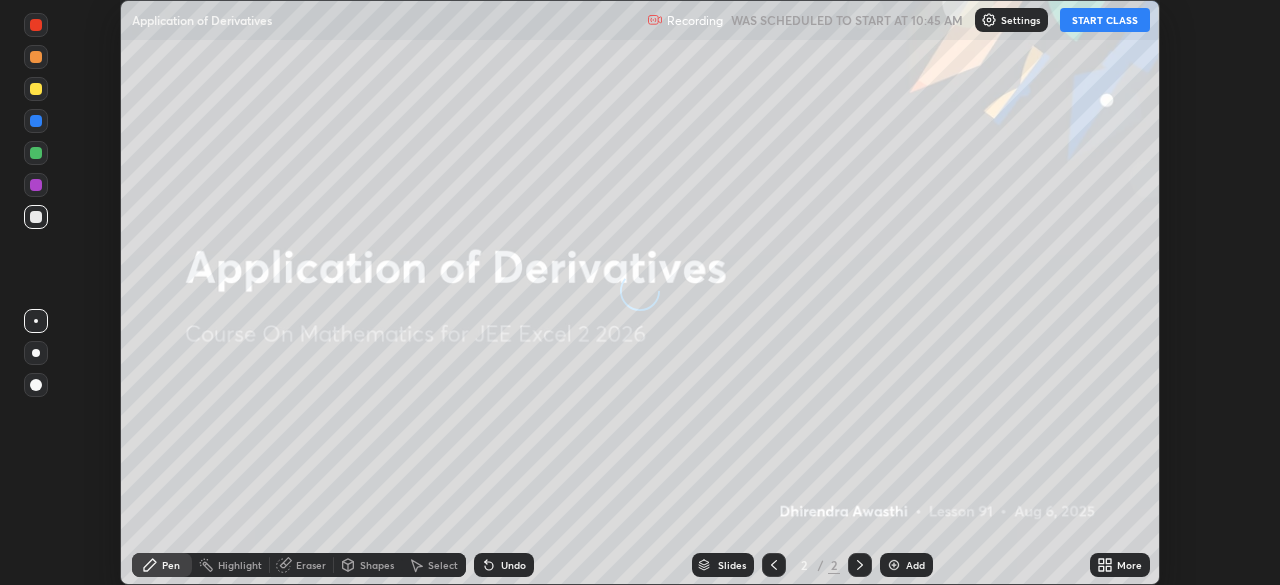scroll, scrollTop: 0, scrollLeft: 0, axis: both 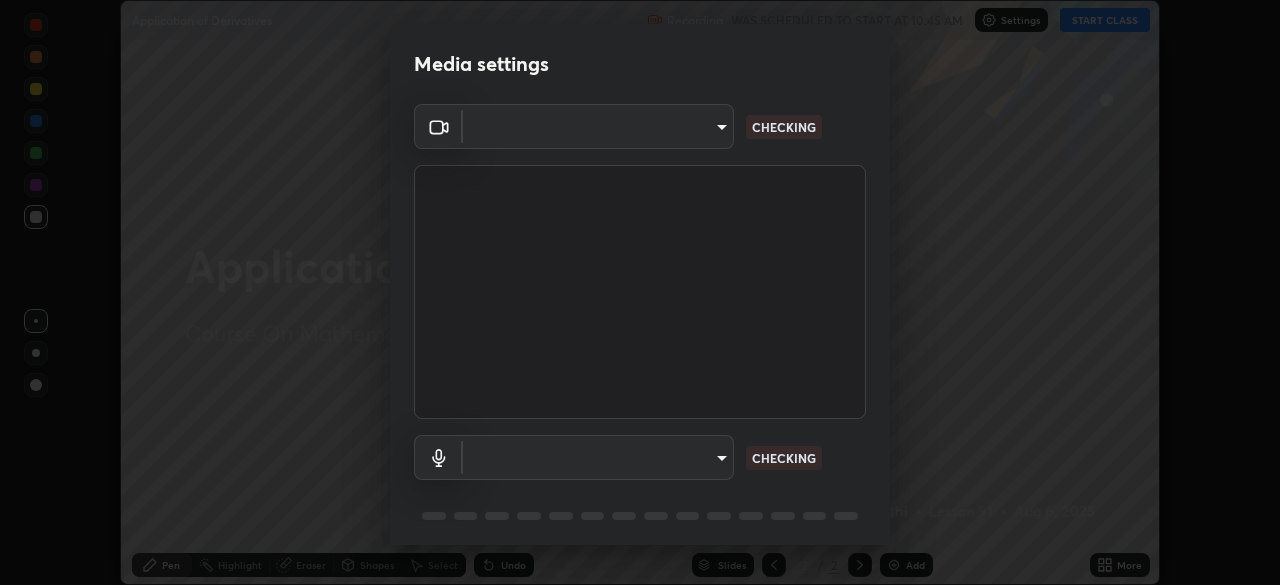 type on "57e3ca6dd86483d2bfa20ddb5cc9cb6232c8fb2c34ea93961d8bdc2c07e3a664" 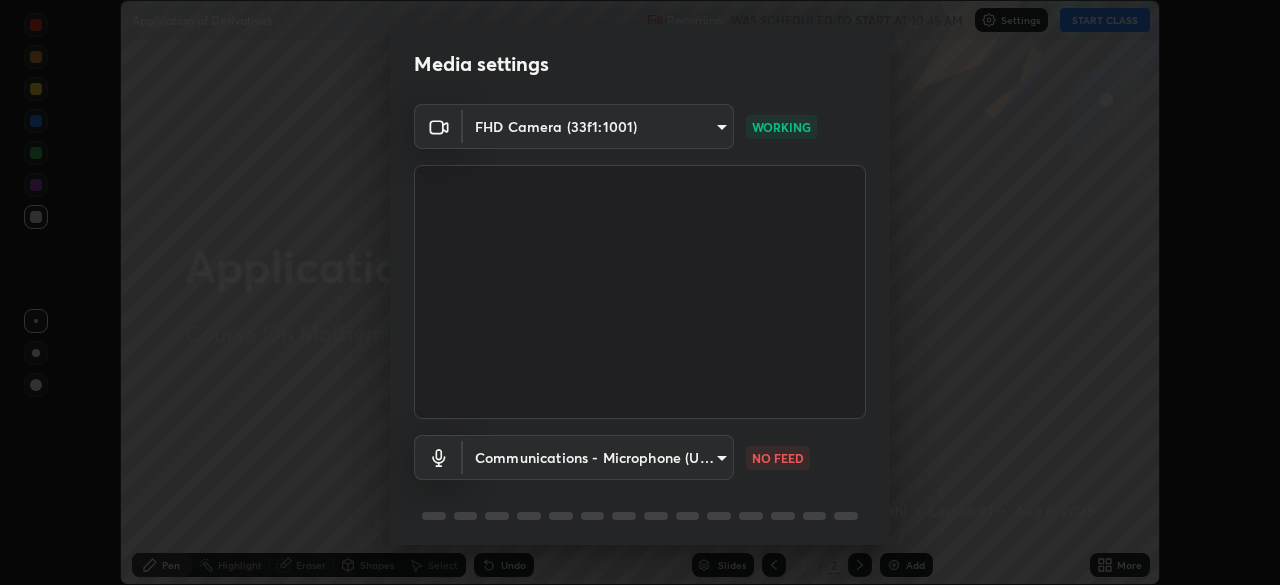 click on "Erase all Application of Derivatives Recording WAS SCHEDULED TO START AT  [TIME] Settings START CLASS Setting up your live class Application of Derivatives • L91 of Course On Mathematics for JEE Excel 2 2026 [NAME] Pen Highlight Eraser Shapes Select Undo Slides 2 / 2 Add More No doubts shared Encourage your learners to ask a doubt for better clarity Report an issue Reason for reporting Buffering Chat not working Audio - Video sync issue Educator video quality low ​ Attach an image Report Media settings FHD Camera ([HEX]) [HASH] WORKING Communications - Microphone (USB Audio Device) communications NO FEED 1 / 5 Next" at bounding box center [640, 292] 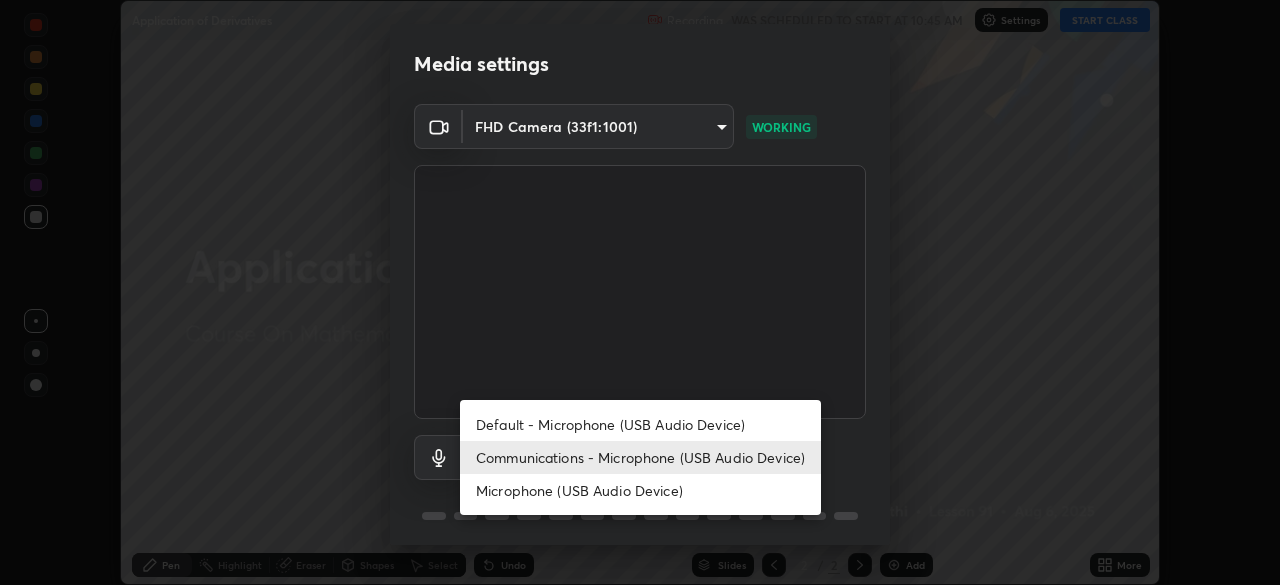 click on "Communications - Microphone (USB Audio Device)" at bounding box center (640, 457) 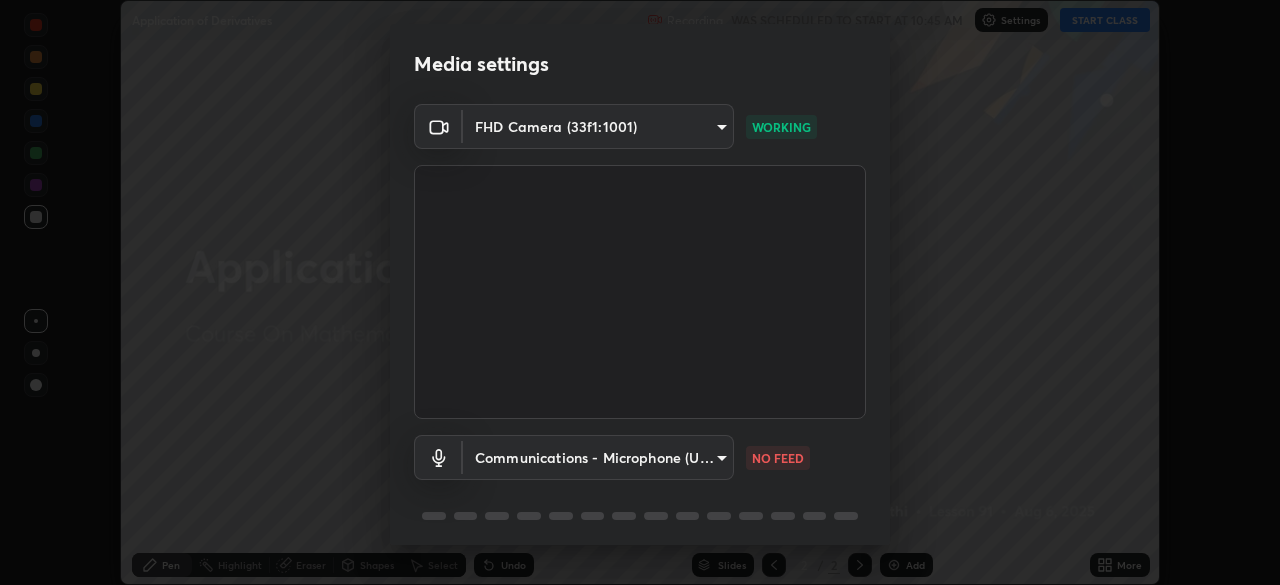 scroll, scrollTop: 71, scrollLeft: 0, axis: vertical 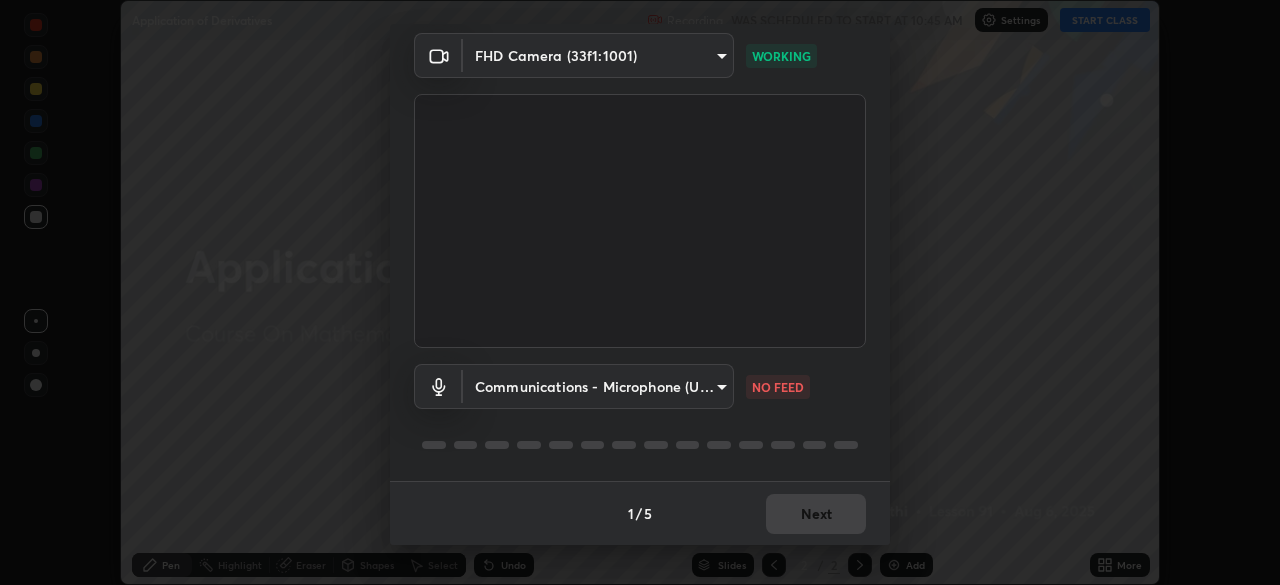 click on "Communications - Microphone (USB Audio Device) communications NO FEED" at bounding box center (640, 414) 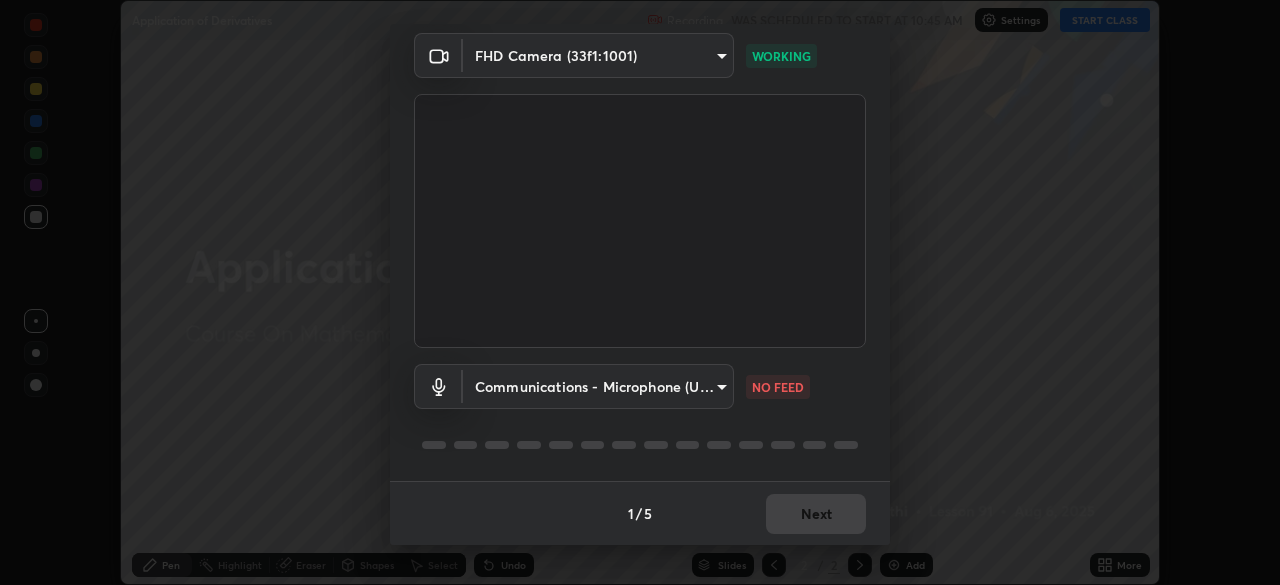 click at bounding box center [846, 445] 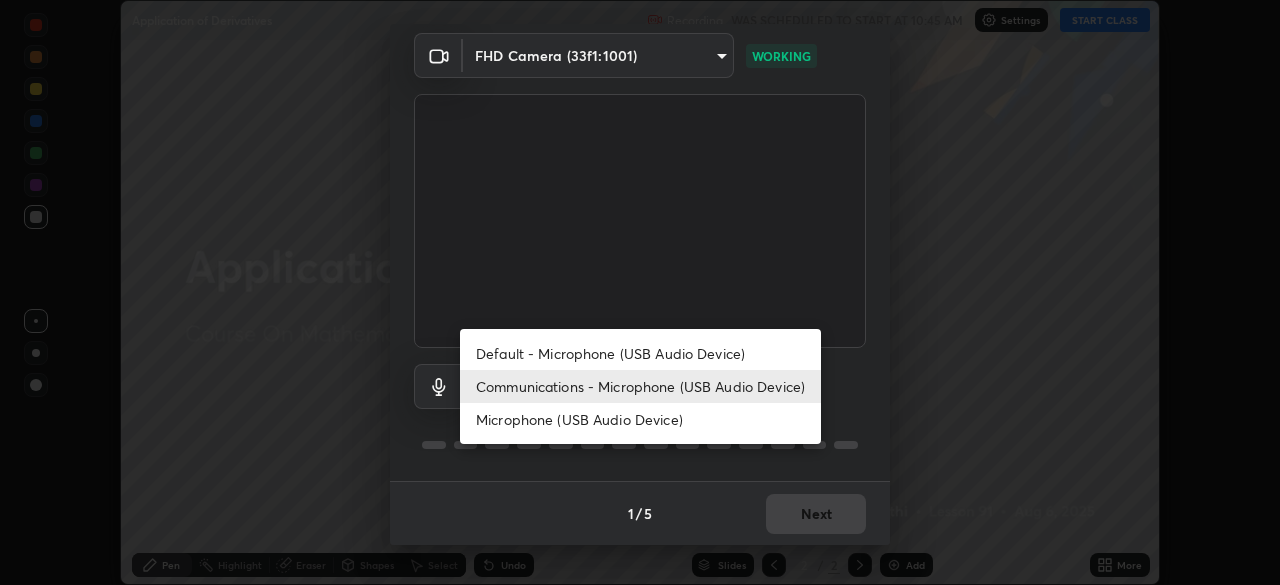 click on "Microphone (USB Audio Device)" at bounding box center [640, 419] 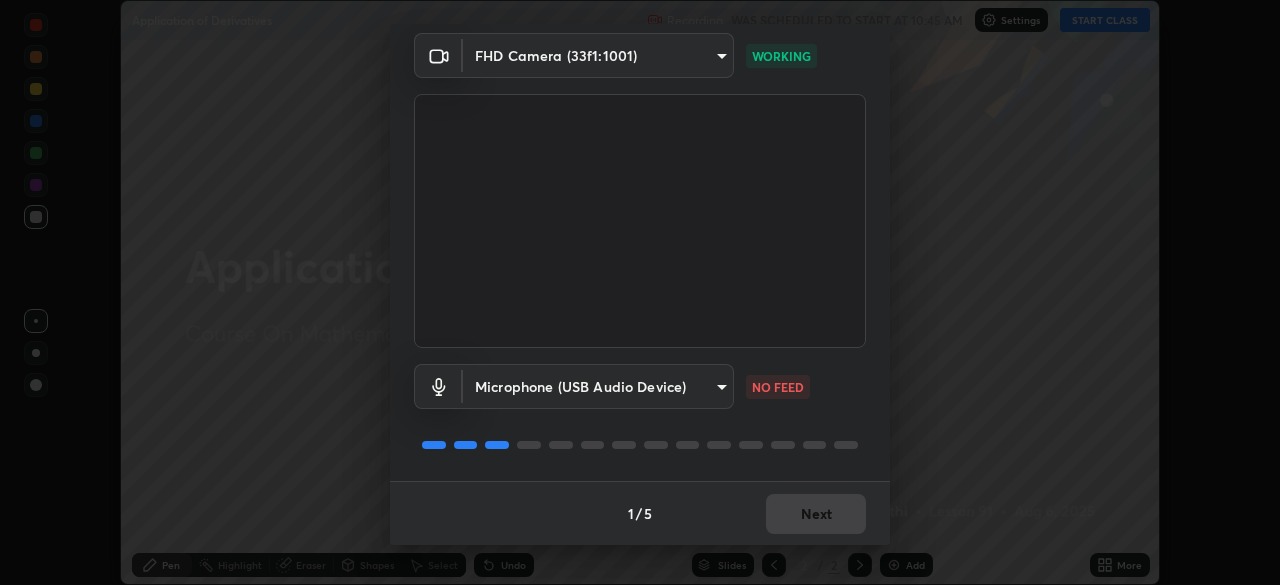 click on "Erase all Application of Derivatives Recording WAS SCHEDULED TO START AT  [TIME] Settings START CLASS Setting up your live class Application of Derivatives • L91 of Course On Mathematics for JEE Excel 2 2026 [NAME] Pen Highlight Eraser Shapes Select Undo Slides 2 / 2 Add More No doubts shared Encourage your learners to ask a doubt for better clarity Report an issue Reason for reporting Buffering Chat not working Audio - Video sync issue Educator video quality low ​ Attach an image Report Media settings FHD Camera ([HEX]) [HASH] WORKING Microphone (USB Audio Device) [HASH] NO FEED 1 / 5 Next" at bounding box center (640, 292) 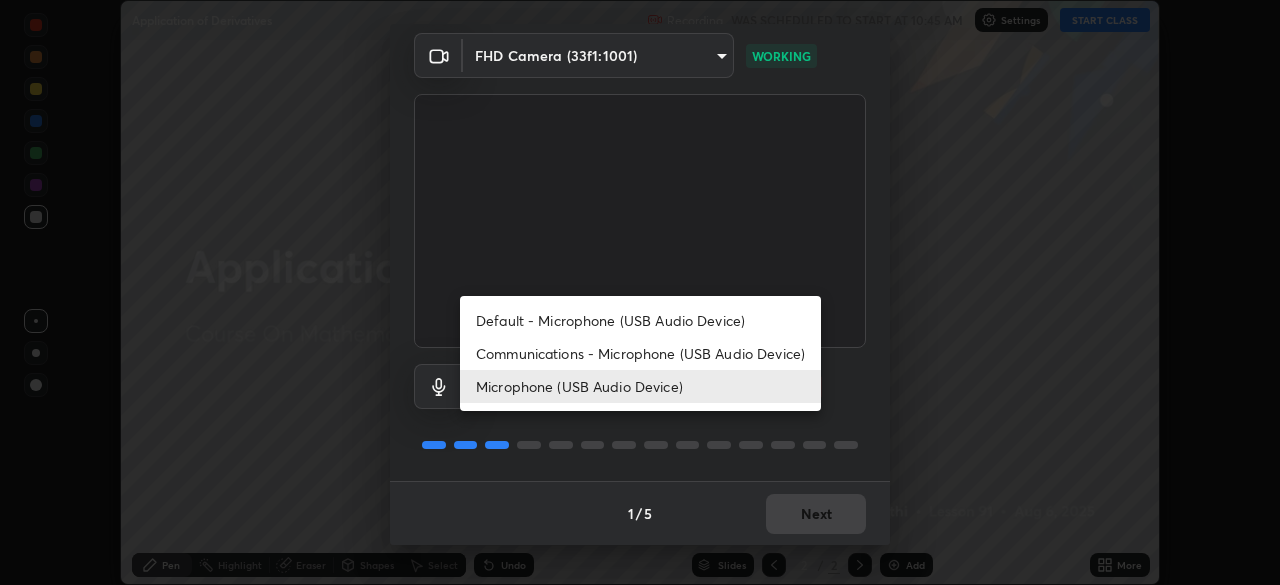 click on "Communications - Microphone (USB Audio Device)" at bounding box center [640, 353] 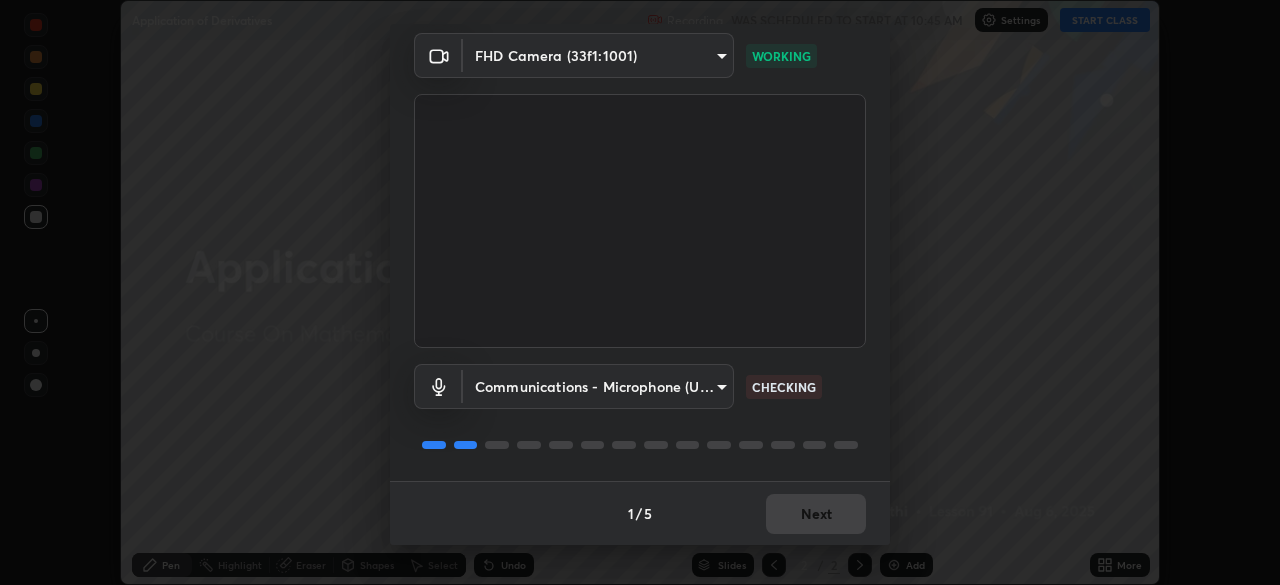 click on "Communications - Microphone (USB Audio Device) communications CHECKING" at bounding box center [640, 414] 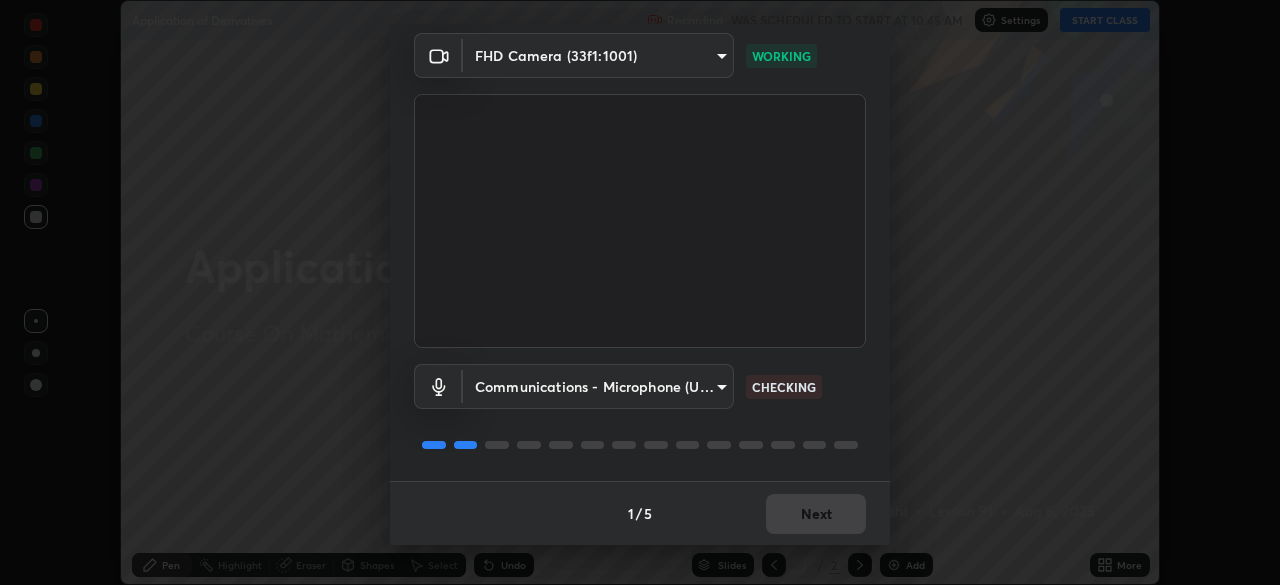 click on "Communications - Microphone (USB Audio Device) communications CHECKING" at bounding box center (640, 414) 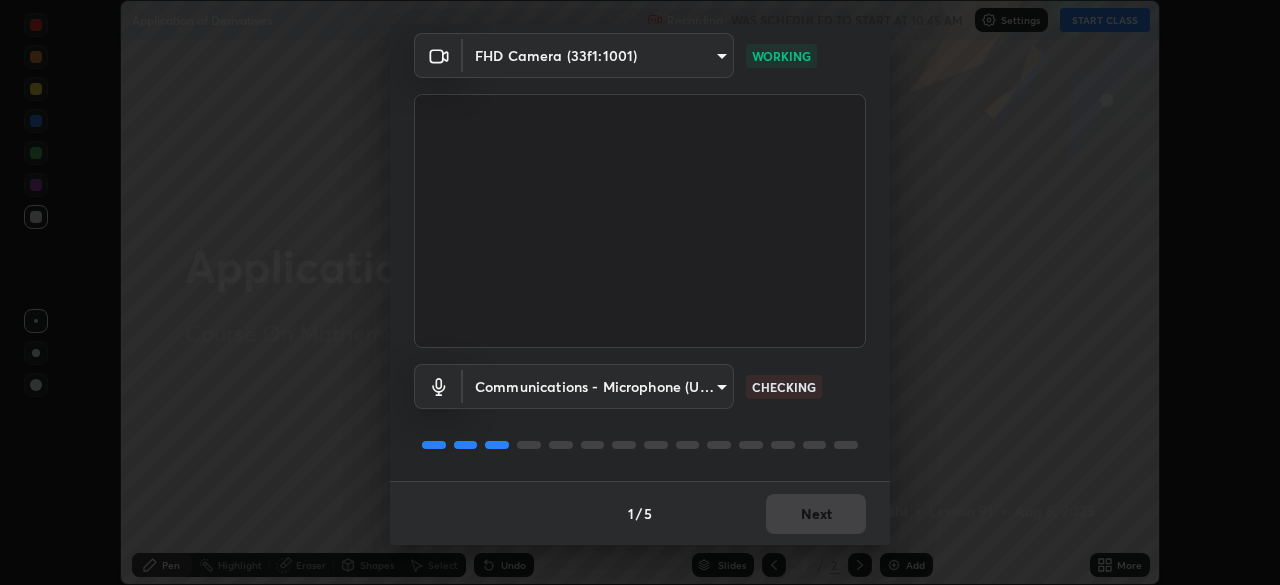 click on "Communications - Microphone (USB Audio Device) communications CHECKING" at bounding box center (640, 414) 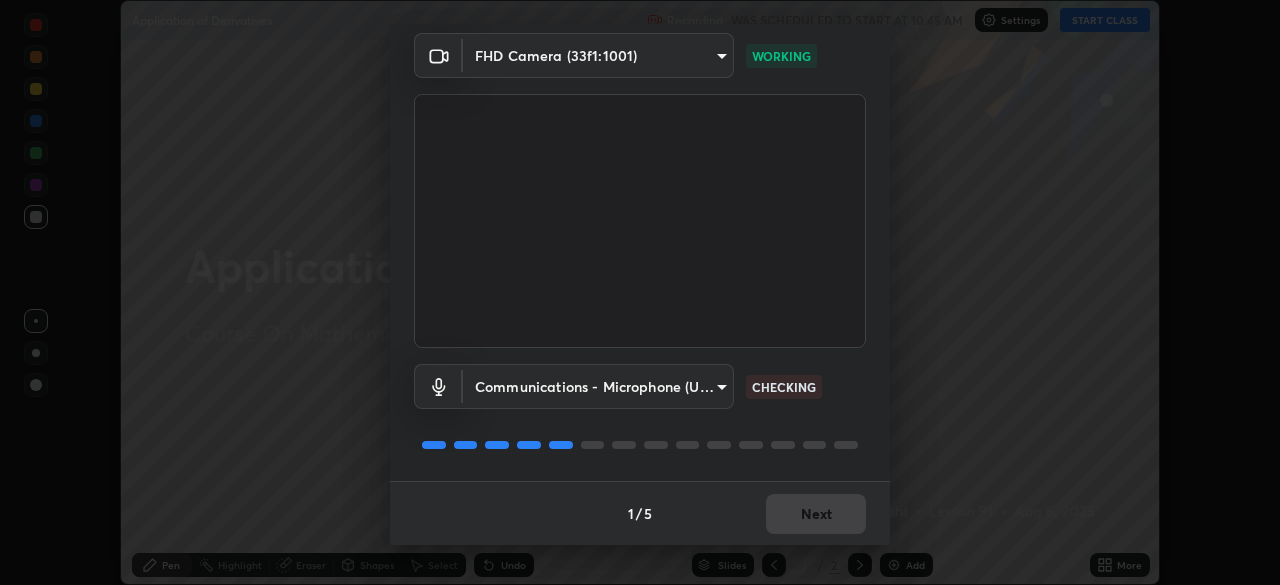 click at bounding box center [640, 445] 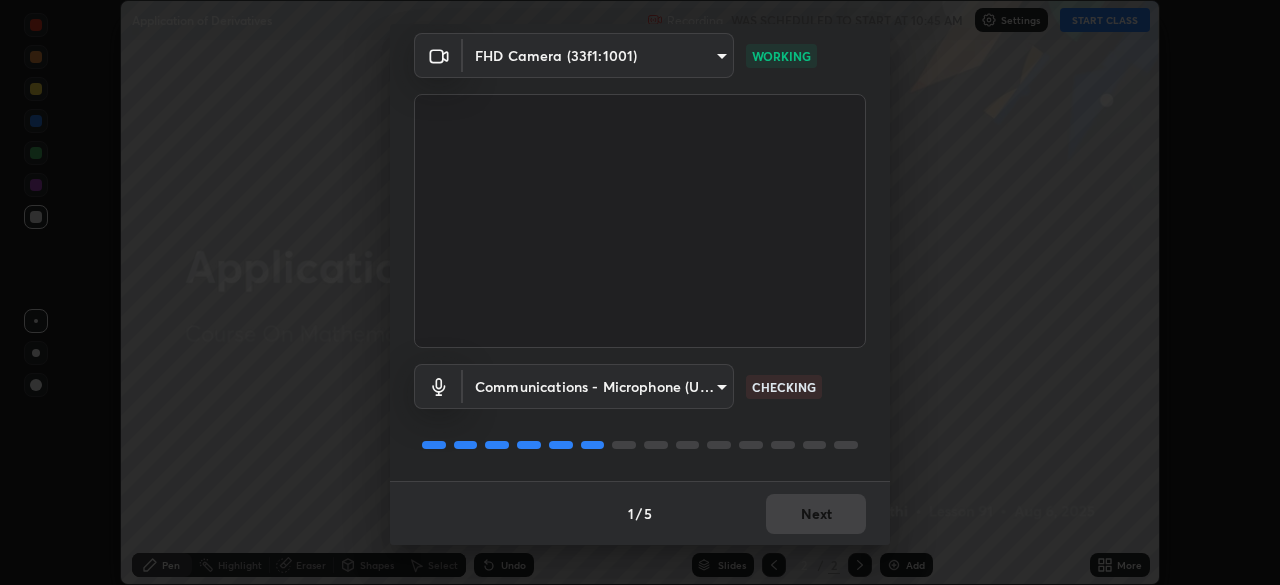 click on "Communications - Microphone (USB Audio Device) communications CHECKING" at bounding box center [640, 414] 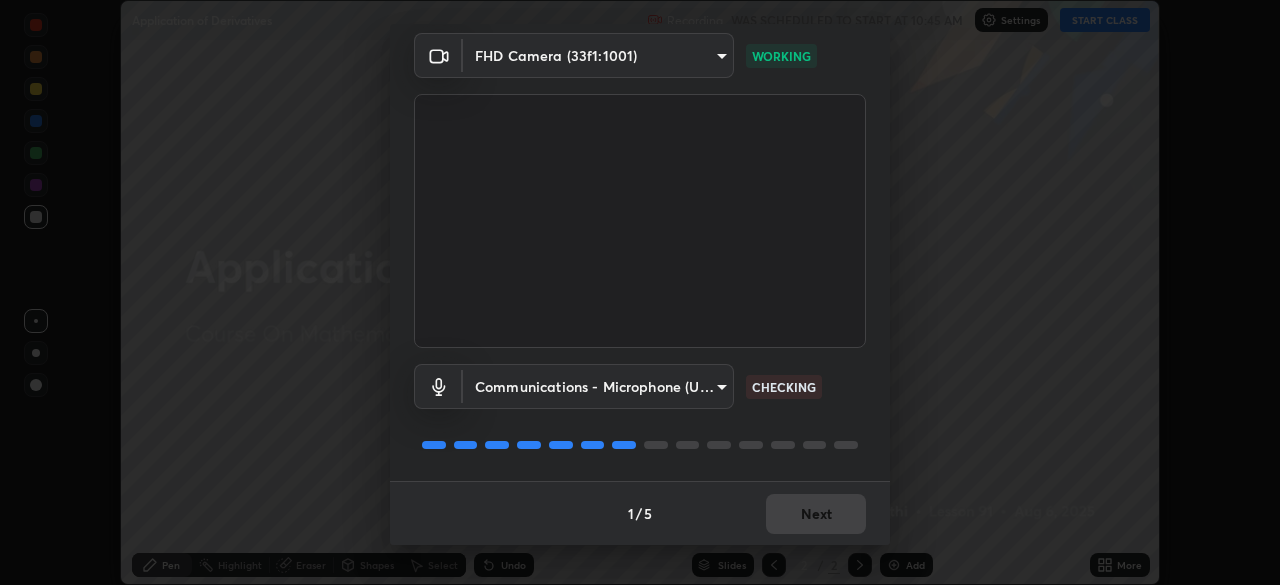 click at bounding box center (640, 445) 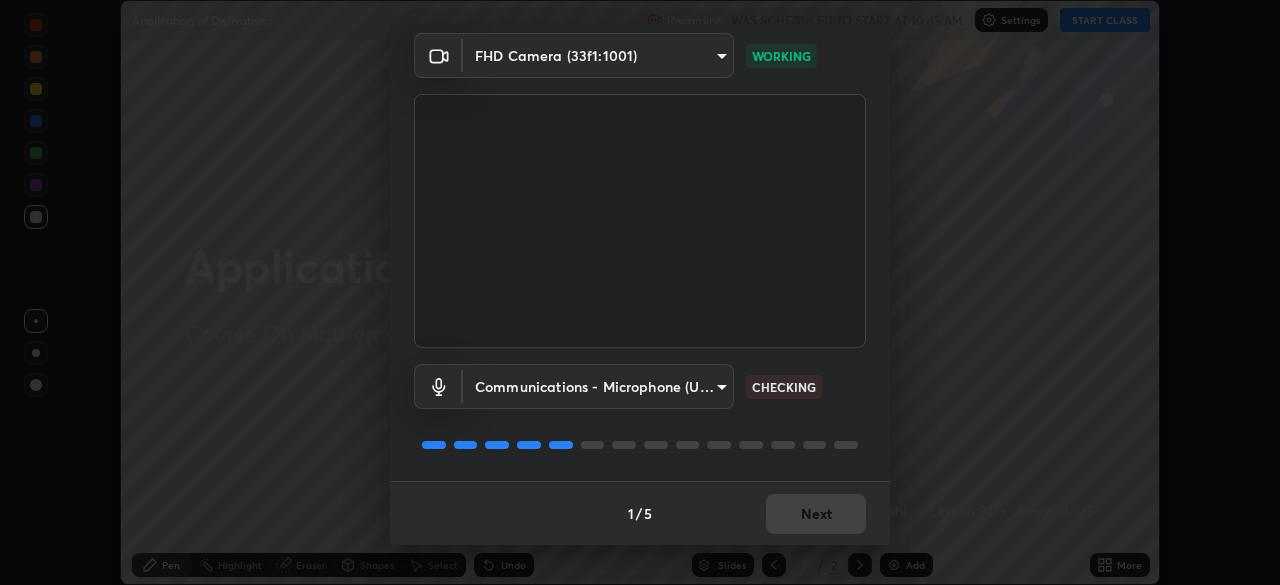 click at bounding box center [640, 445] 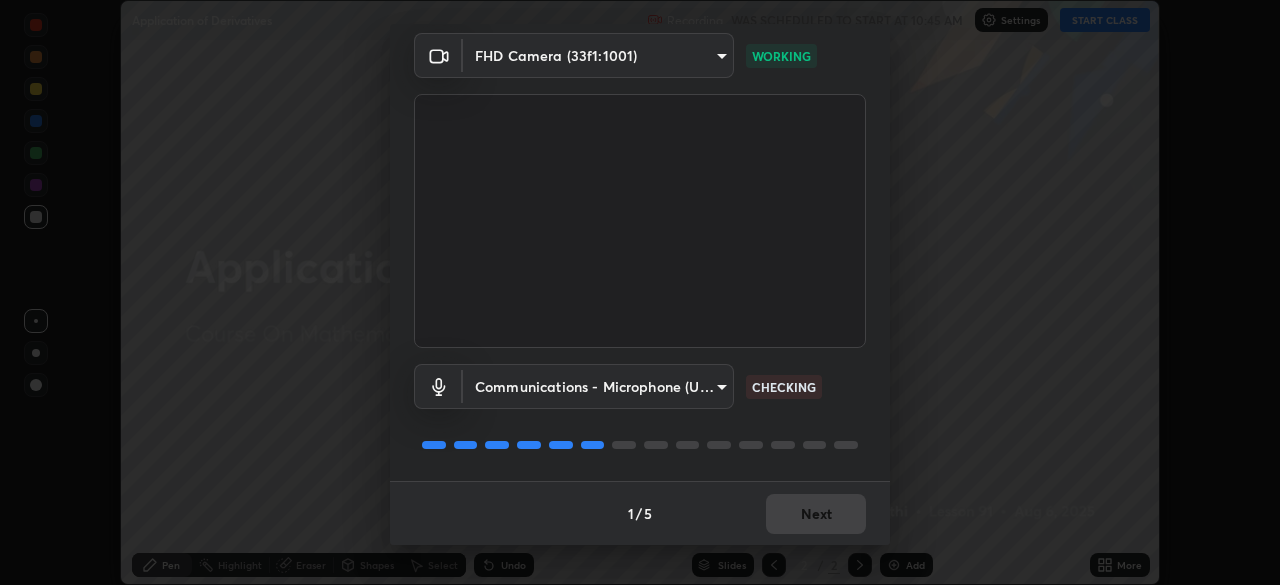 click at bounding box center [640, 445] 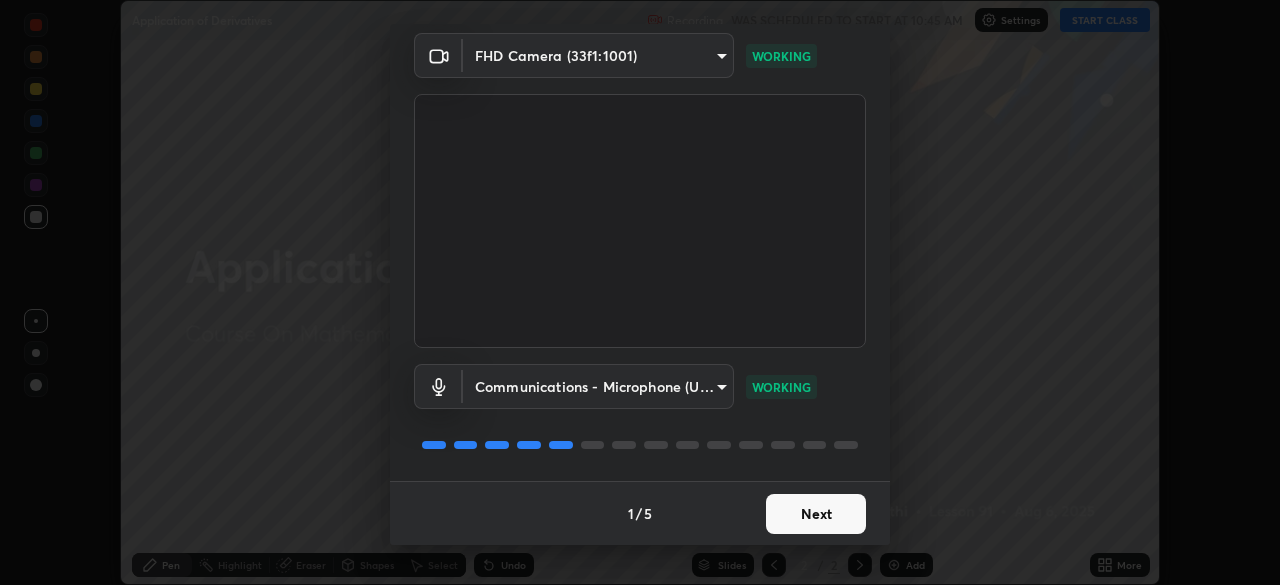 click on "Next" at bounding box center [816, 514] 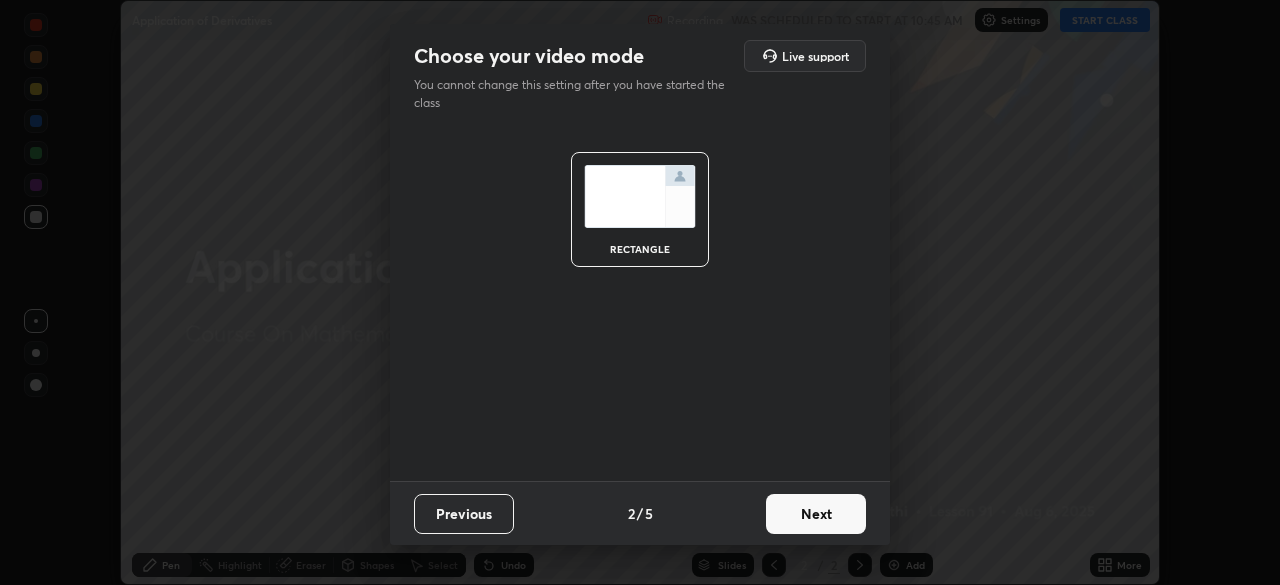 scroll, scrollTop: 0, scrollLeft: 0, axis: both 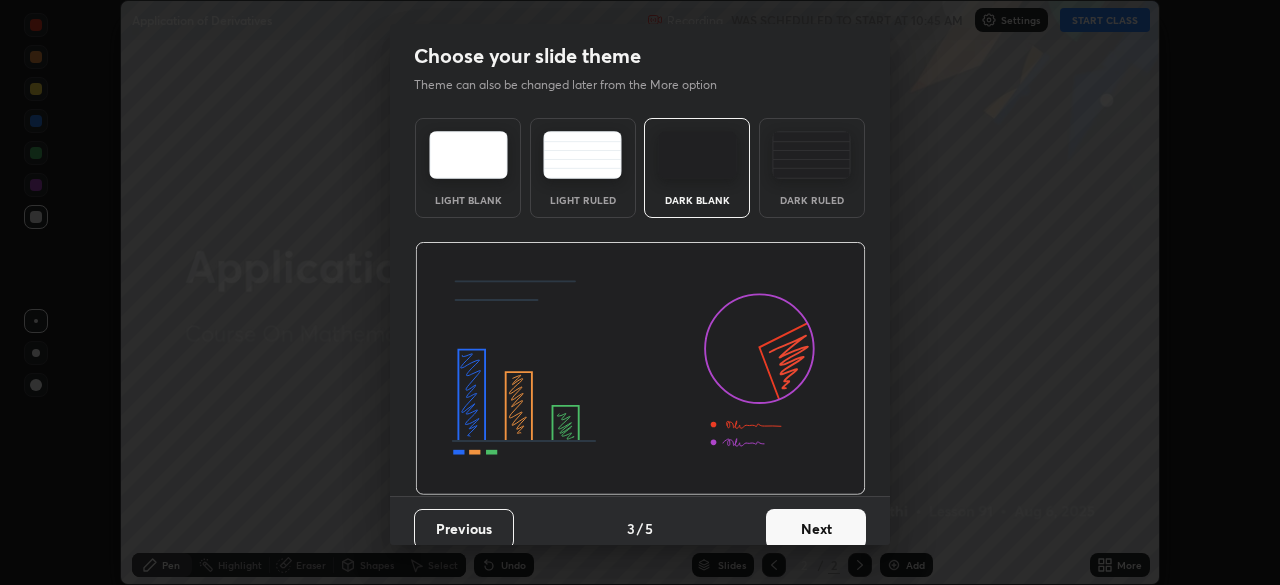click on "Next" at bounding box center [816, 529] 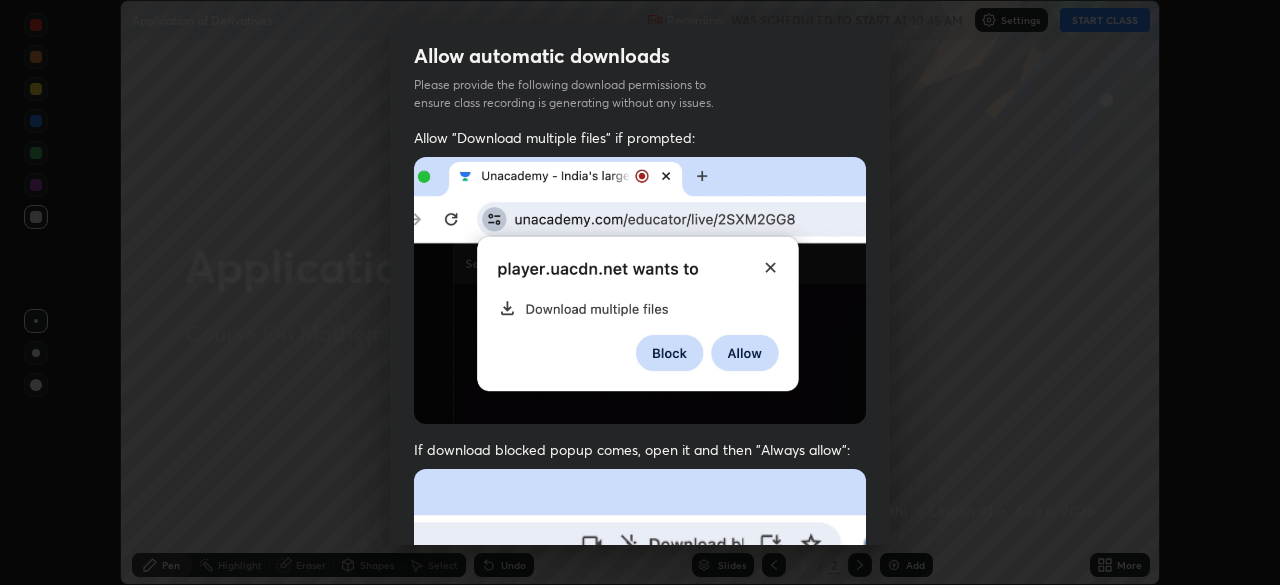 click on "Previous 5 / 5 Done" at bounding box center (640, 1002) 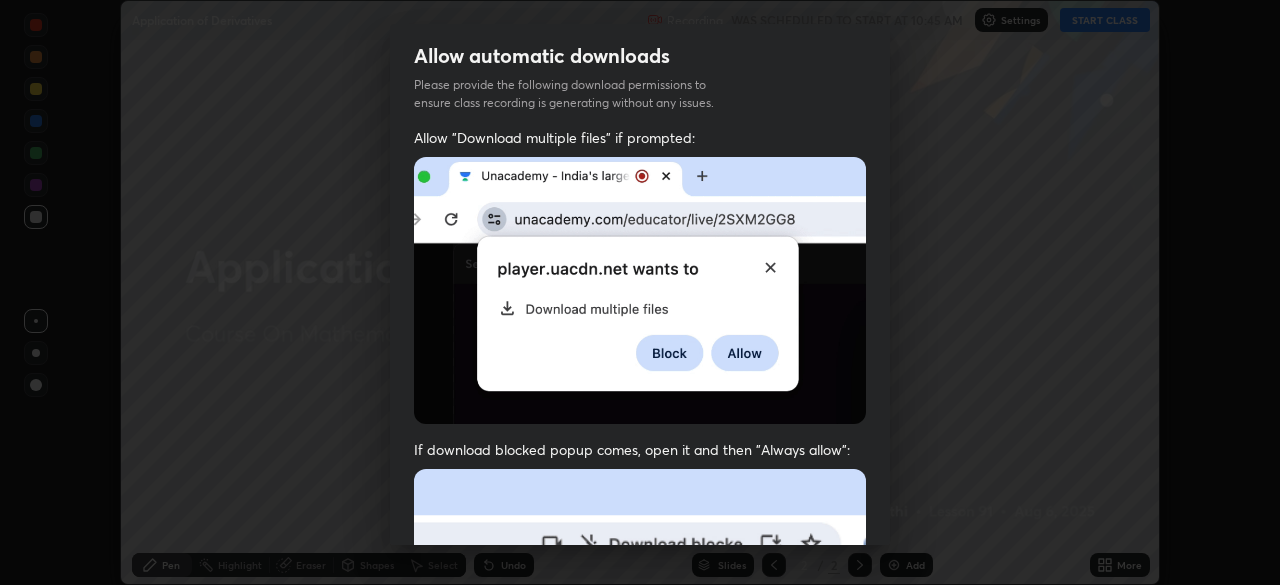 click on "Allow automatic downloads Please provide the following download permissions to ensure class recording is generating without any issues. Allow "Download multiple files" if prompted: If download blocked popup comes, open it and then "Always allow": I agree that if I don't provide required permissions, class recording will not be generated Previous 5 / 5 Done" at bounding box center (640, 292) 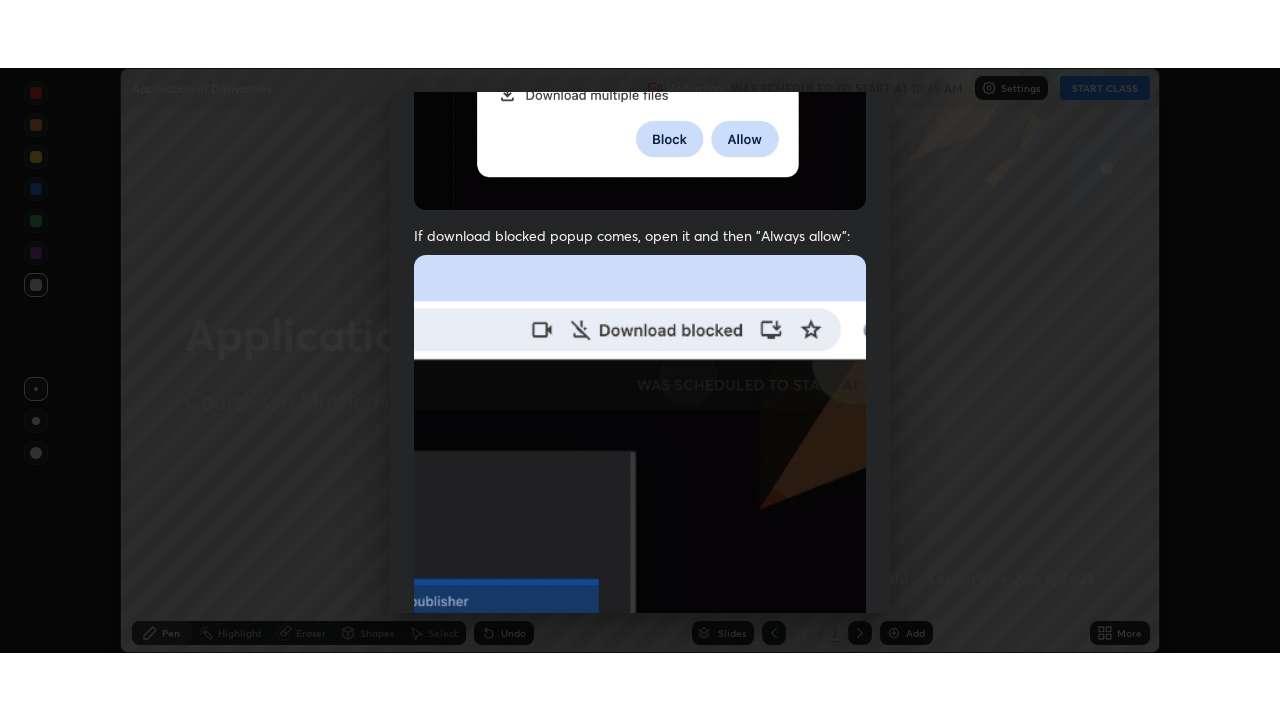 scroll, scrollTop: 479, scrollLeft: 0, axis: vertical 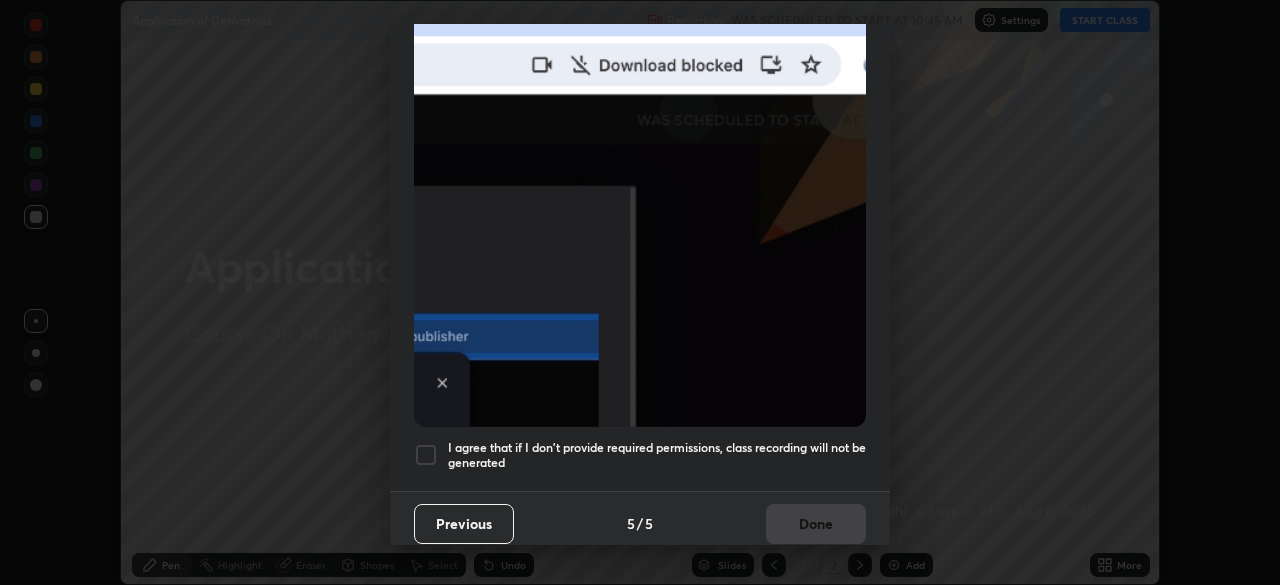 click at bounding box center (426, 455) 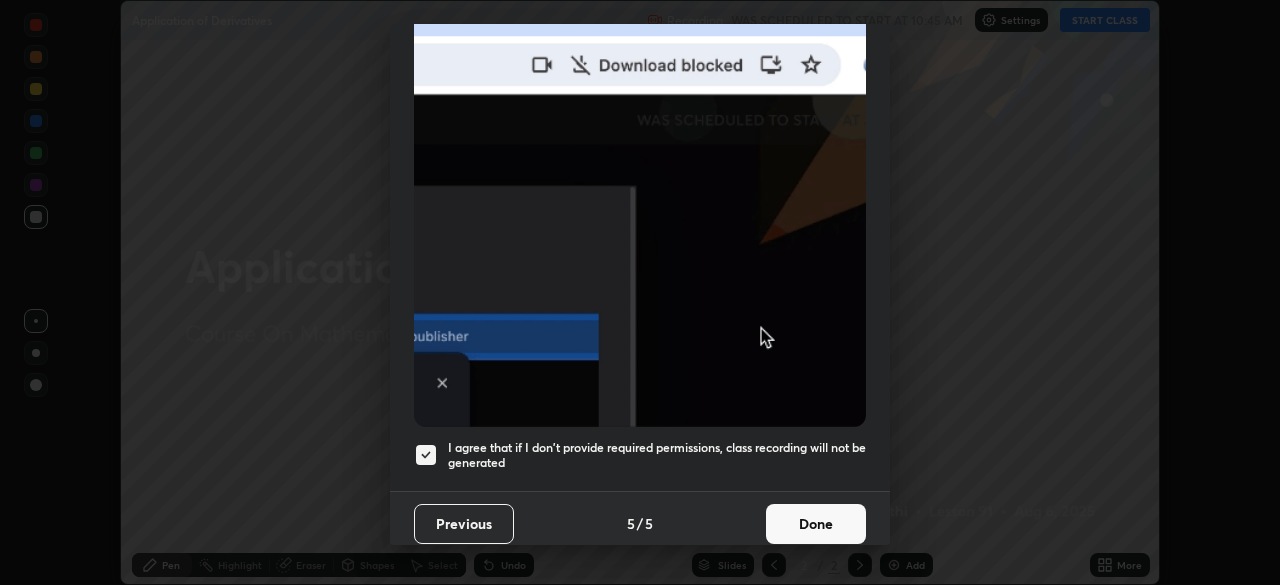 click on "Done" at bounding box center (816, 524) 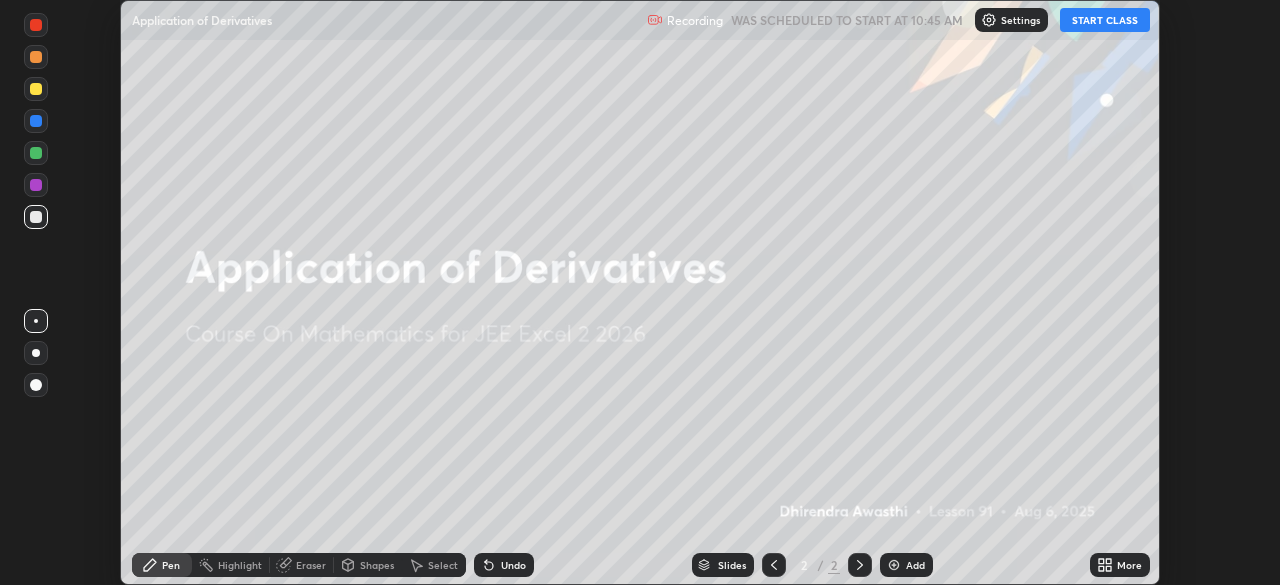 click on "START CLASS" at bounding box center [1105, 20] 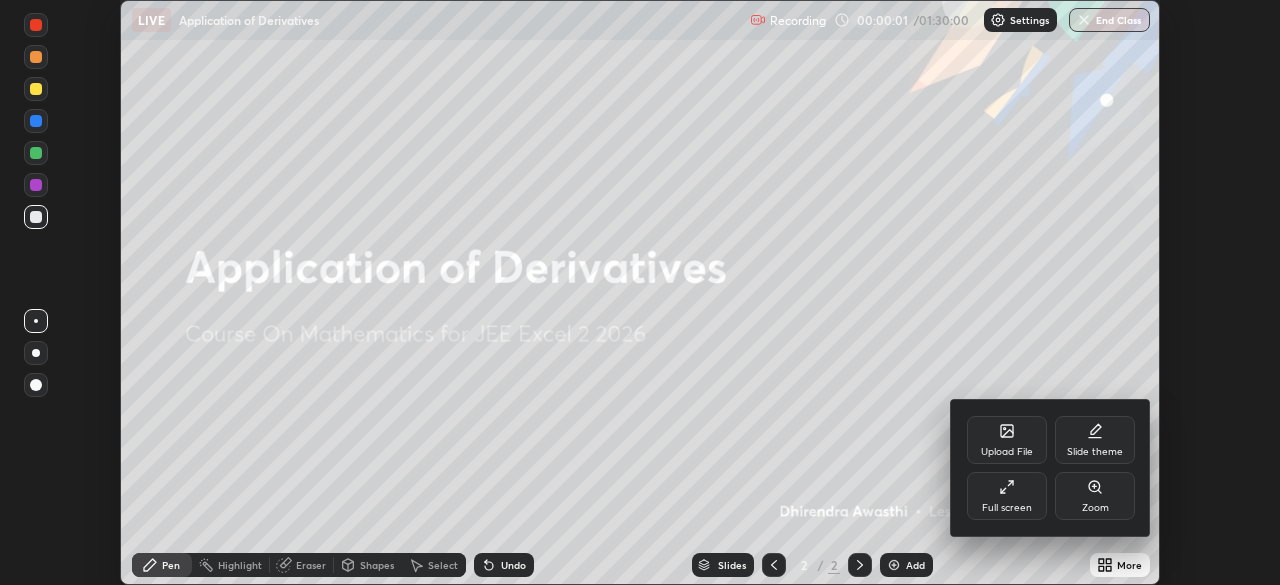 click on "Full screen" at bounding box center [1007, 496] 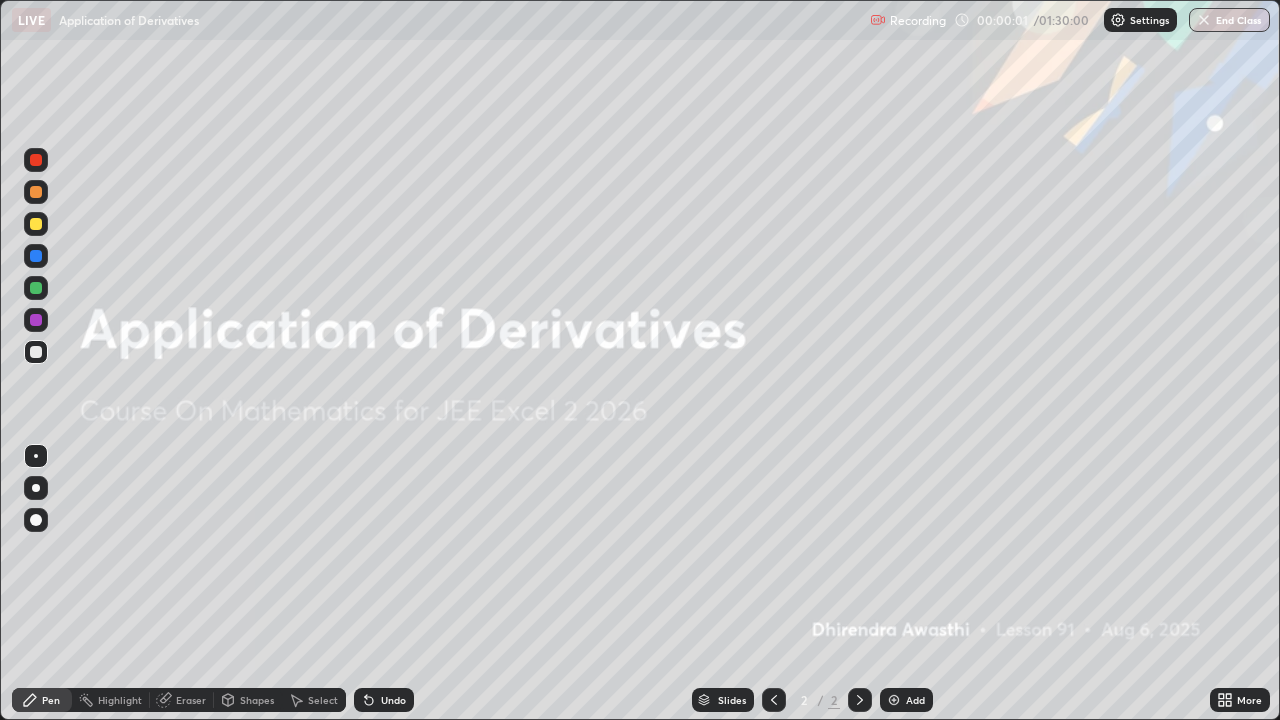scroll, scrollTop: 99280, scrollLeft: 98720, axis: both 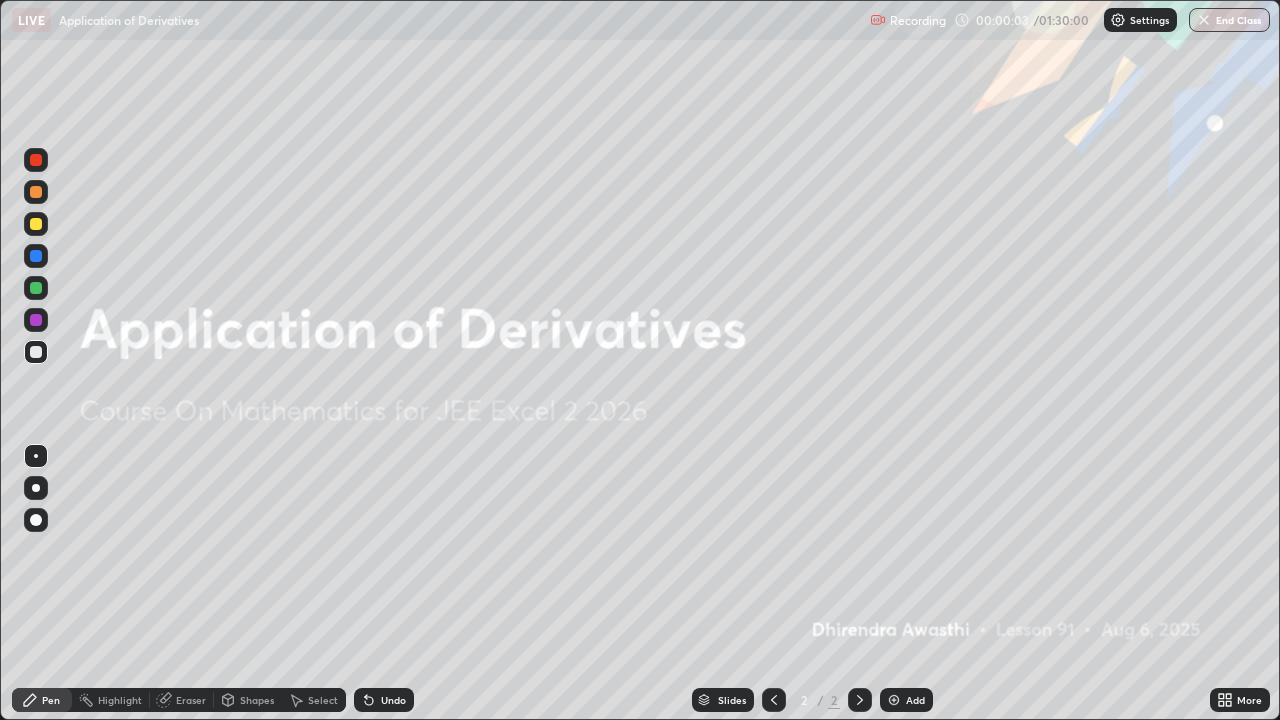 click on "Add" at bounding box center (906, 700) 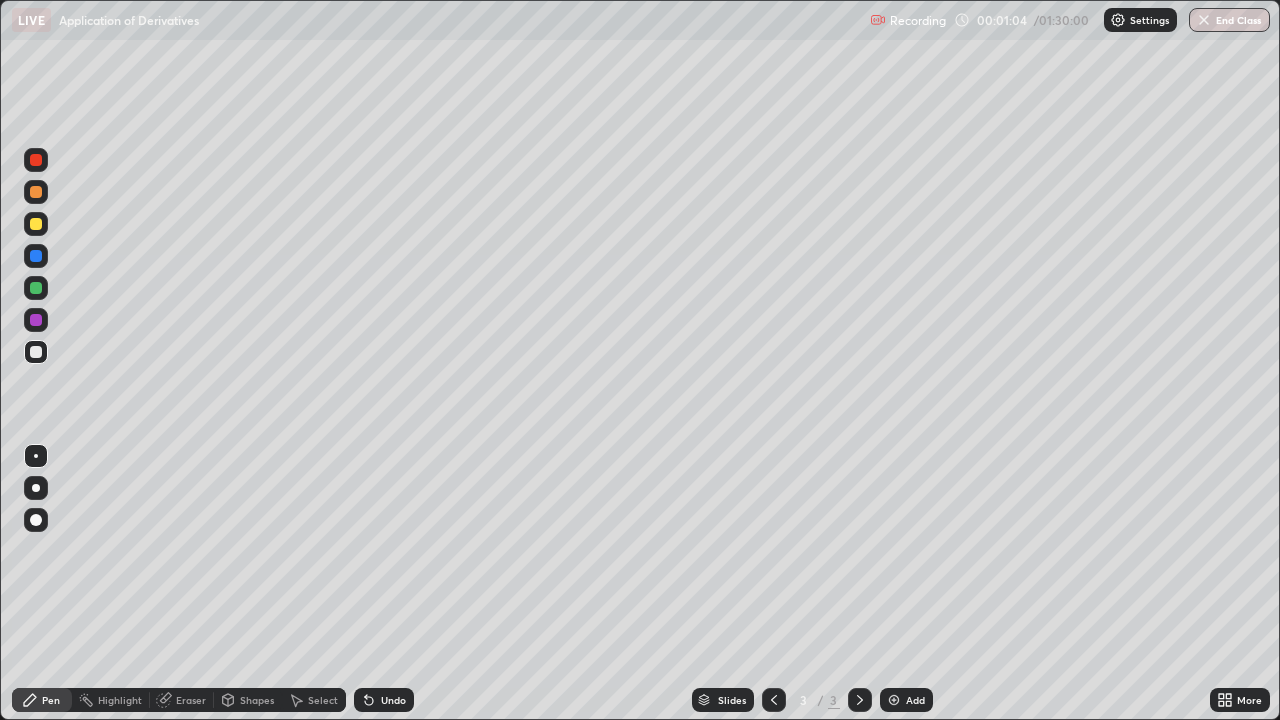 click on "Undo" at bounding box center (384, 700) 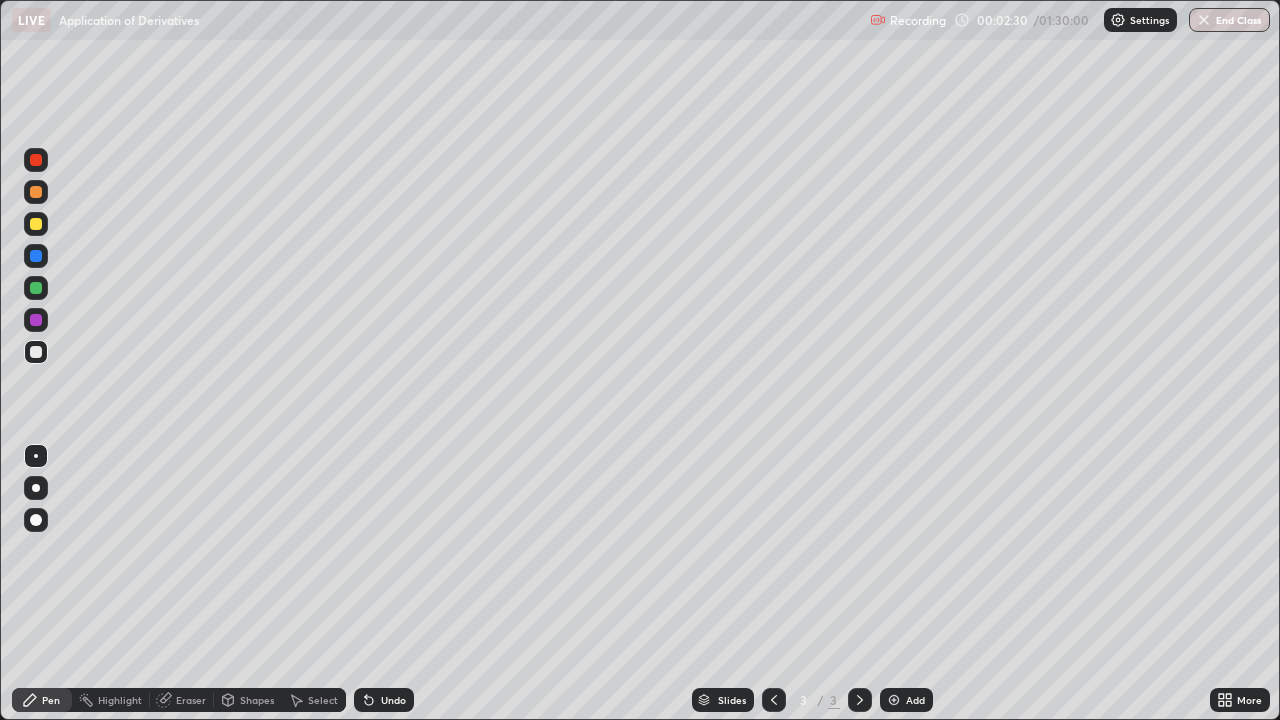 click on "Undo" at bounding box center [393, 700] 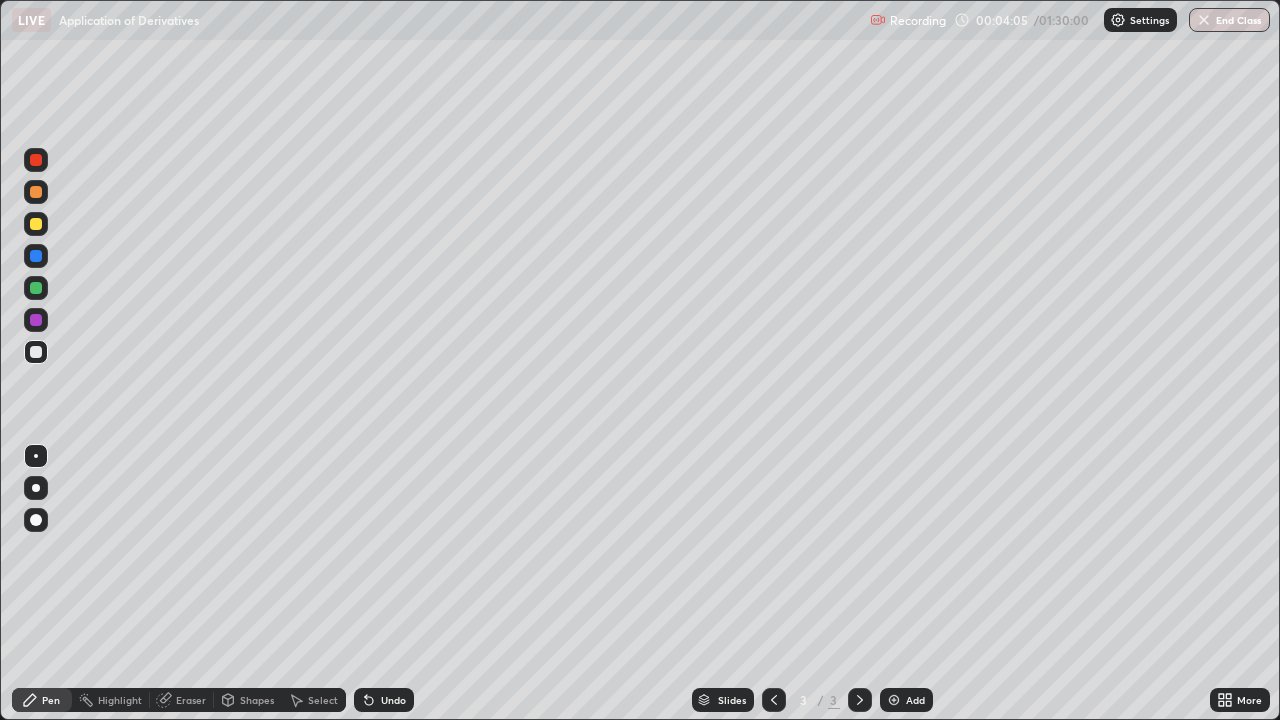 click on "Undo" at bounding box center (393, 700) 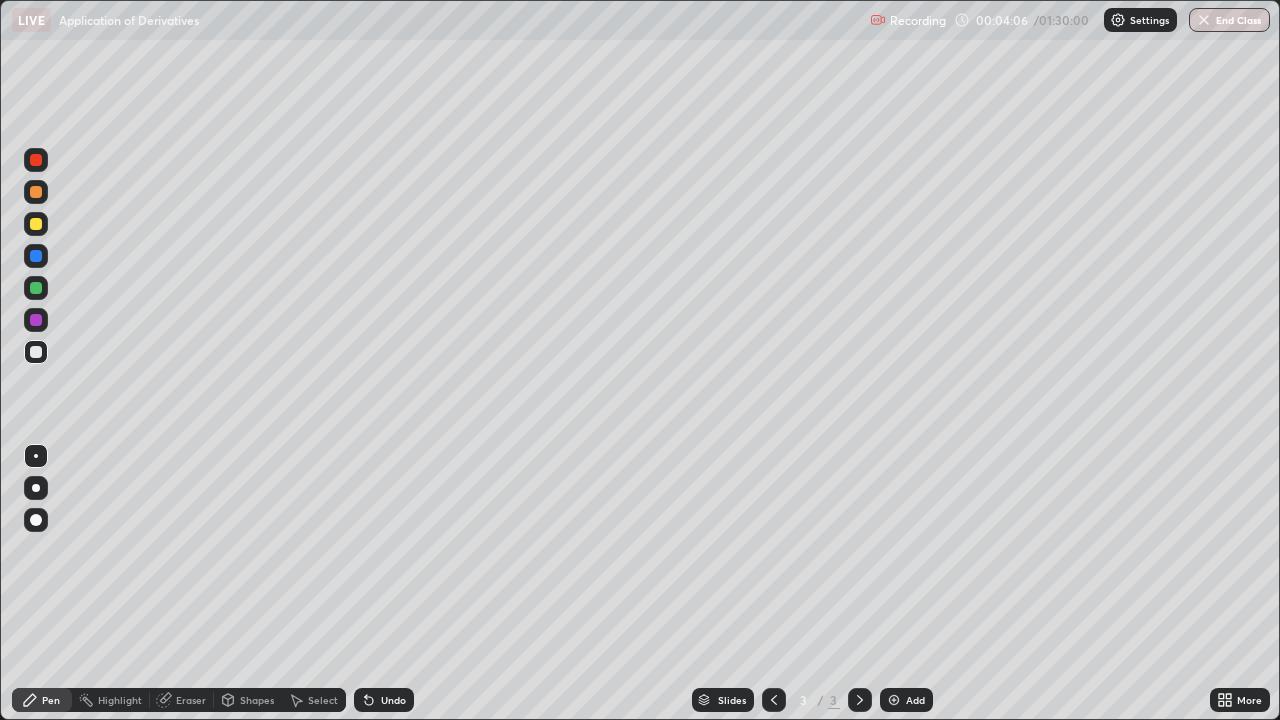 click on "Undo" at bounding box center (393, 700) 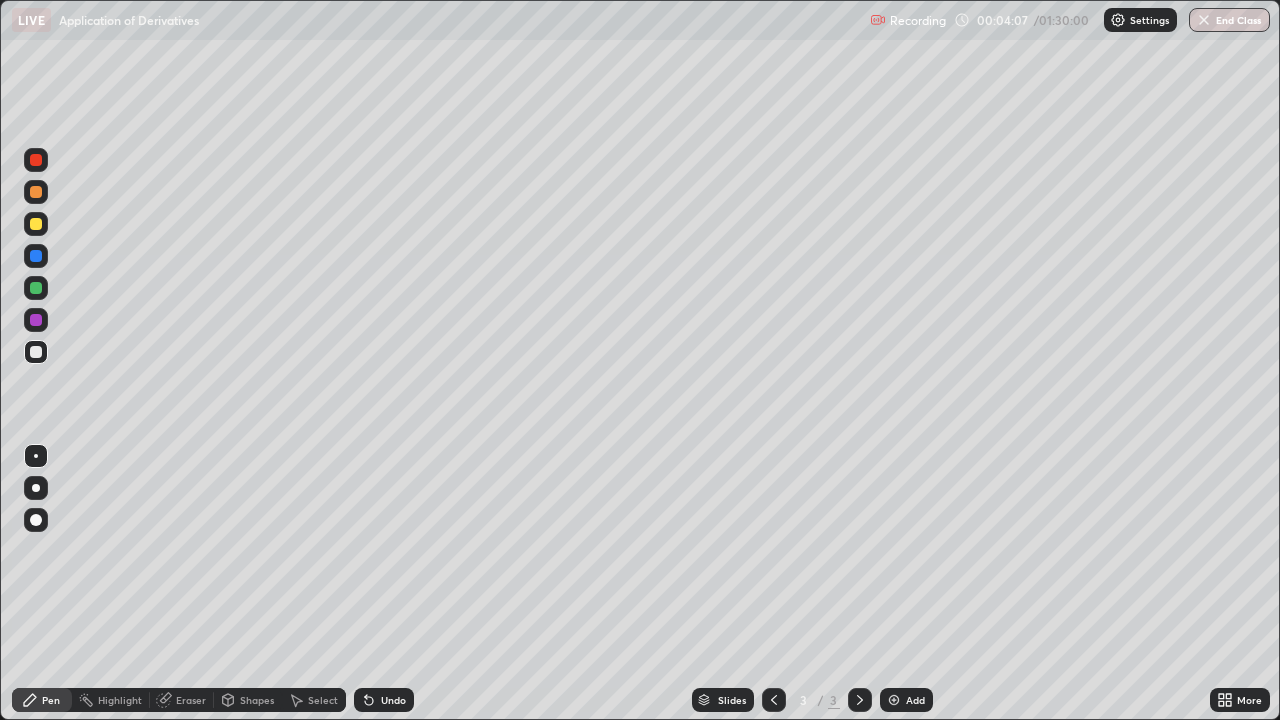 click on "Undo" at bounding box center (393, 700) 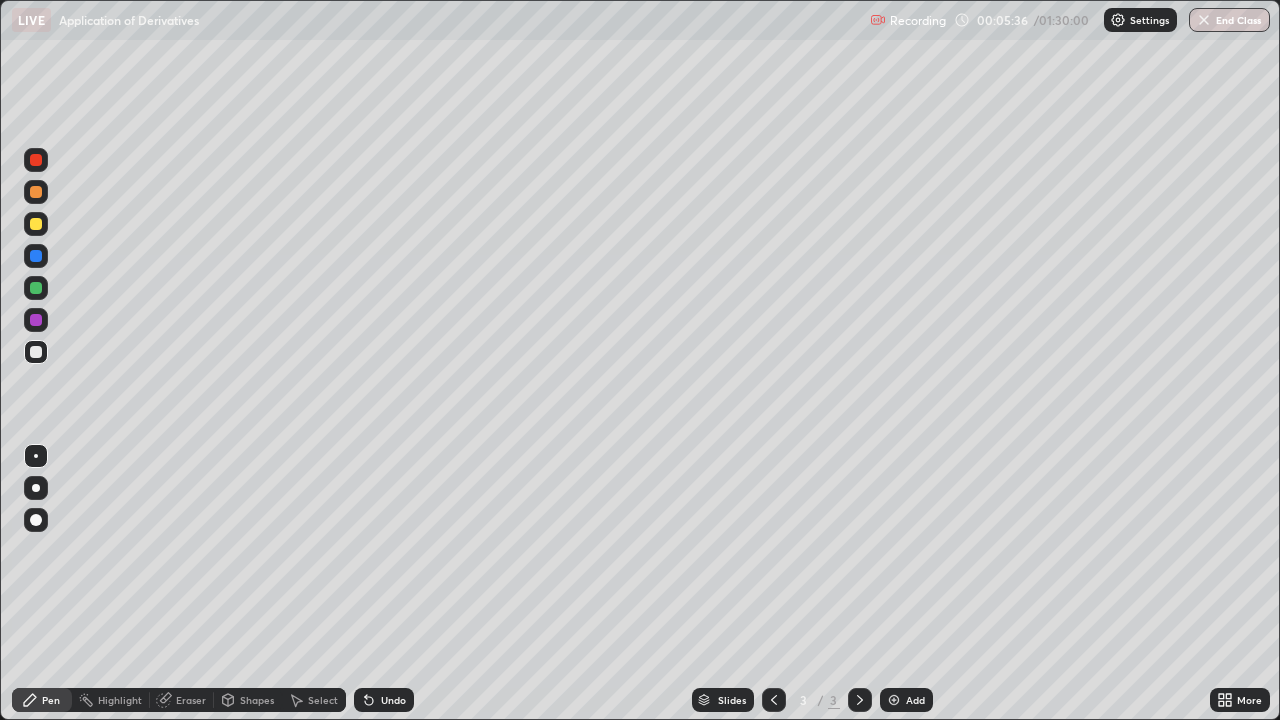 click at bounding box center (36, 288) 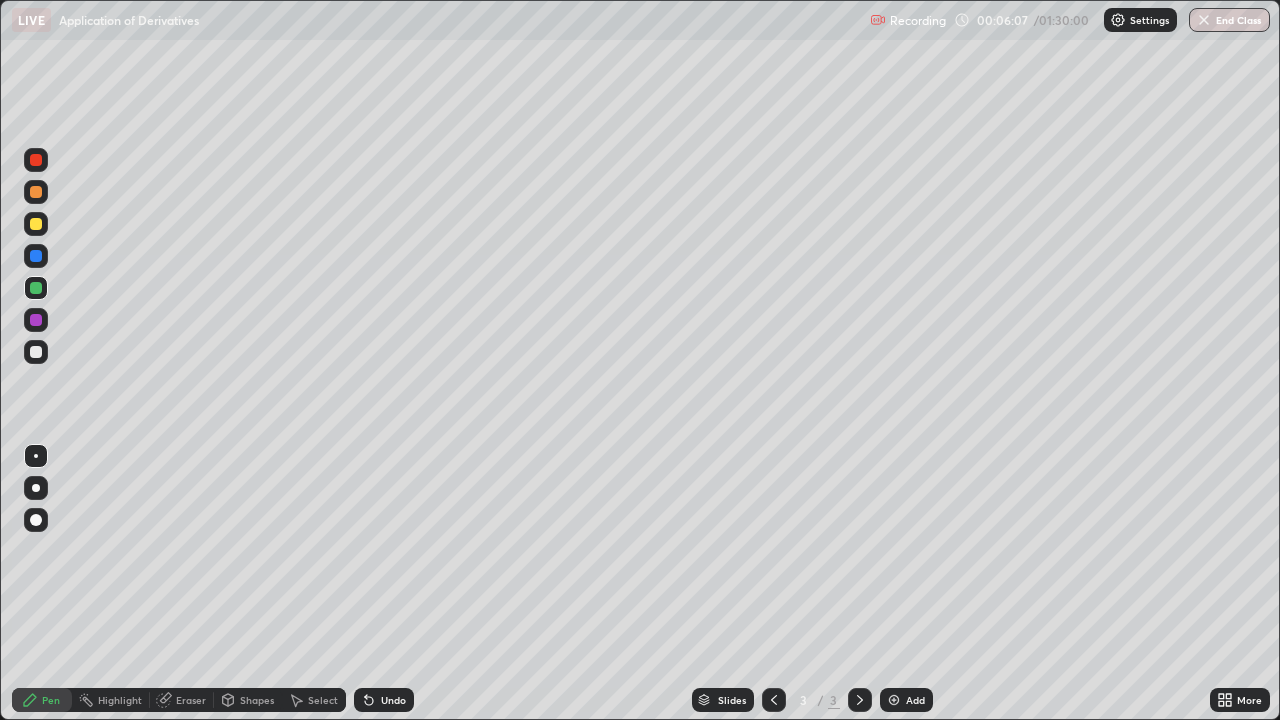 click on "Eraser" at bounding box center [191, 700] 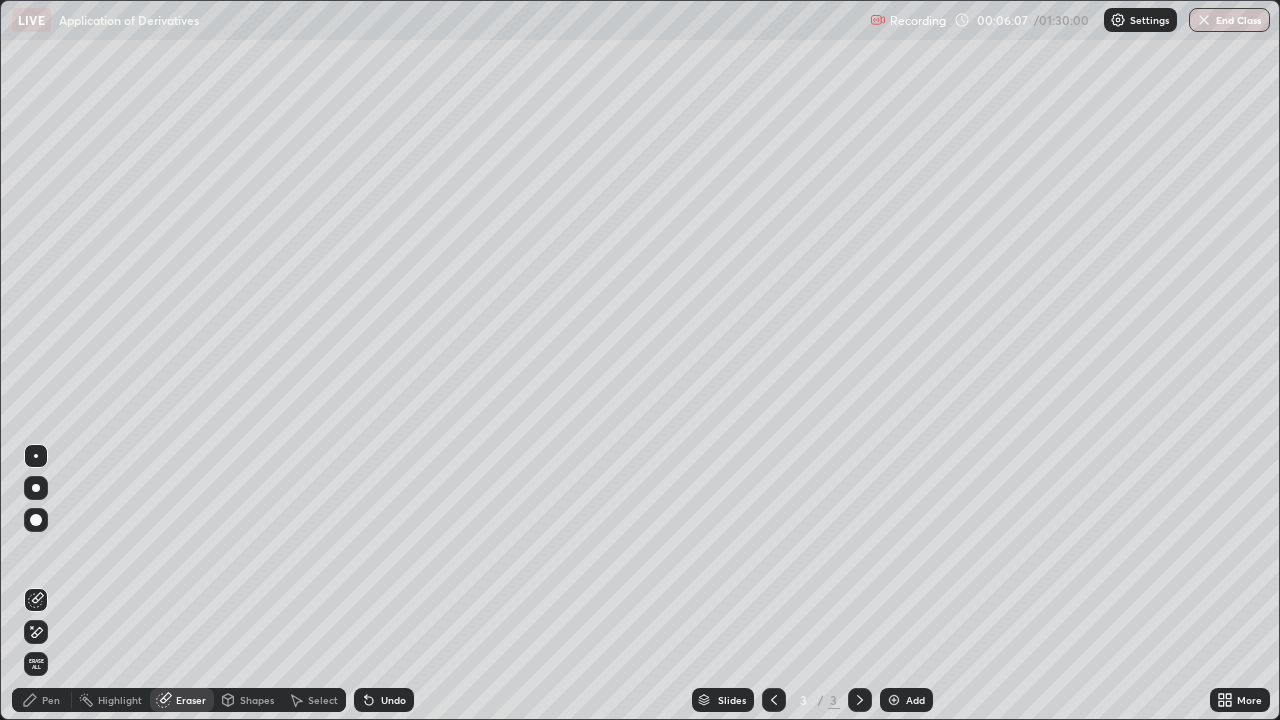 click on "Eraser" at bounding box center (191, 700) 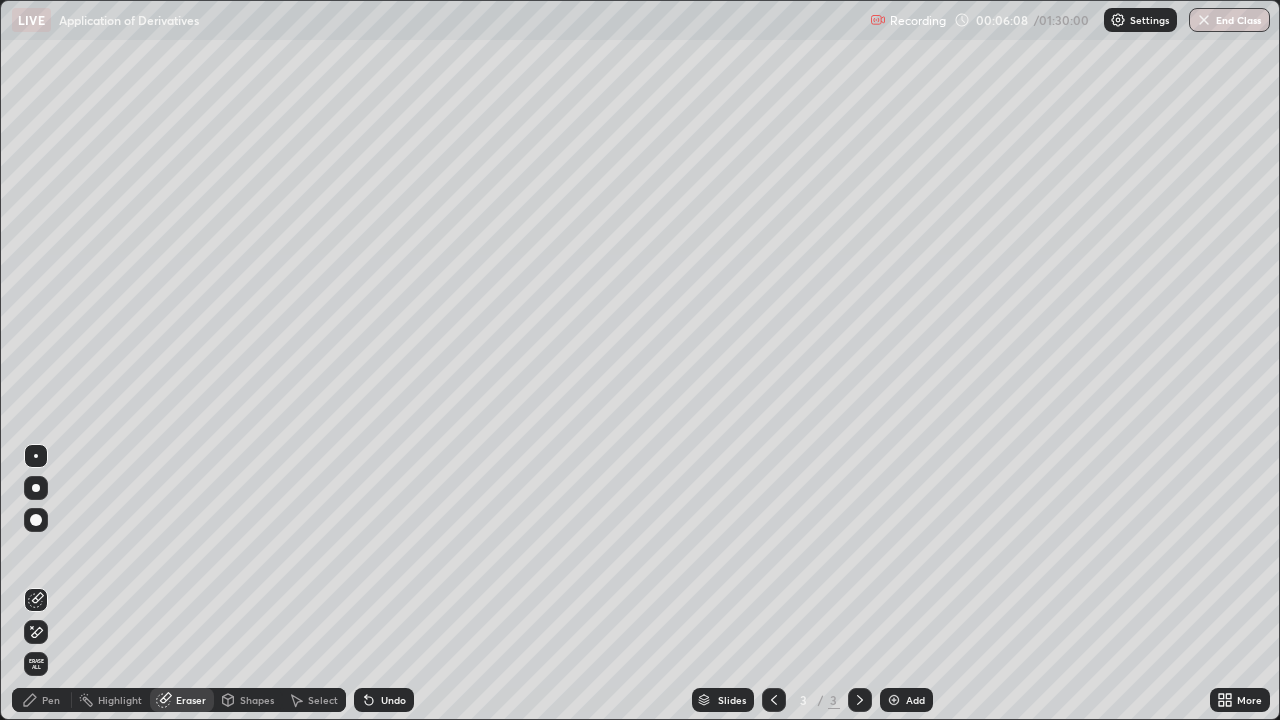 click on "Eraser" at bounding box center [191, 700] 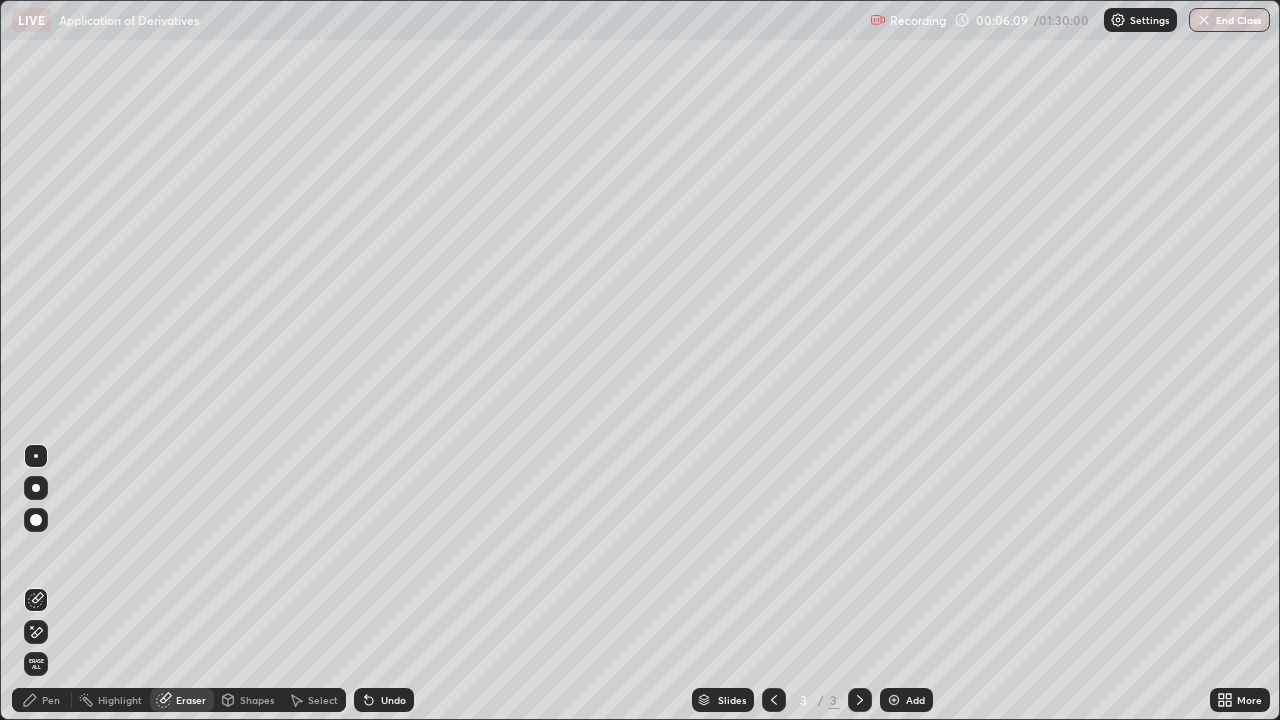 click on "Undo" at bounding box center [393, 700] 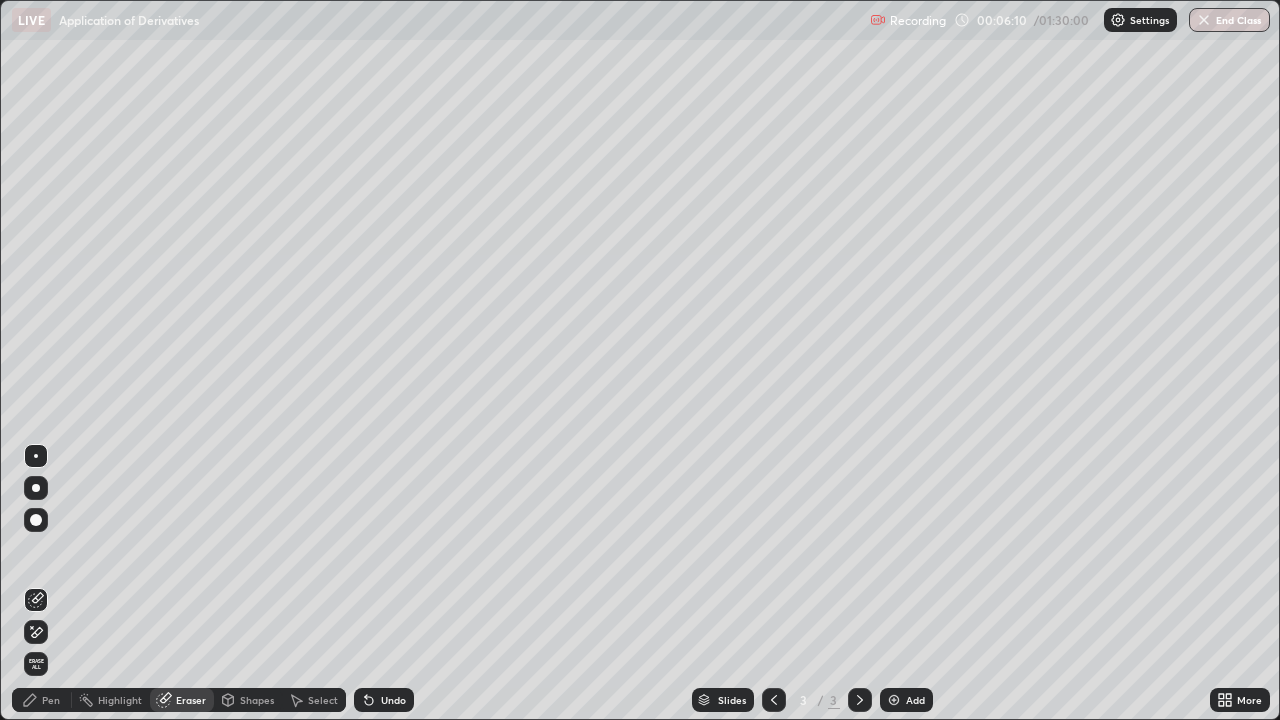 click on "Undo" at bounding box center (393, 700) 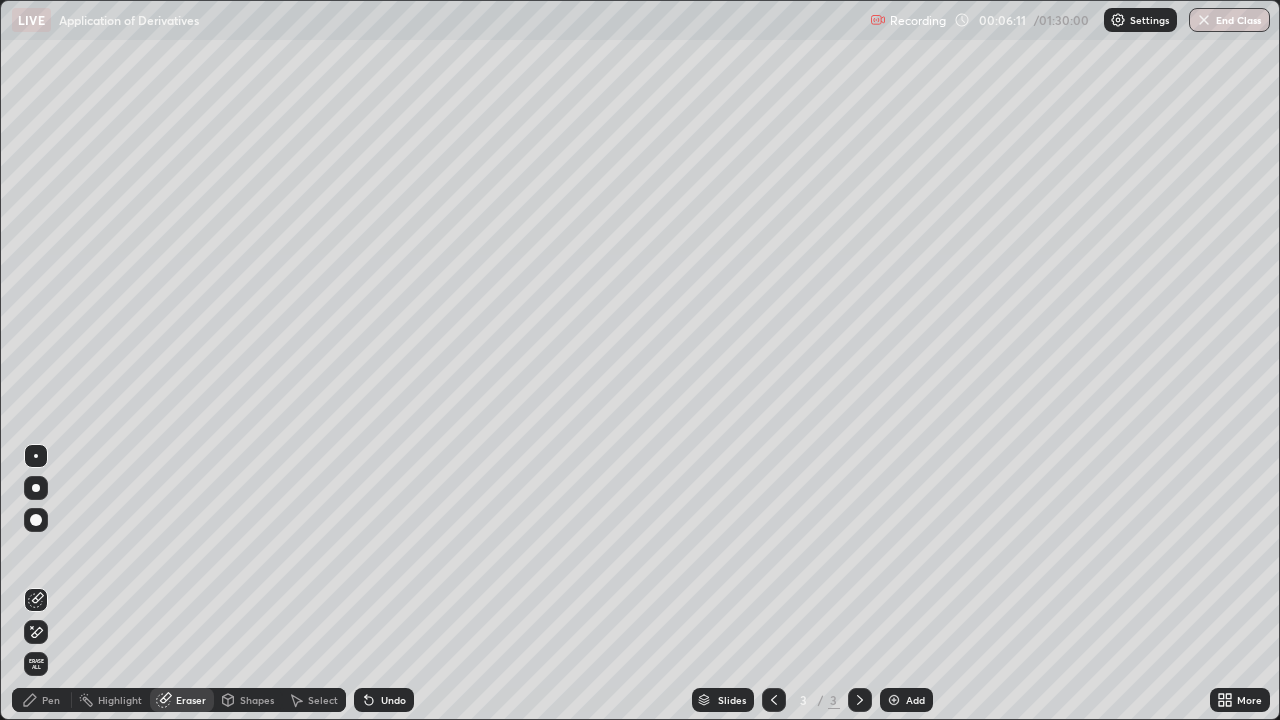click on "Undo" at bounding box center [384, 700] 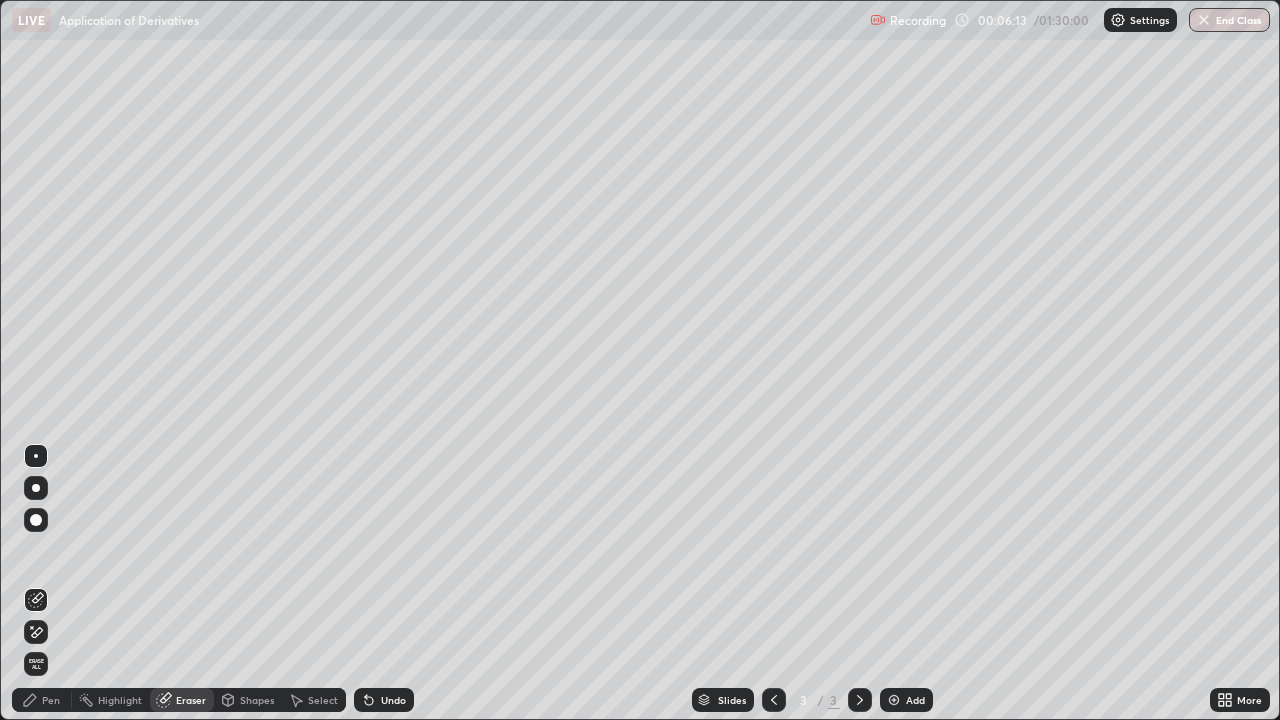 click on "Pen" at bounding box center (51, 700) 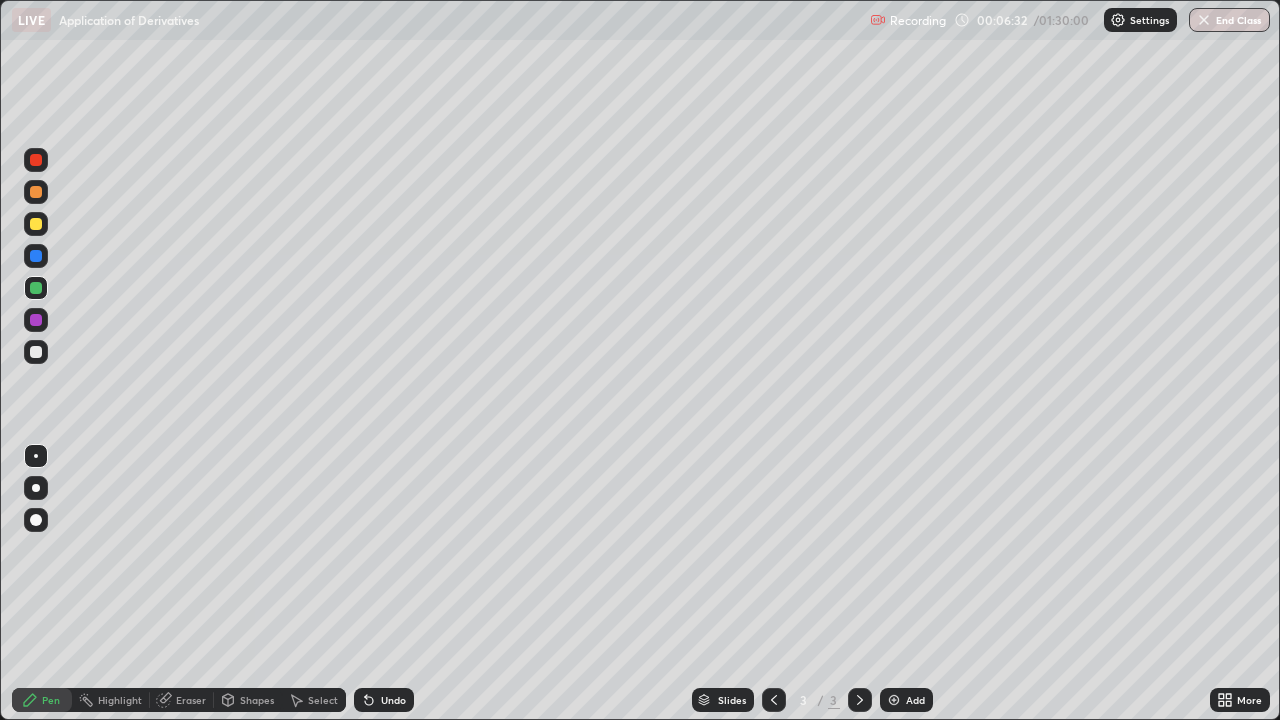 click on "Eraser" at bounding box center (191, 700) 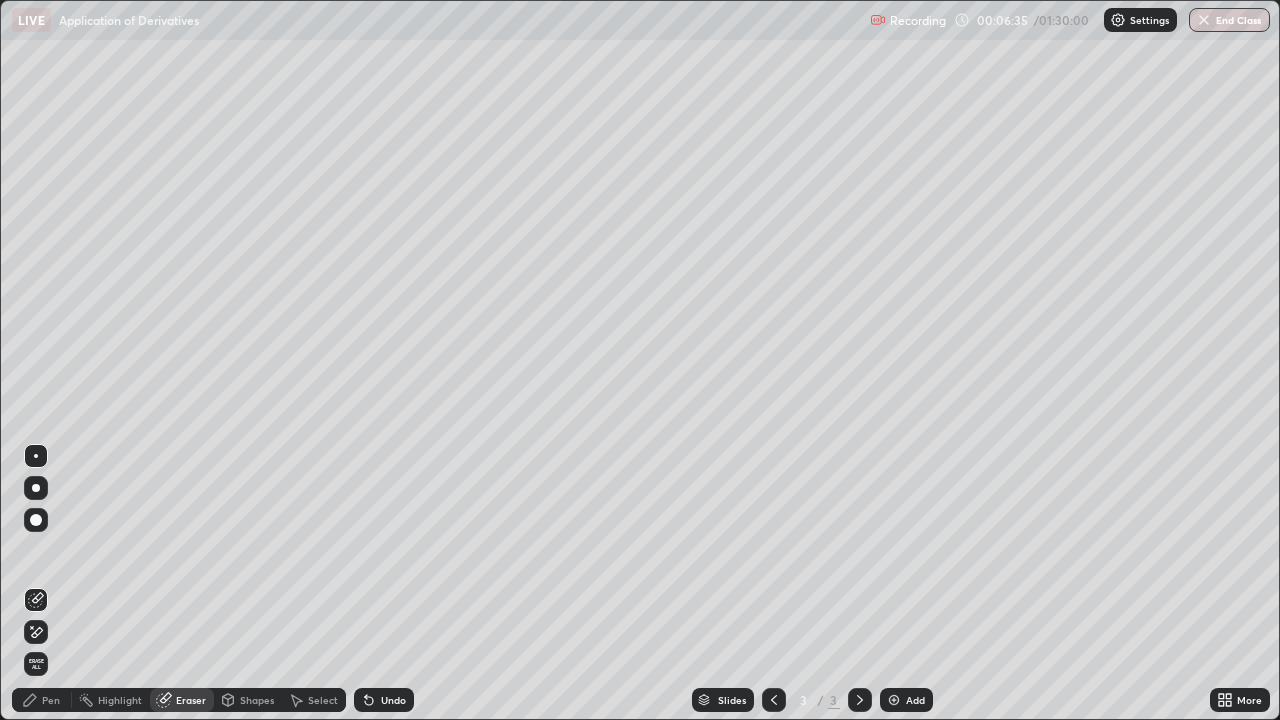 click on "Pen" at bounding box center [51, 700] 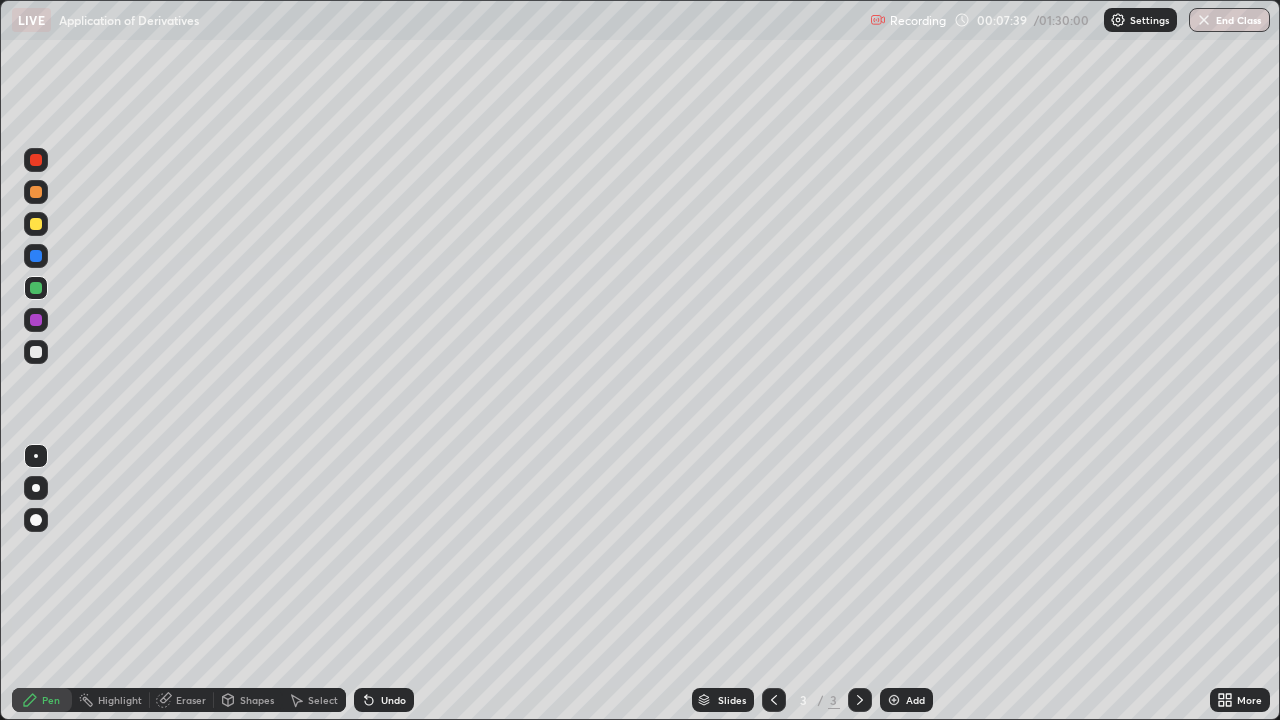 click on "Eraser" at bounding box center [191, 700] 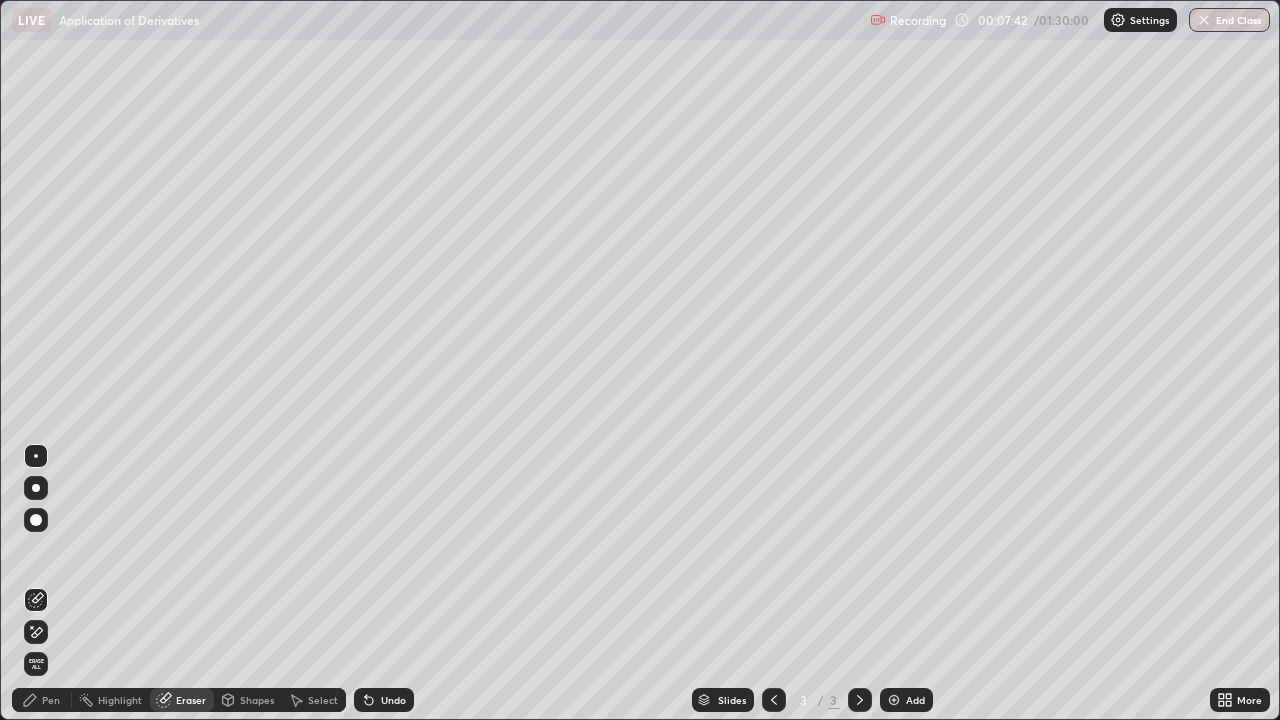 click on "Pen" at bounding box center (42, 700) 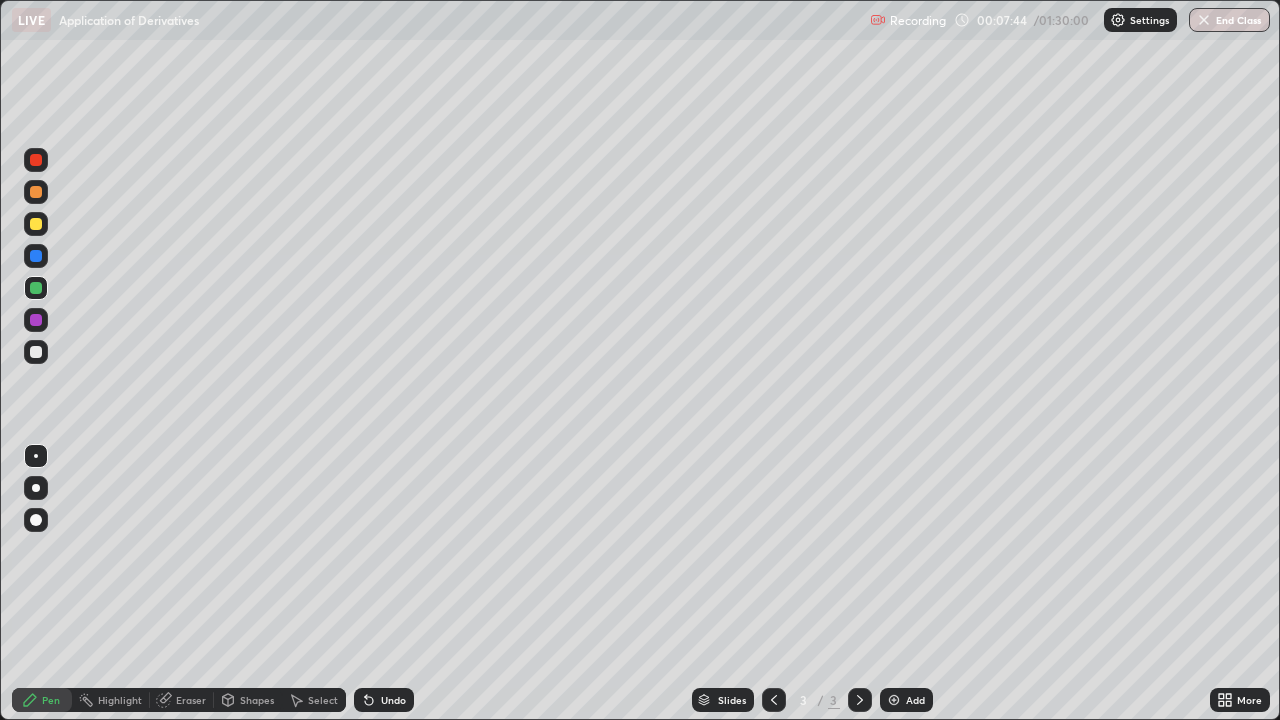 click at bounding box center [36, 352] 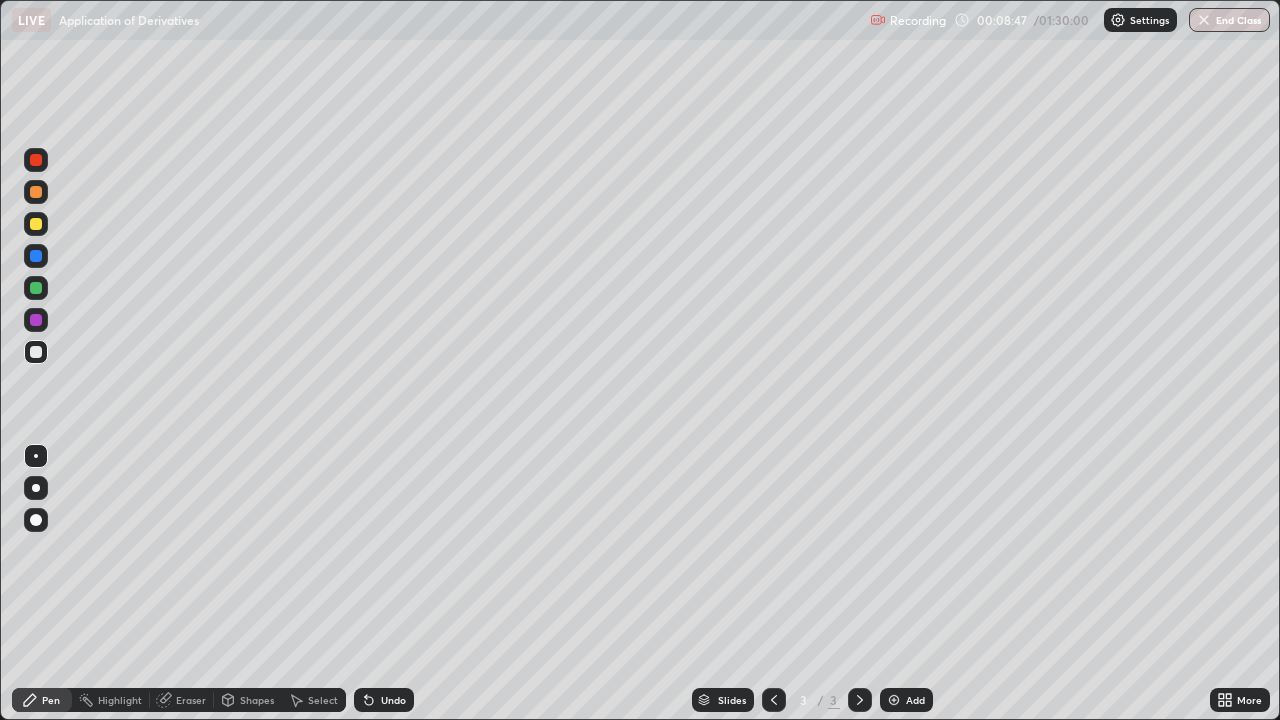 click at bounding box center [36, 288] 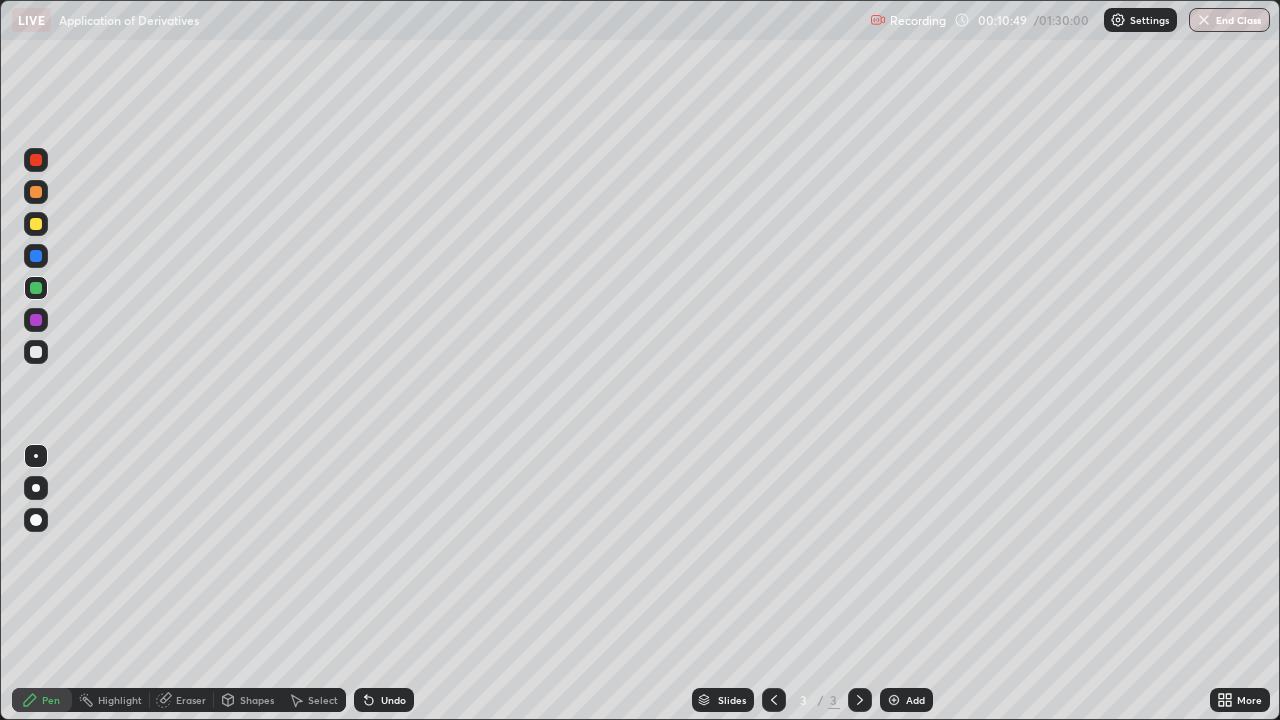 click on "Eraser" at bounding box center [191, 700] 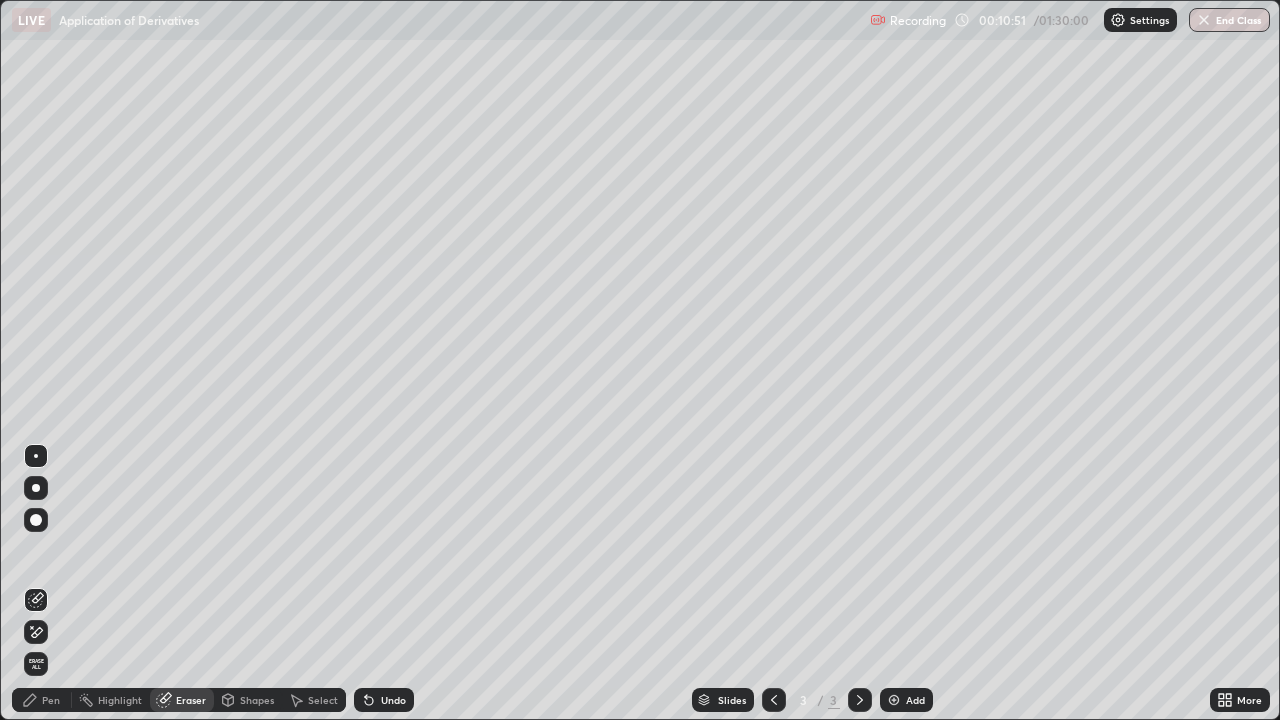 click on "Pen" at bounding box center (51, 700) 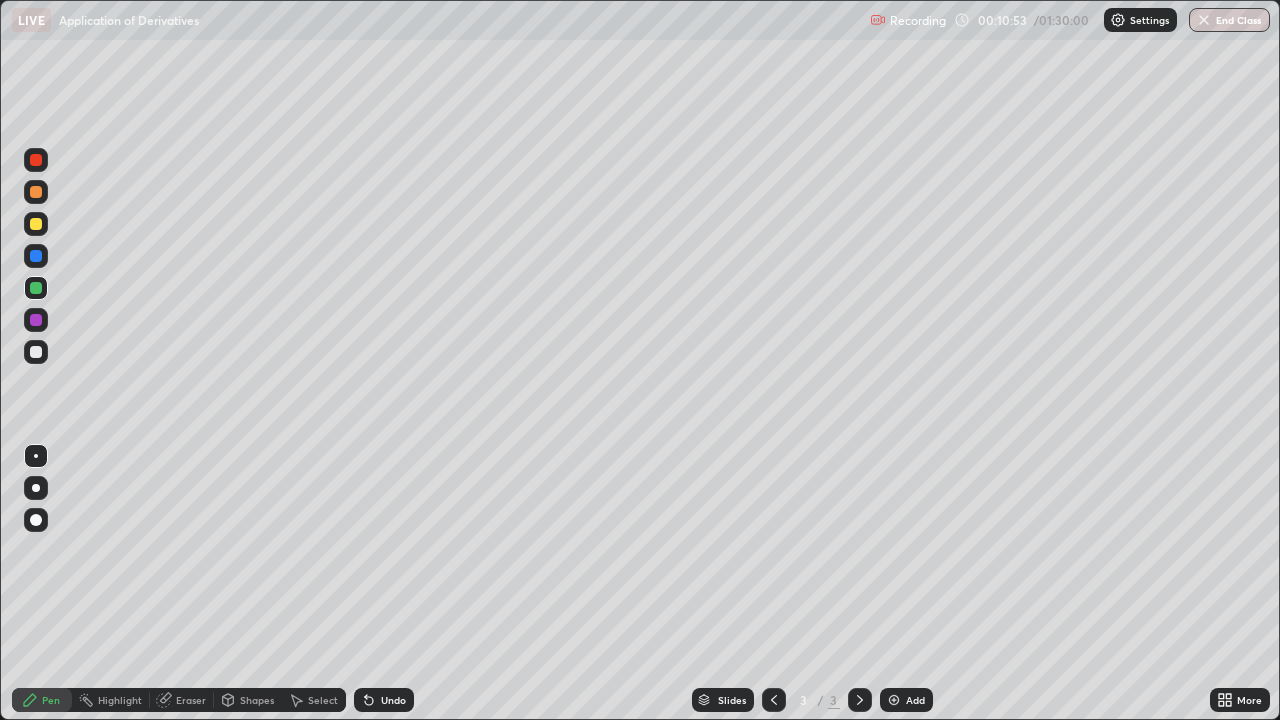 click at bounding box center [36, 352] 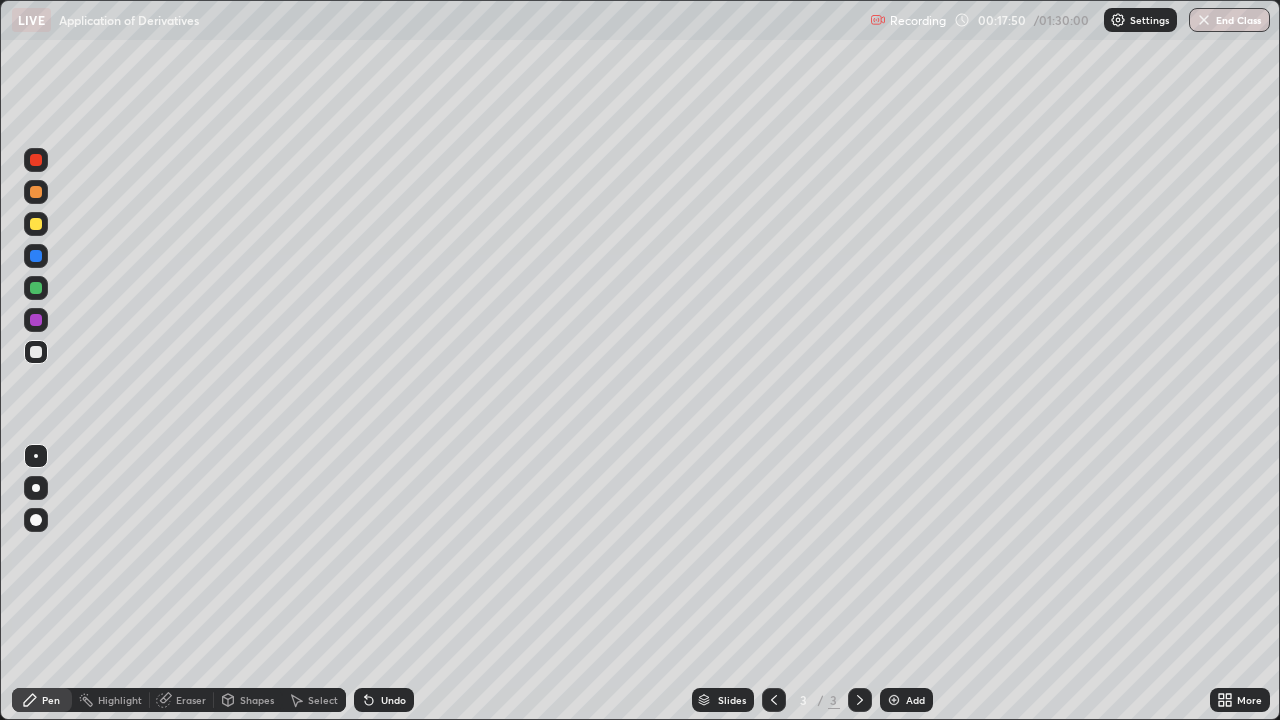 click on "Add" at bounding box center (915, 700) 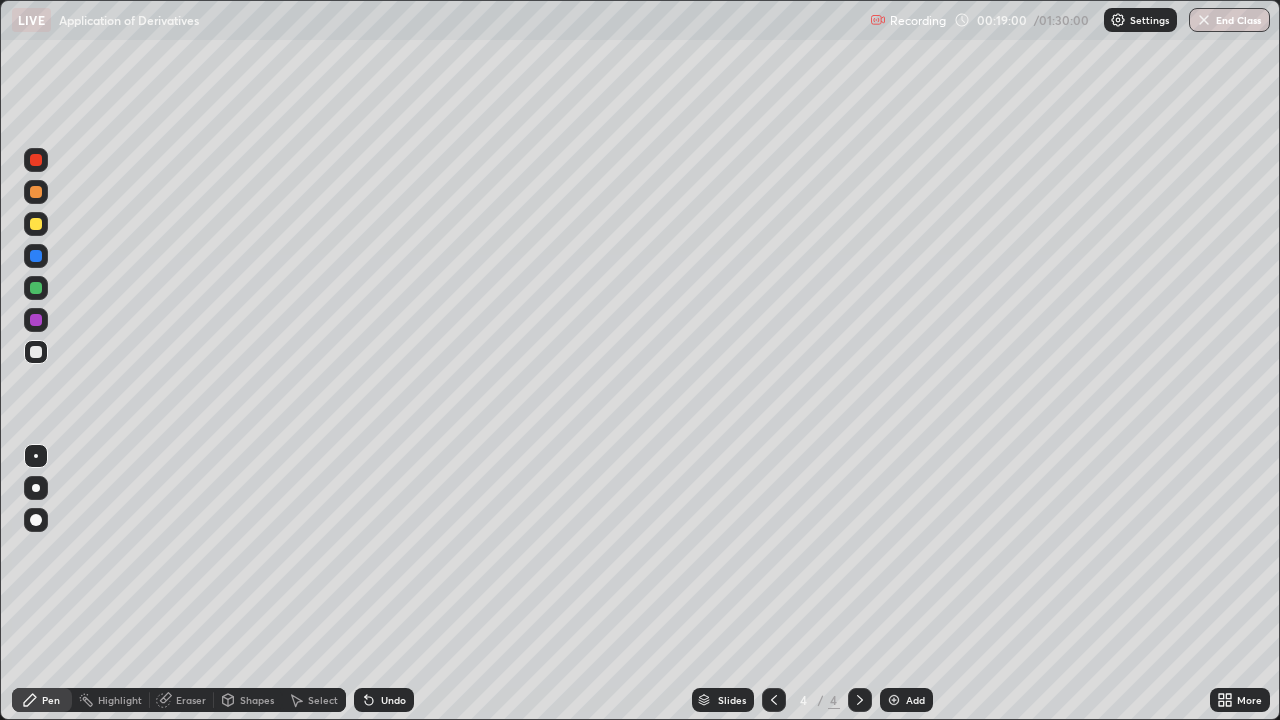 click 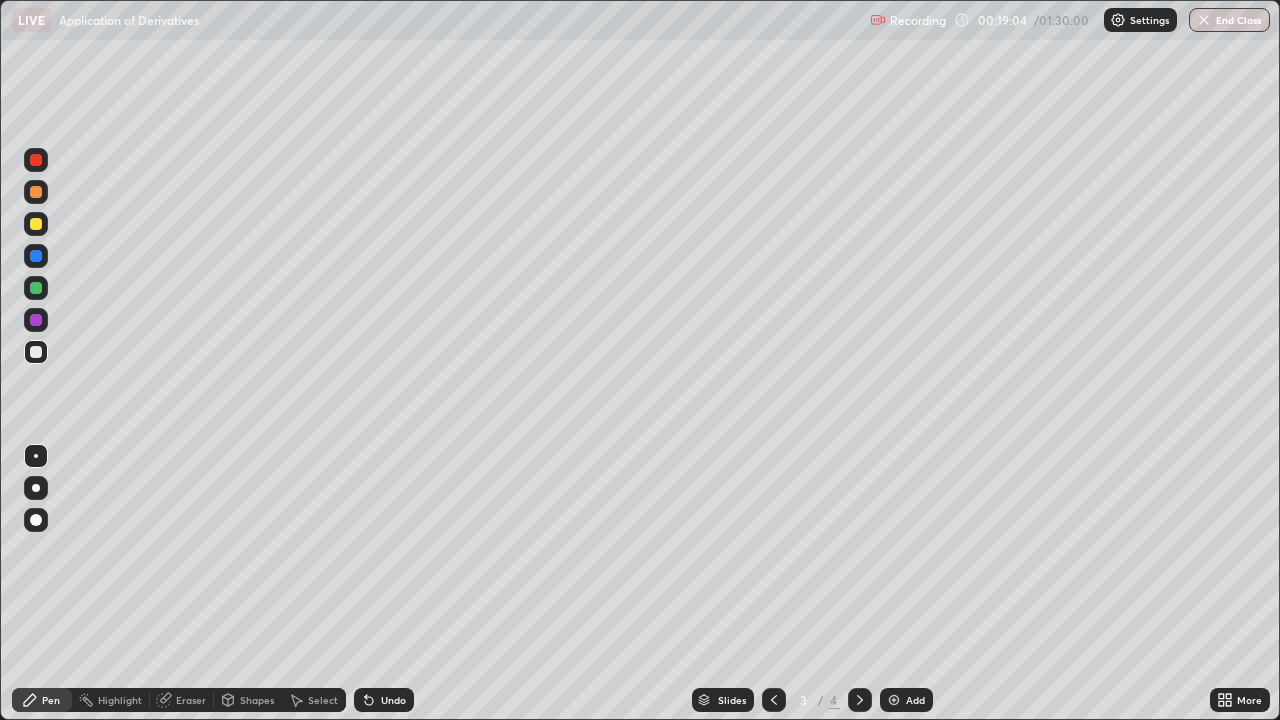 click at bounding box center [36, 224] 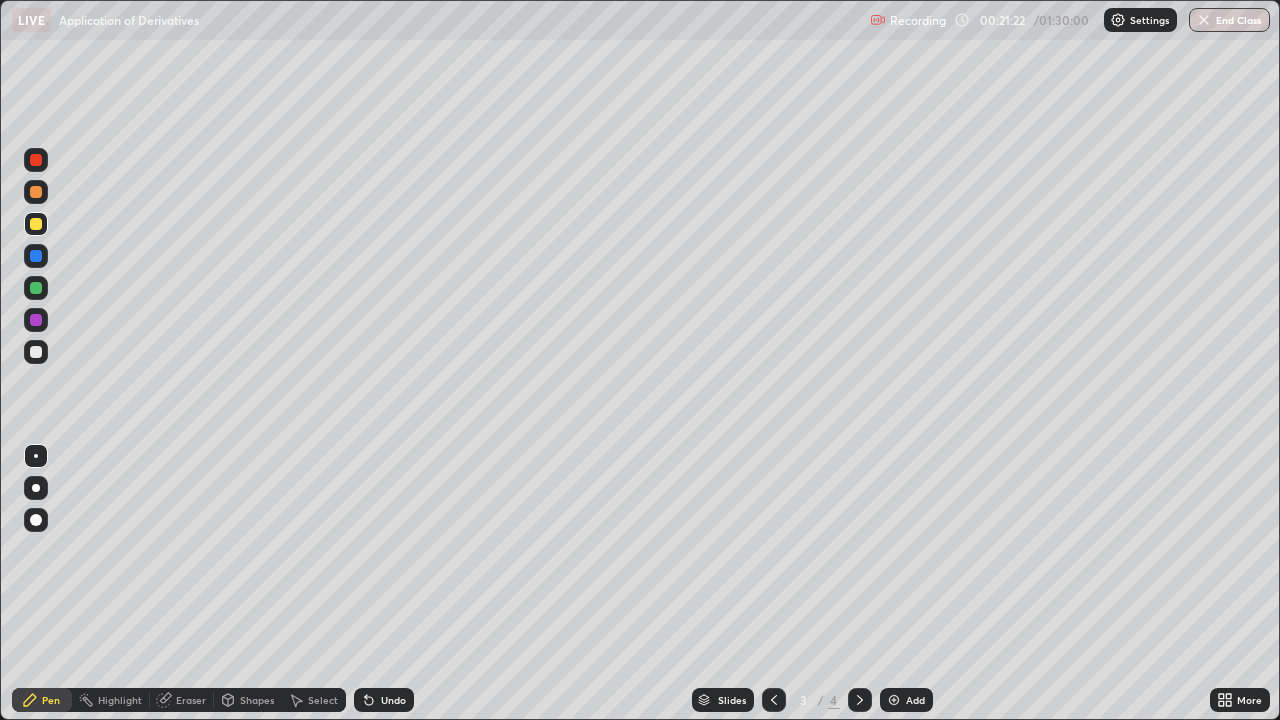 click 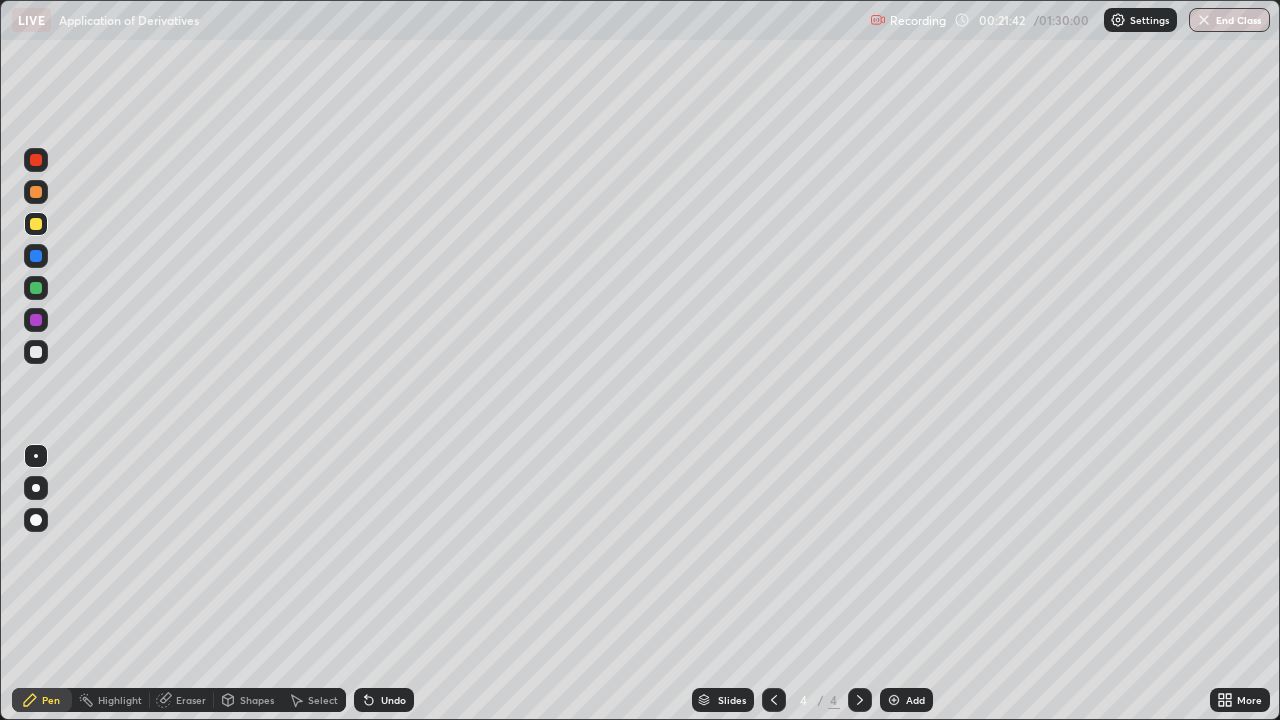click at bounding box center [36, 224] 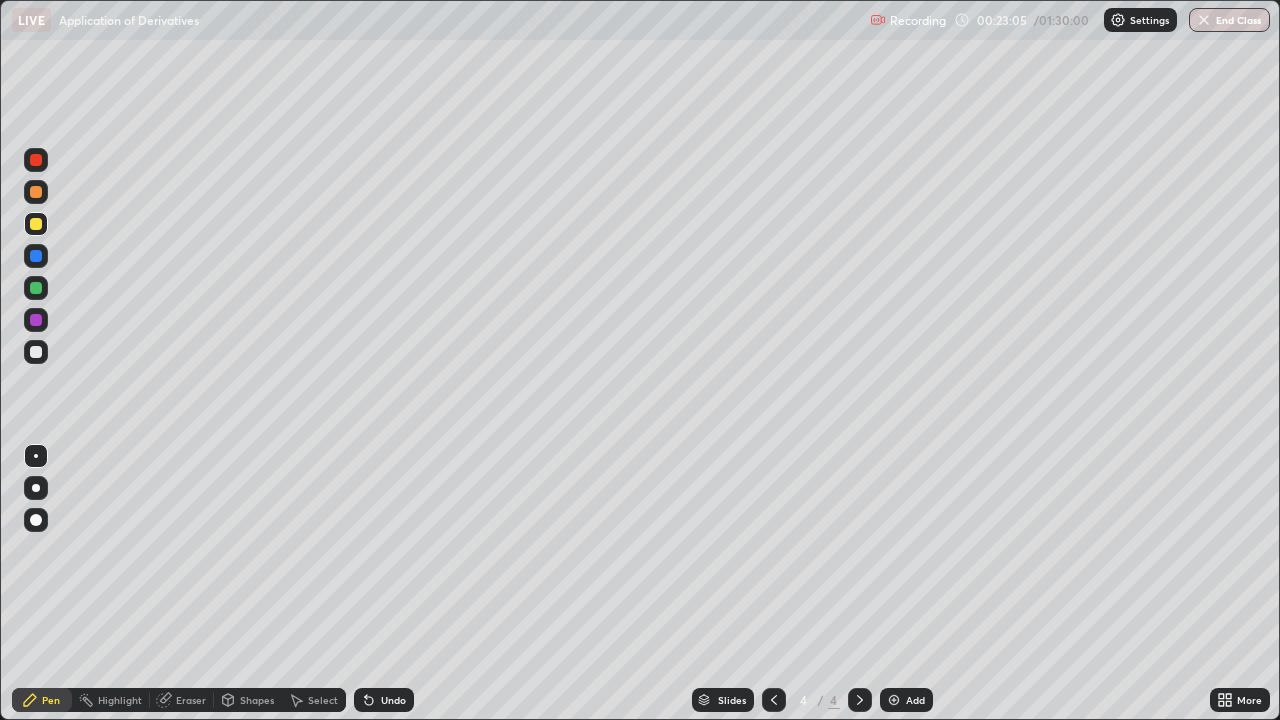 click at bounding box center (36, 352) 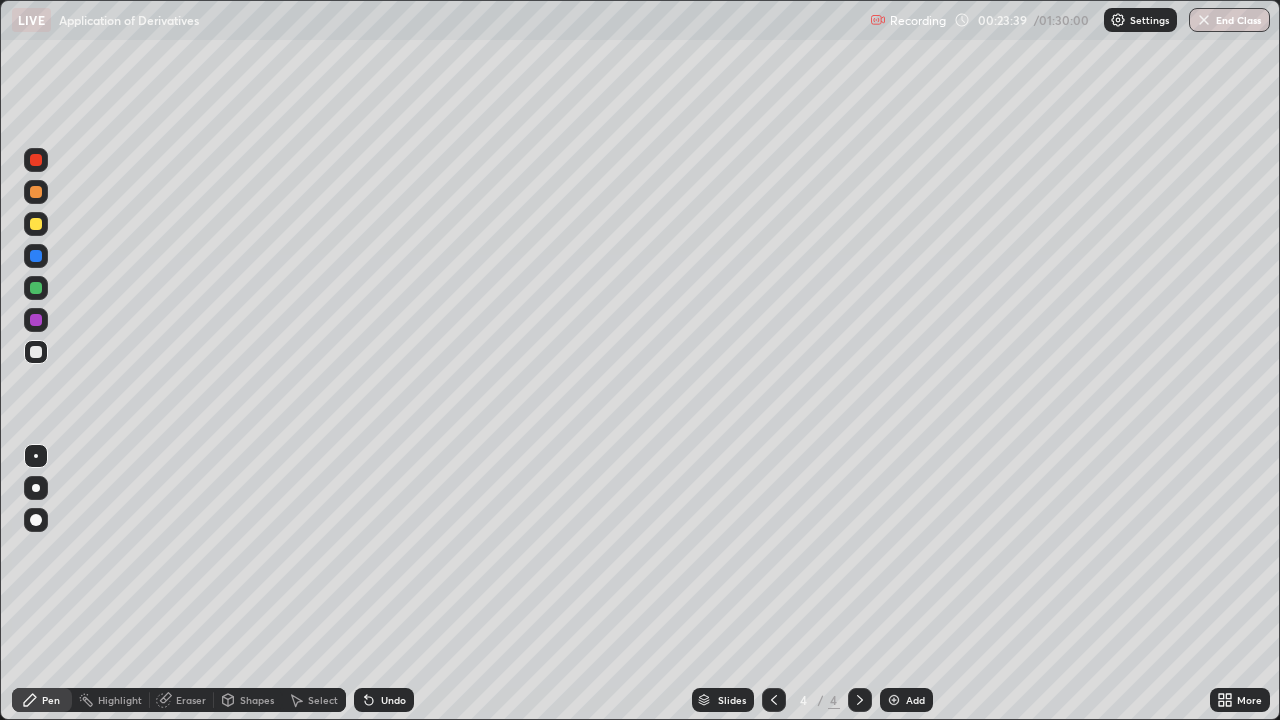 click on "Eraser" at bounding box center (191, 700) 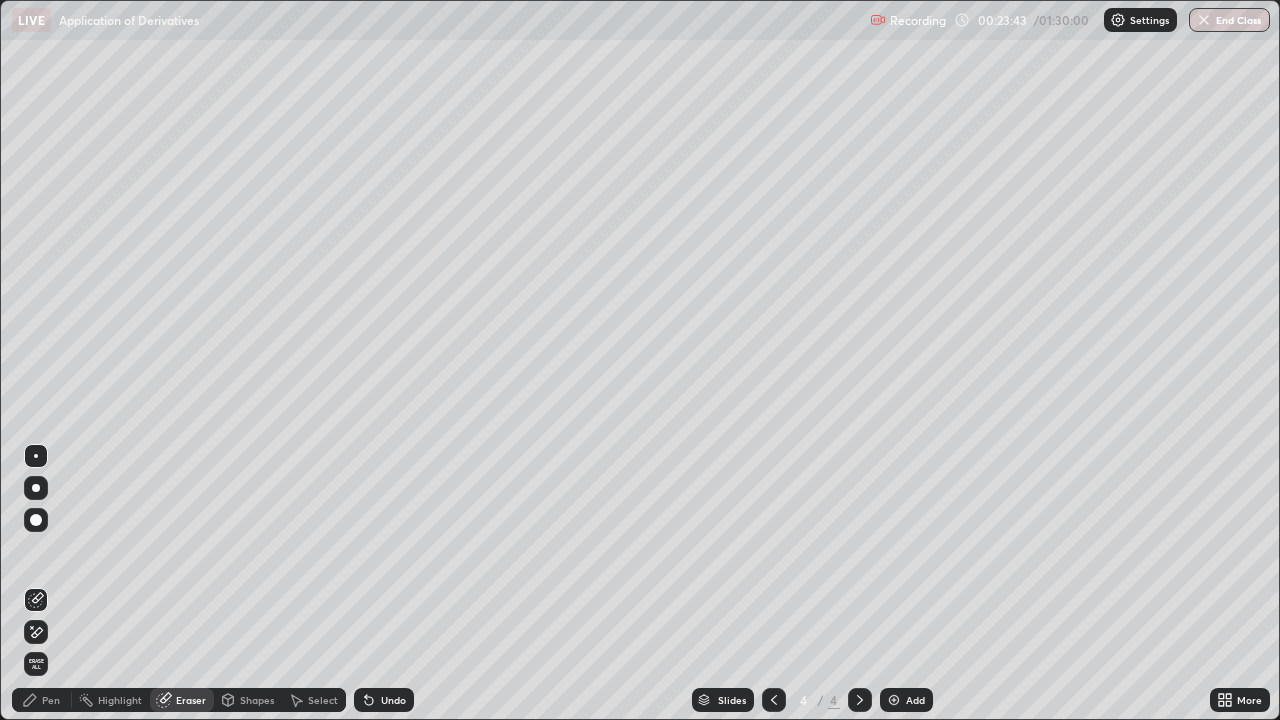 click on "Pen" at bounding box center [51, 700] 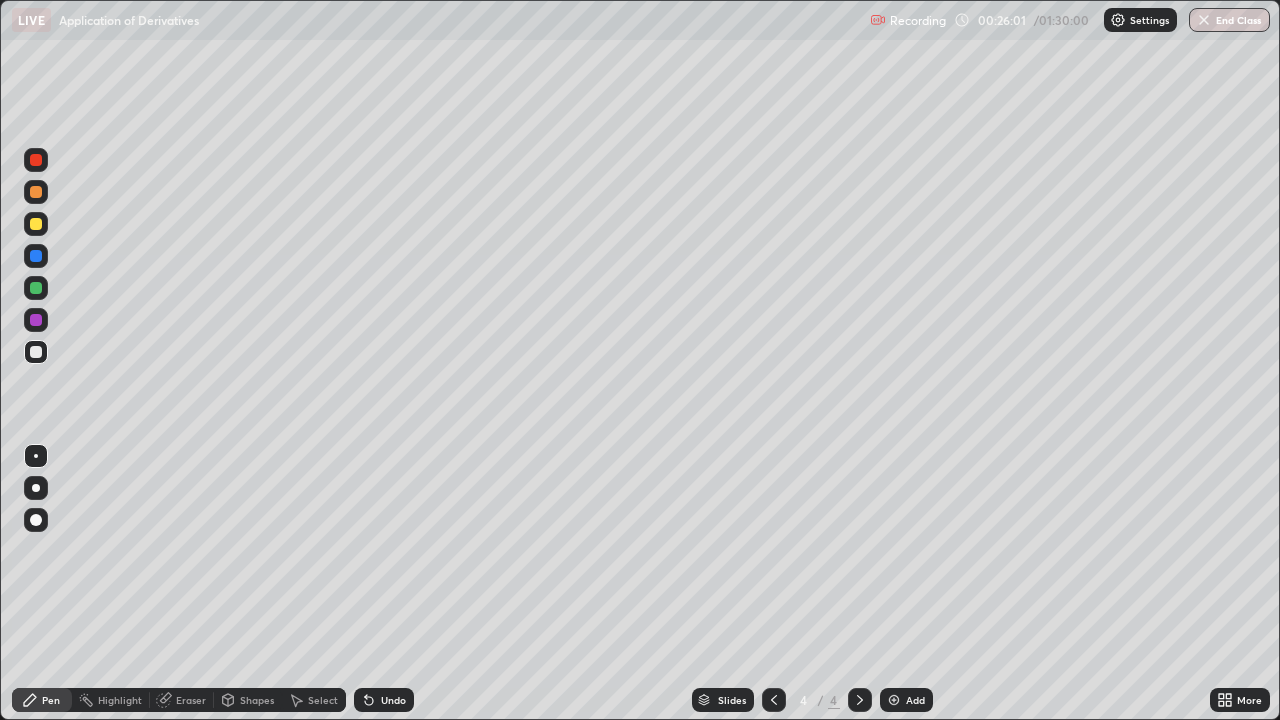click at bounding box center (36, 288) 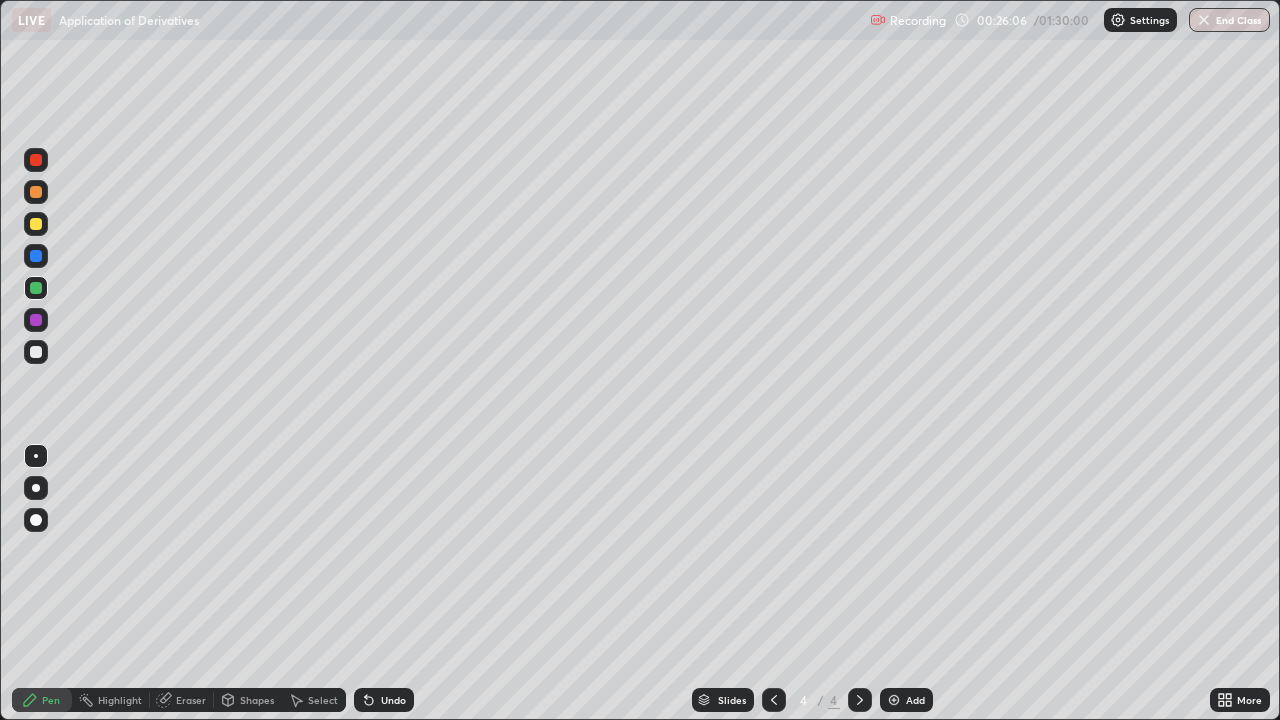click on "Undo" at bounding box center [393, 700] 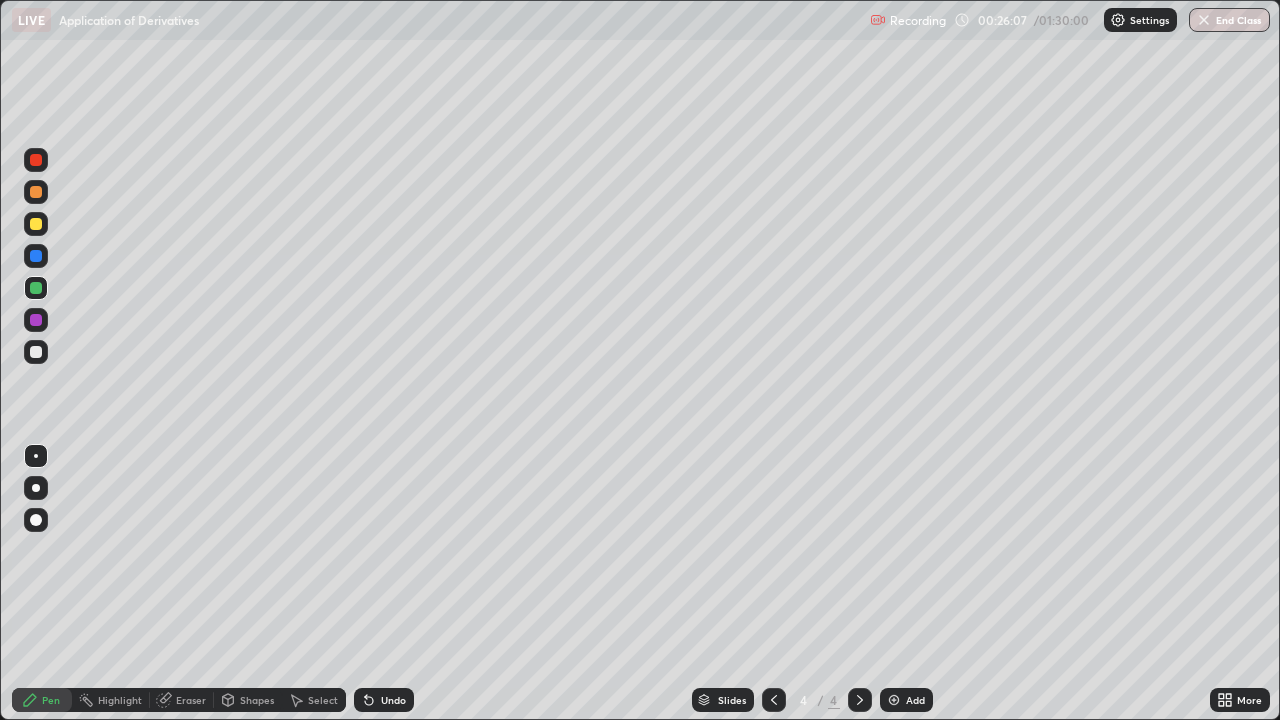 click on "Undo" at bounding box center [393, 700] 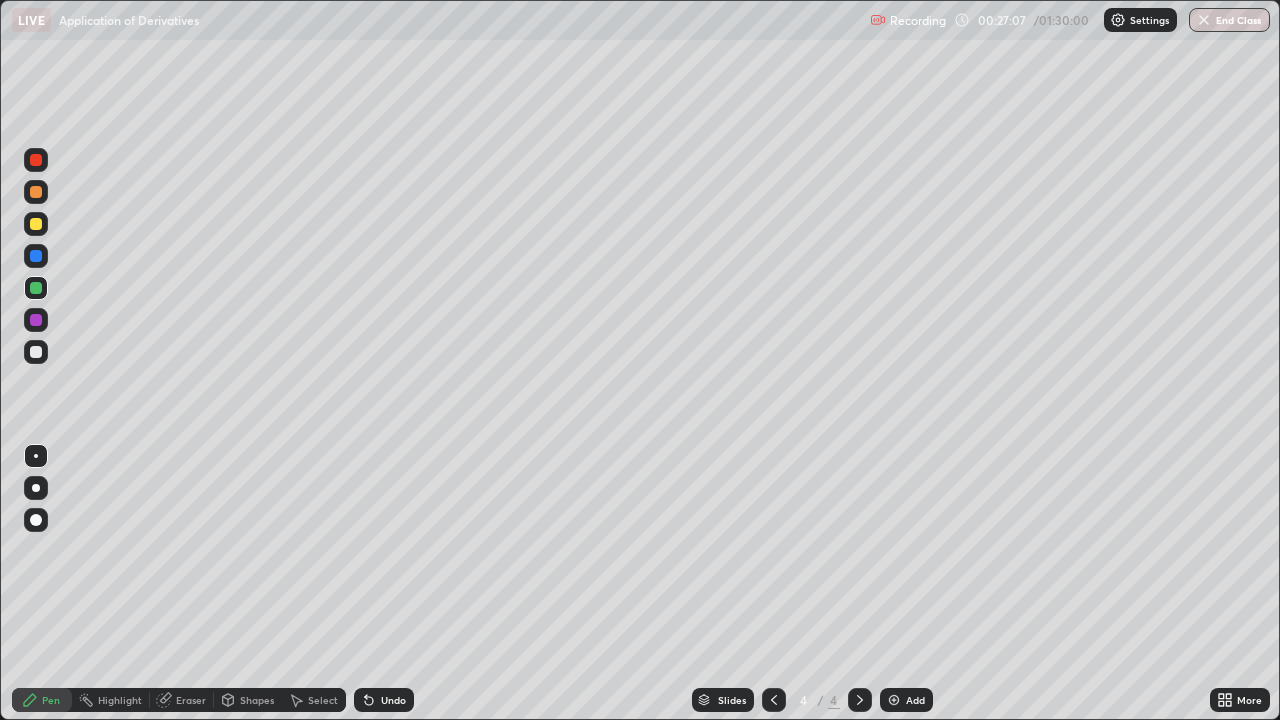 click on "Add" at bounding box center [915, 700] 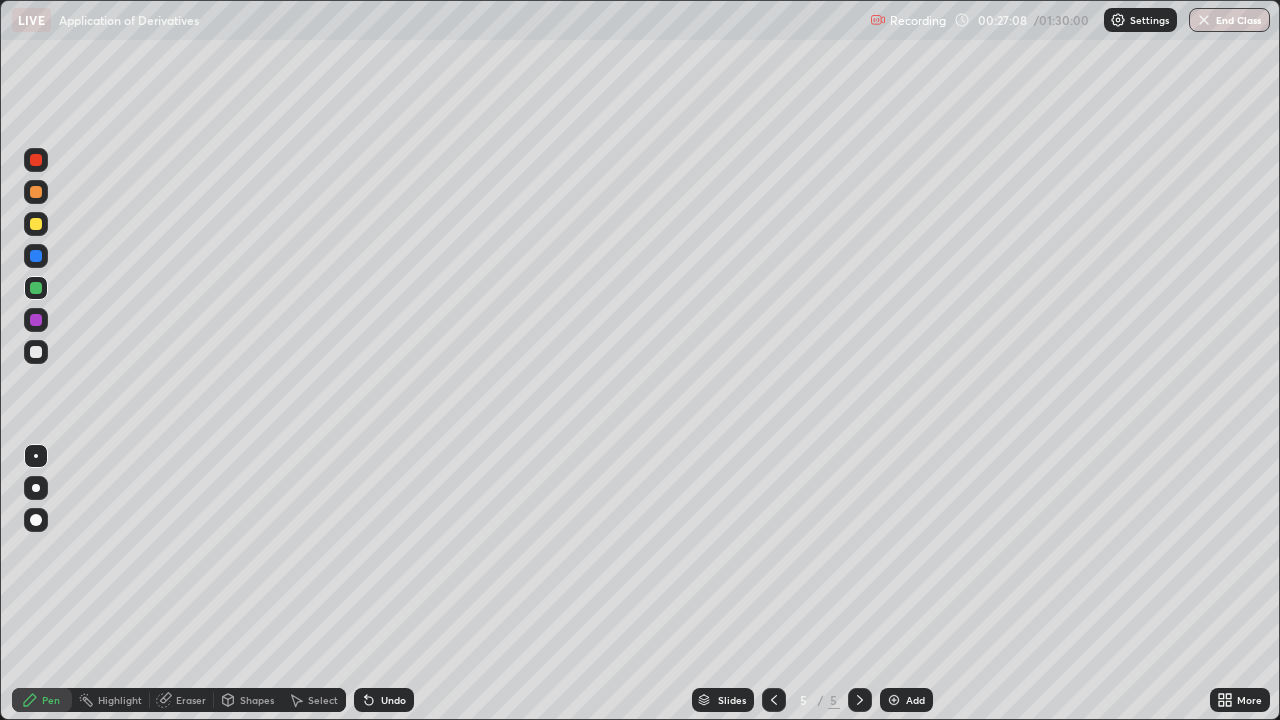 click 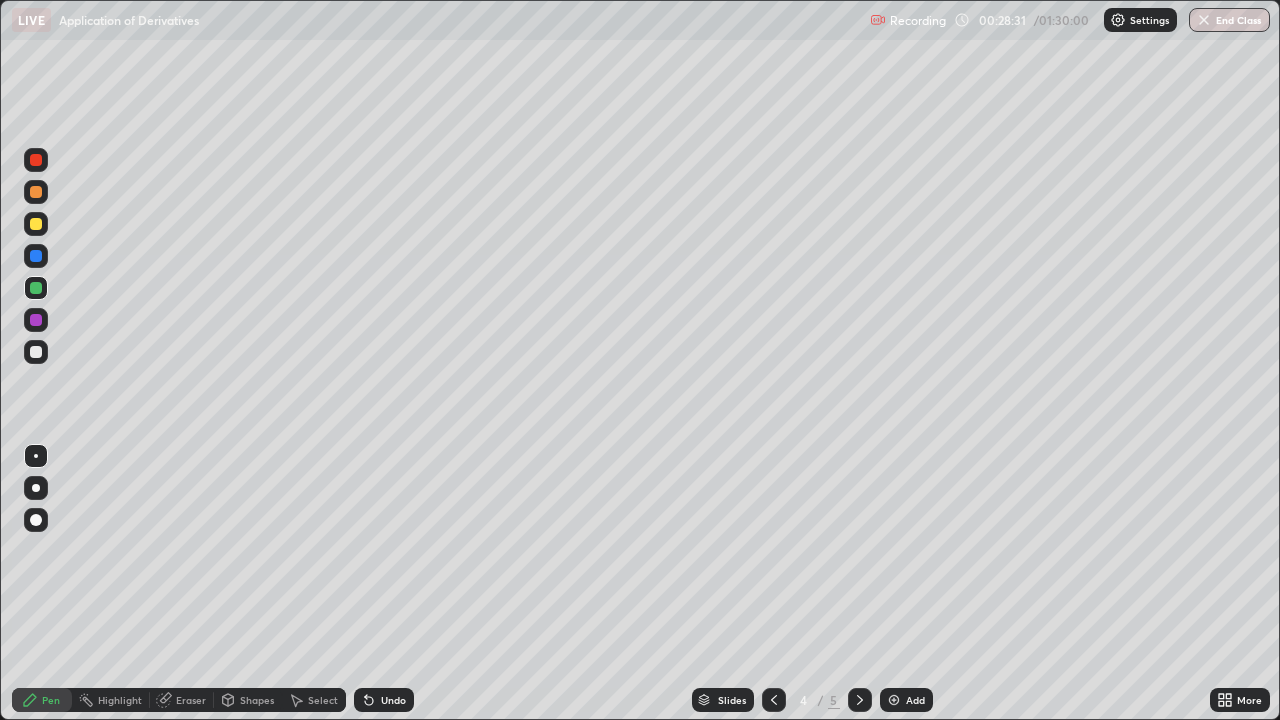 click 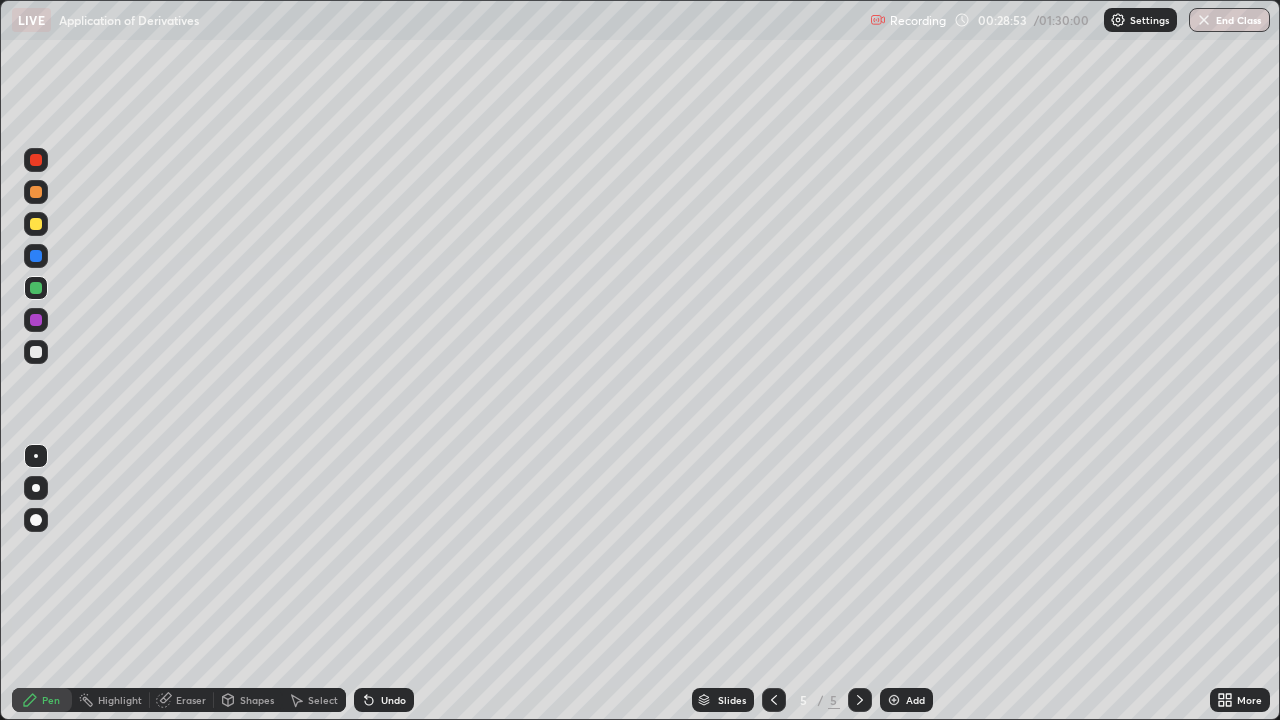 click at bounding box center (36, 352) 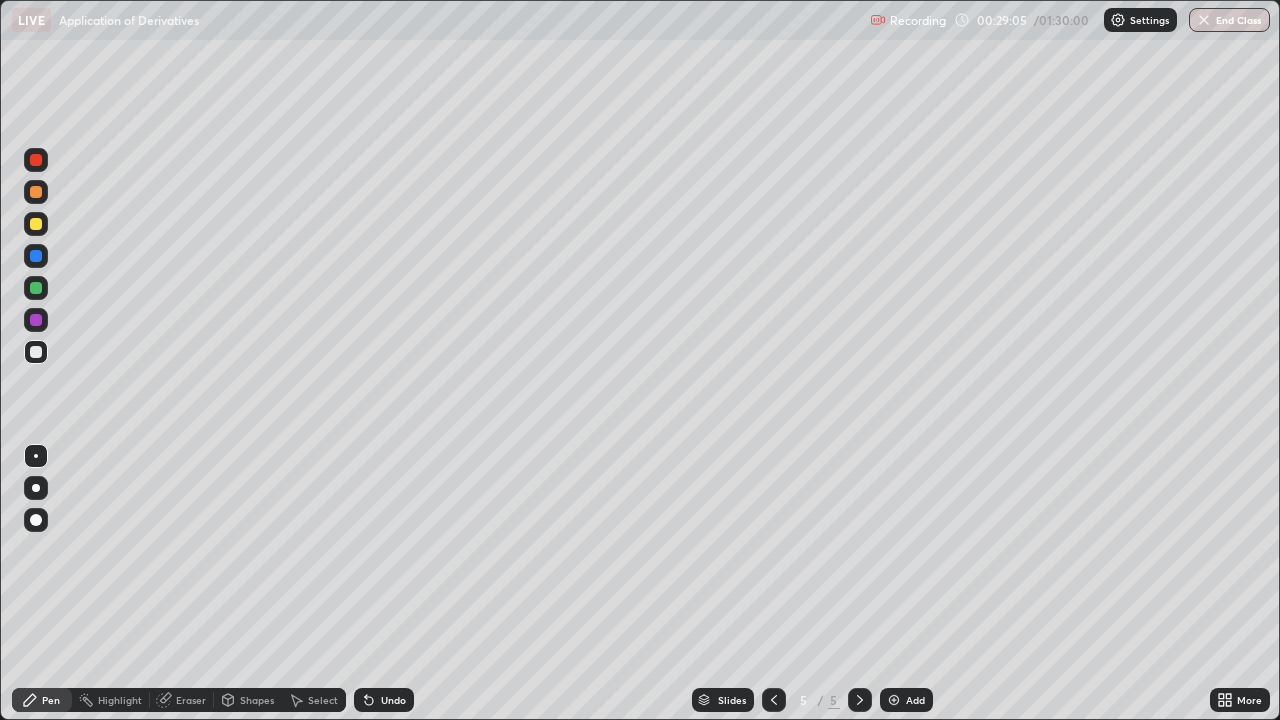 click 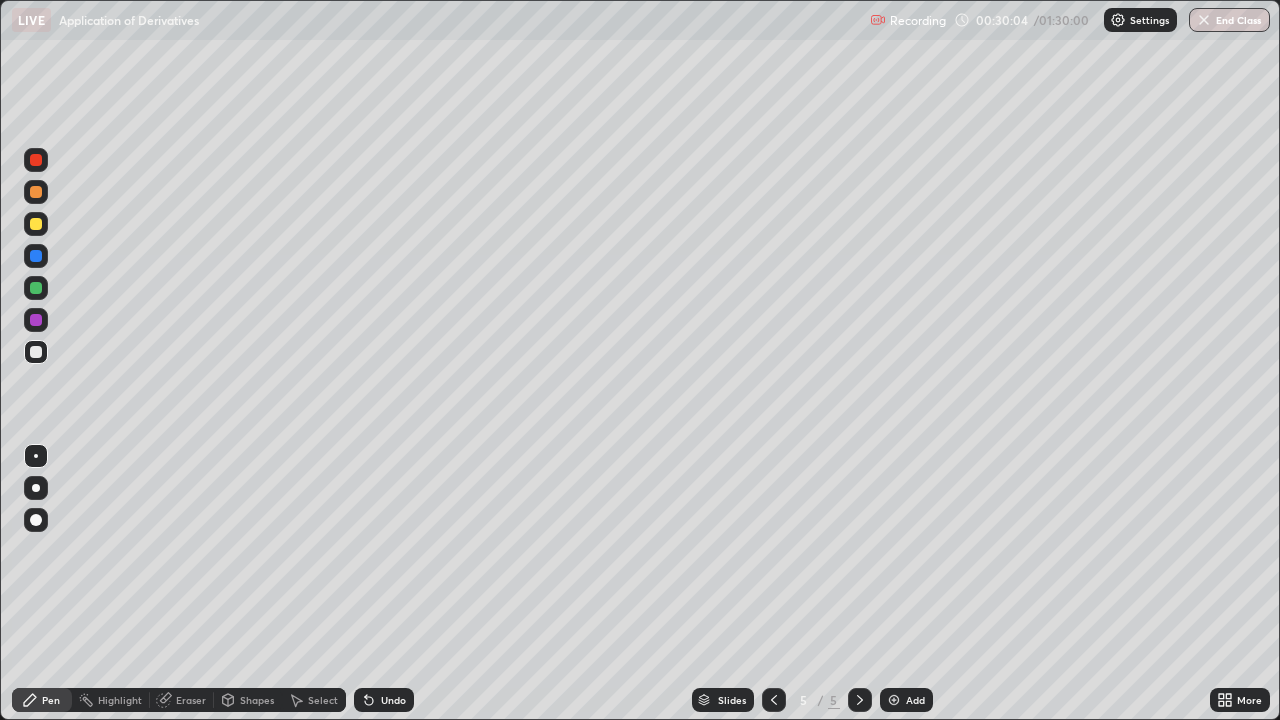 click on "Undo" at bounding box center [393, 700] 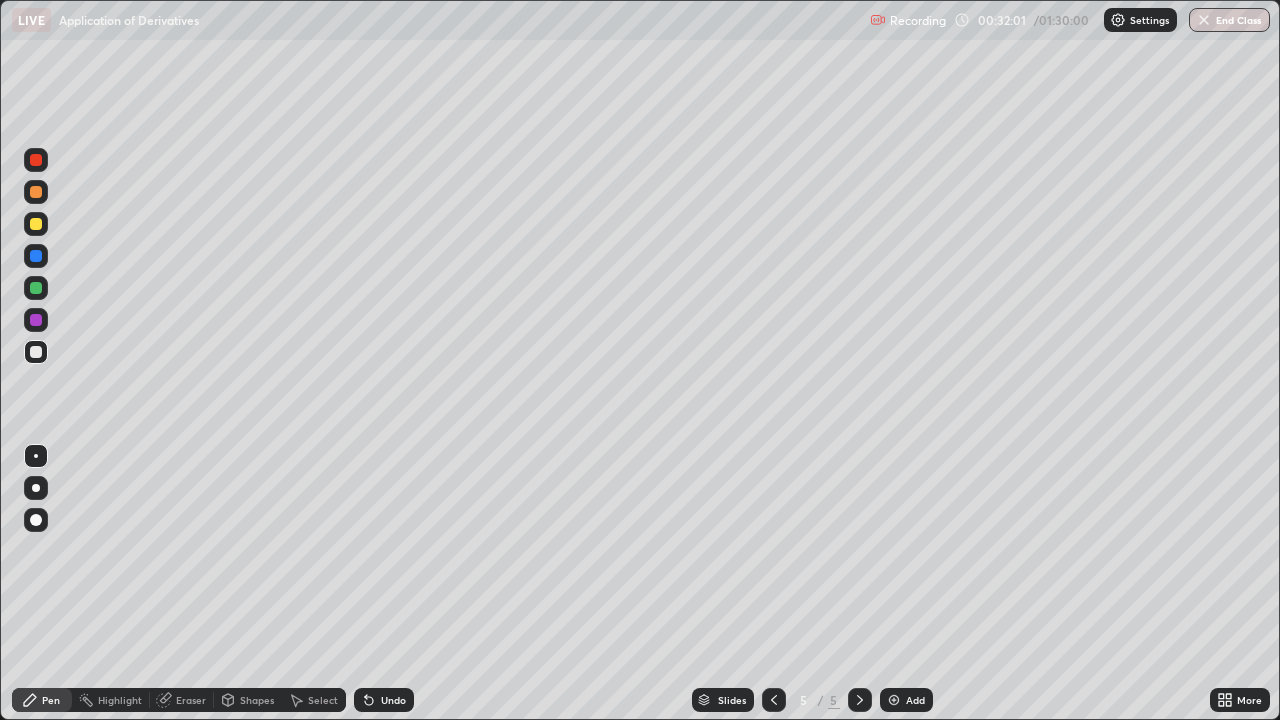 click 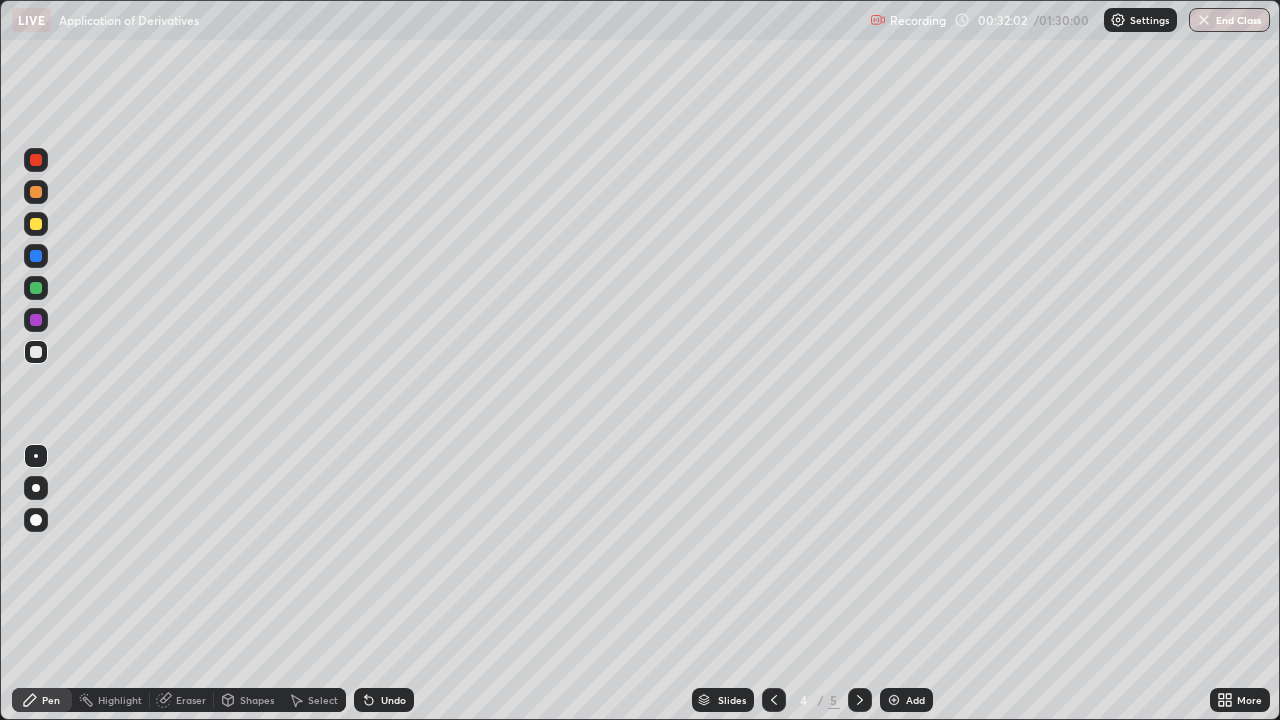 click 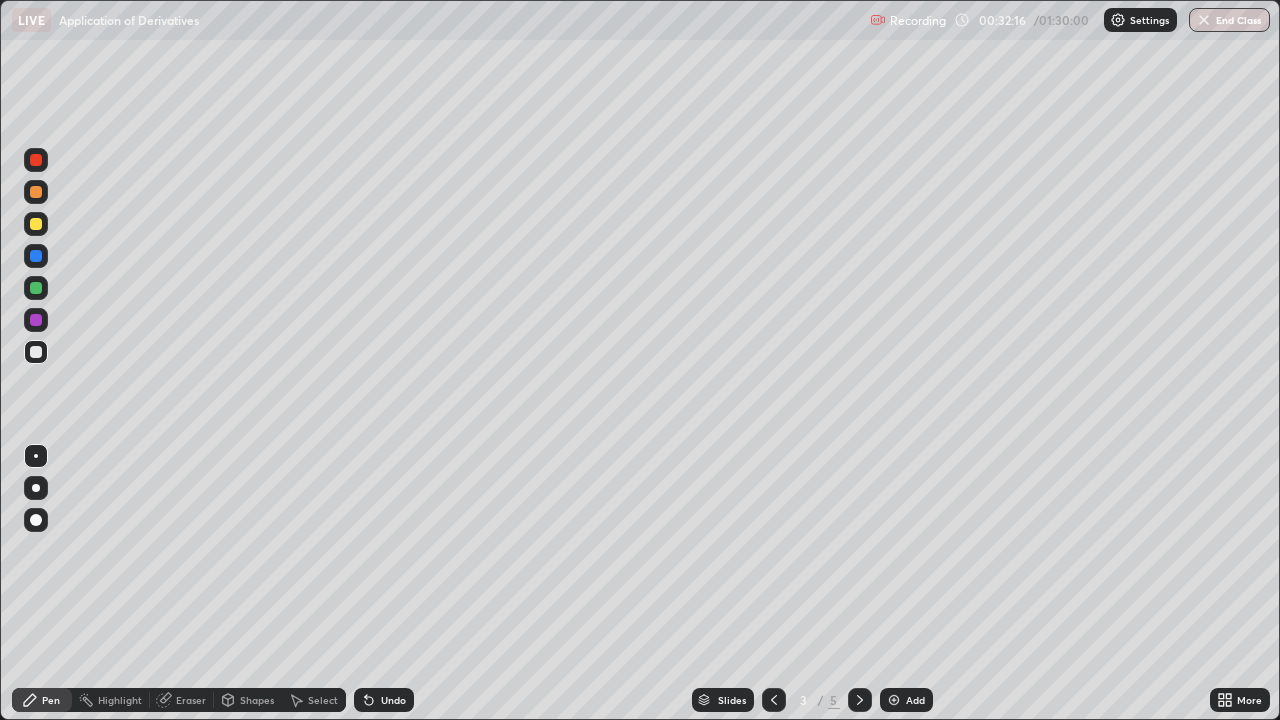 click 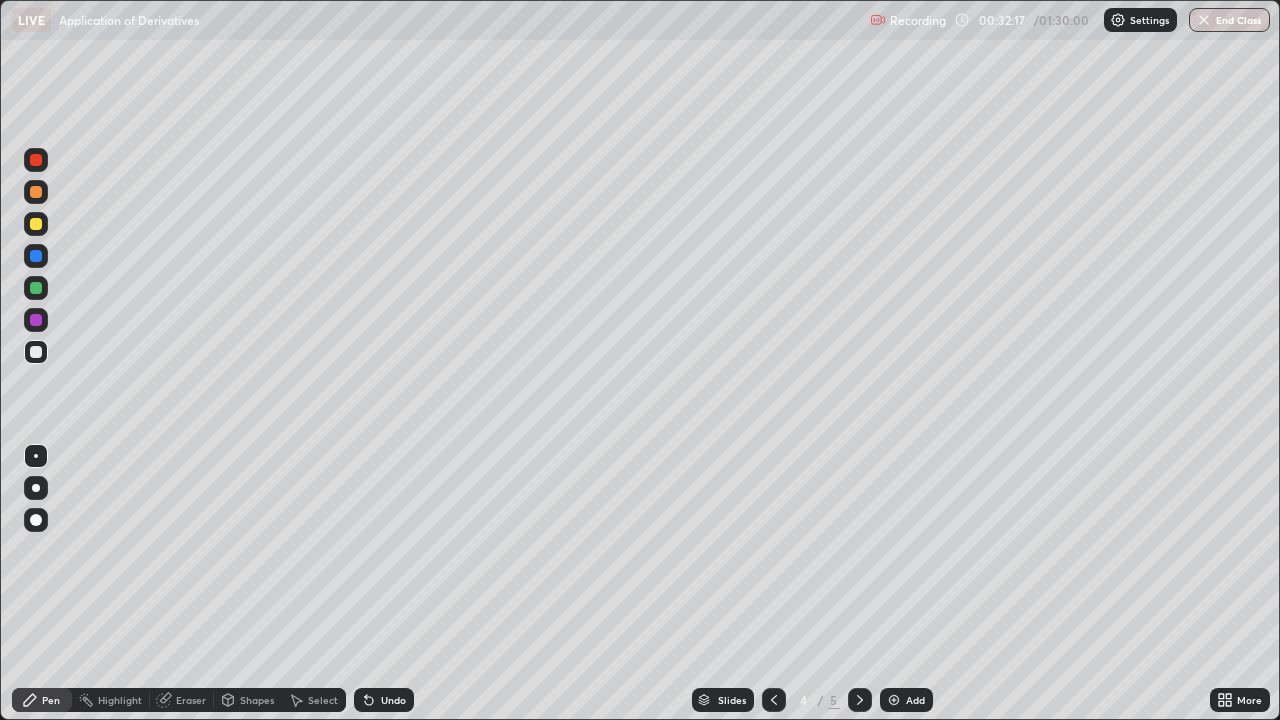 click 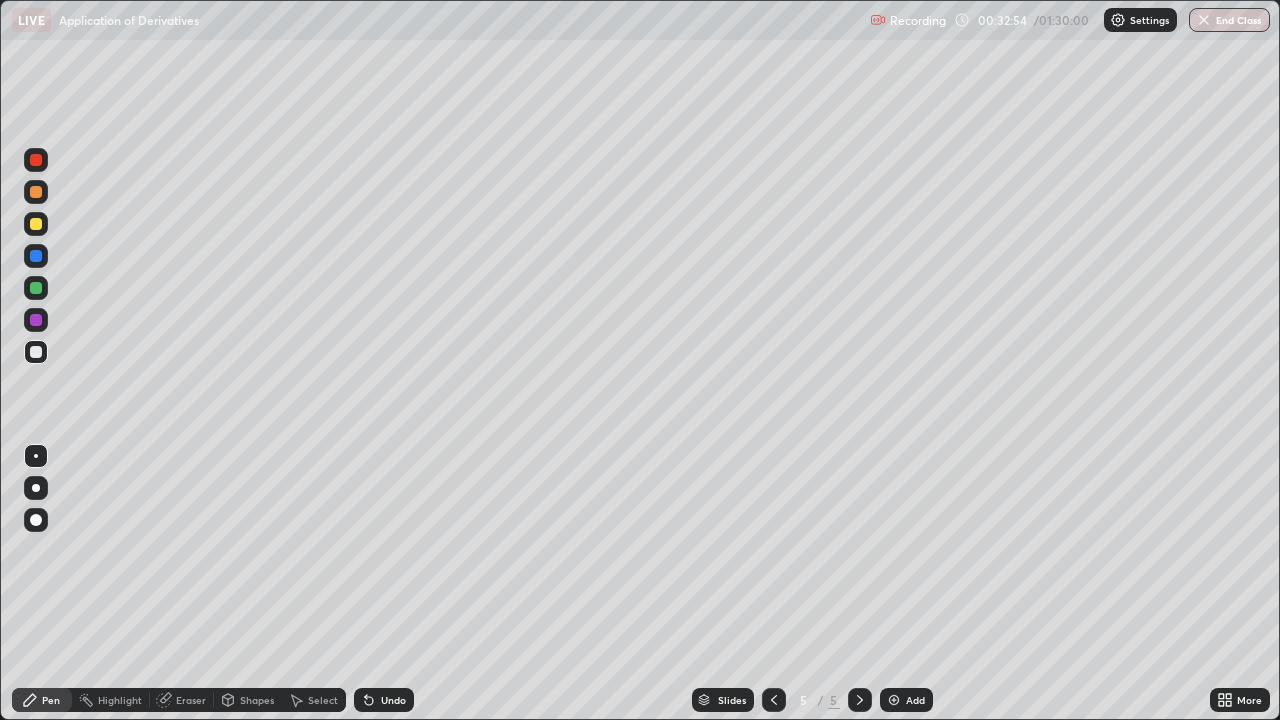 click at bounding box center (36, 320) 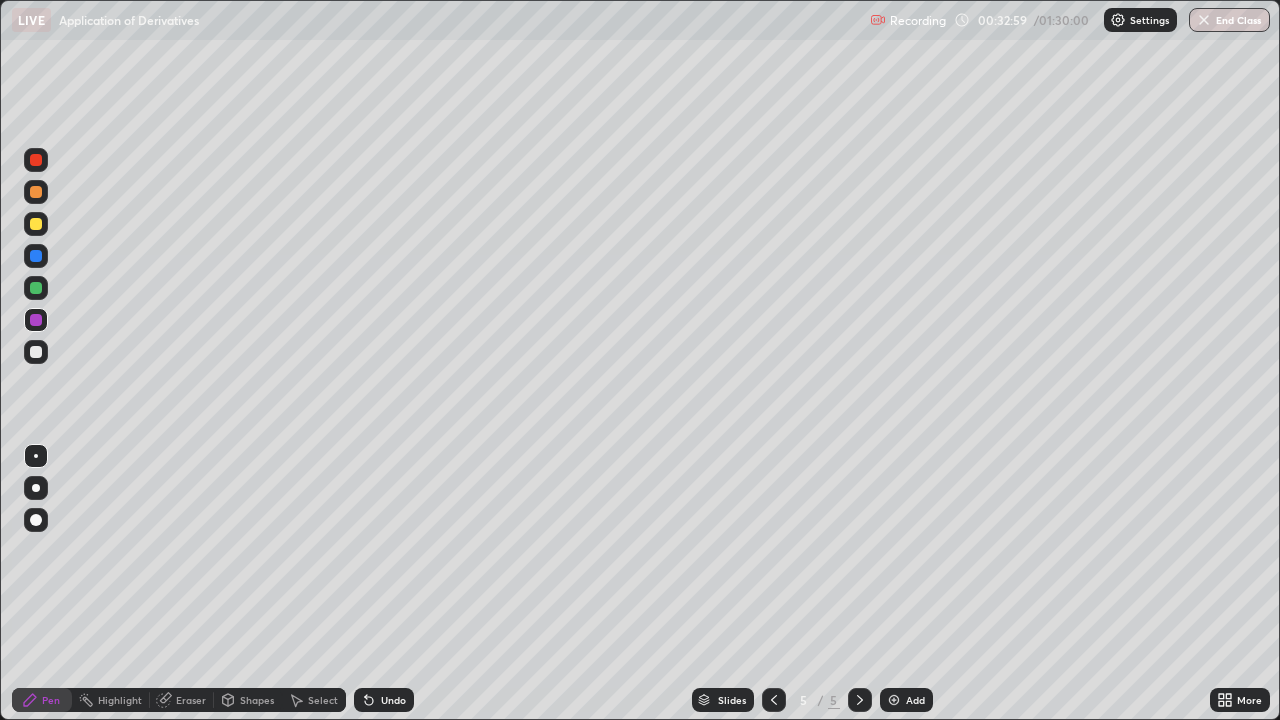 click at bounding box center [36, 224] 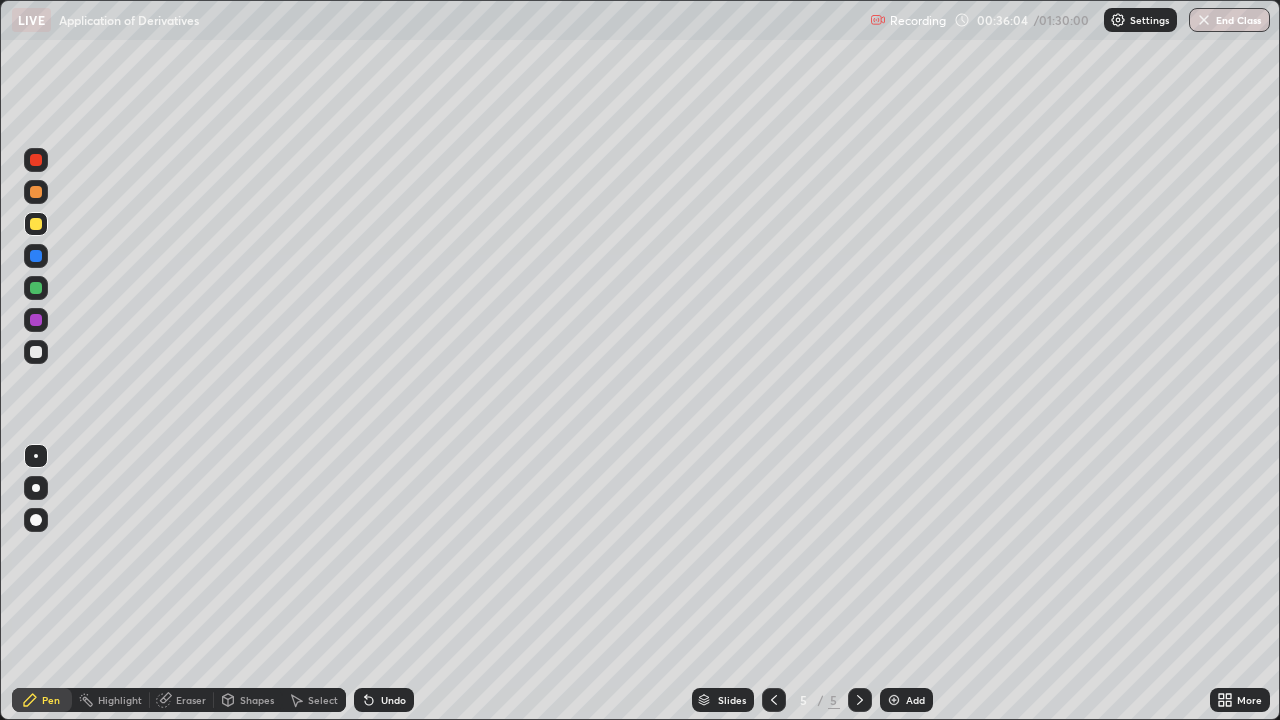 click on "Add" at bounding box center [906, 700] 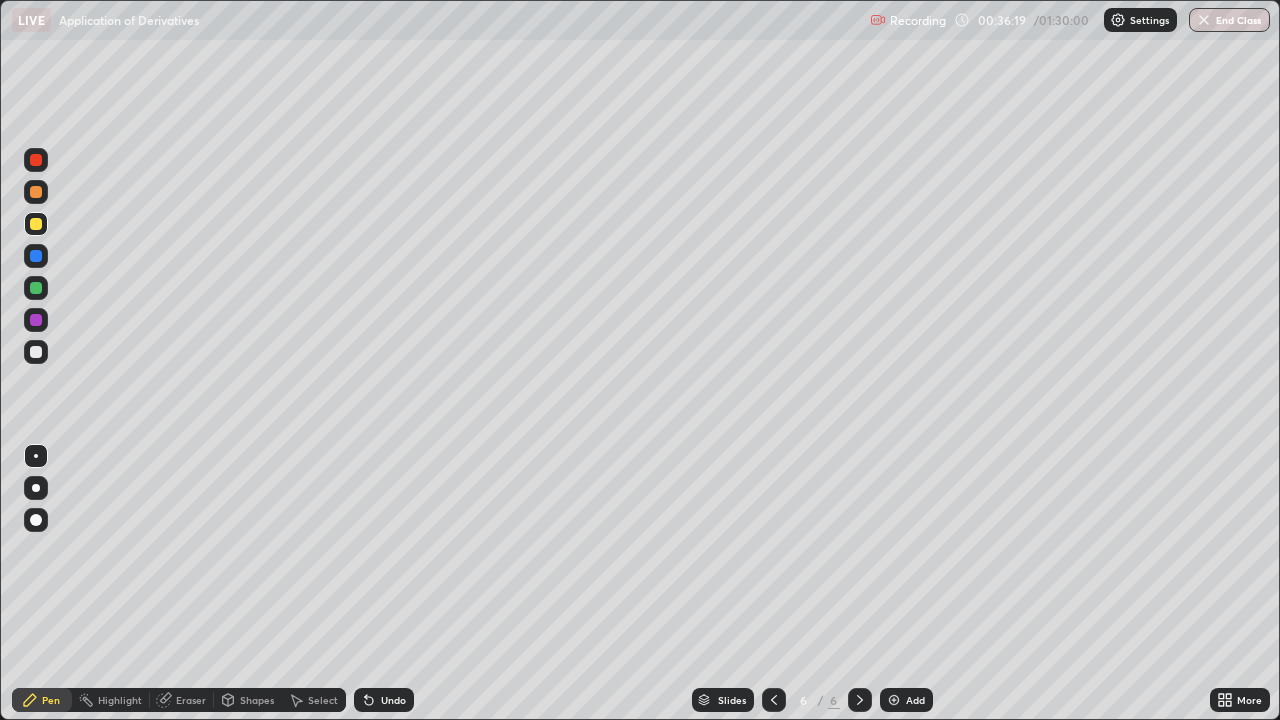 click at bounding box center (36, 352) 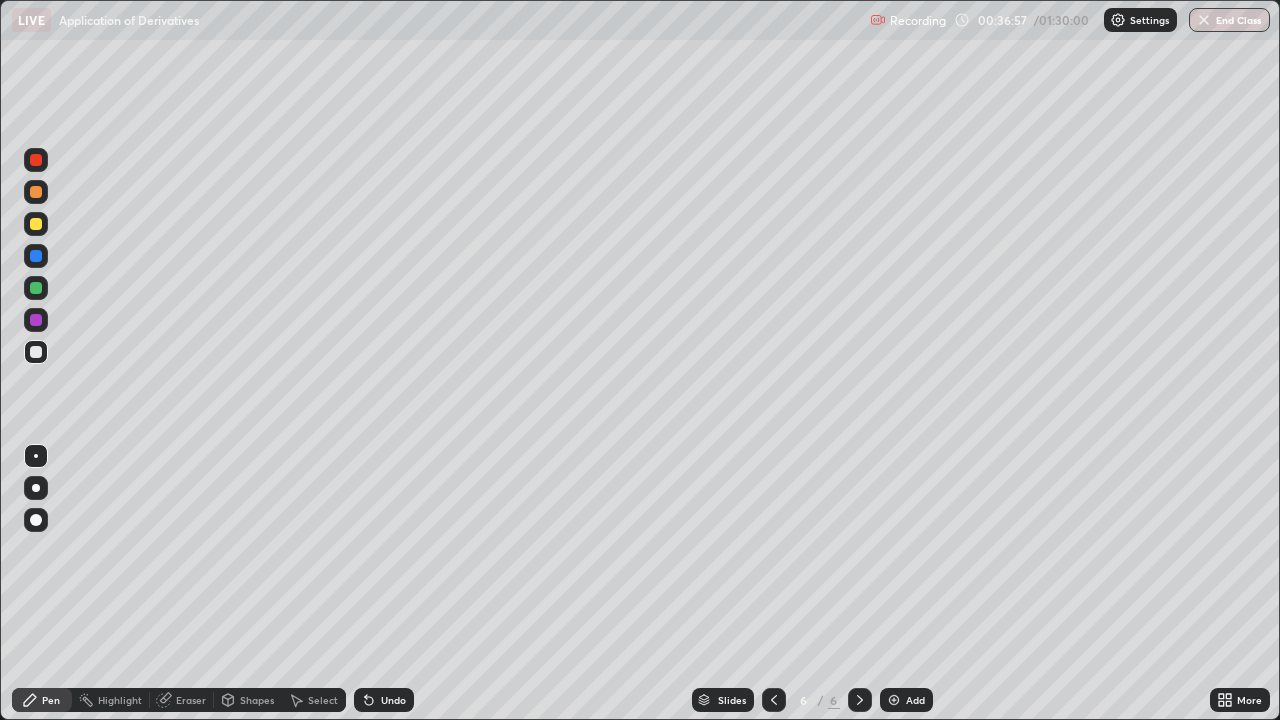 click at bounding box center (36, 288) 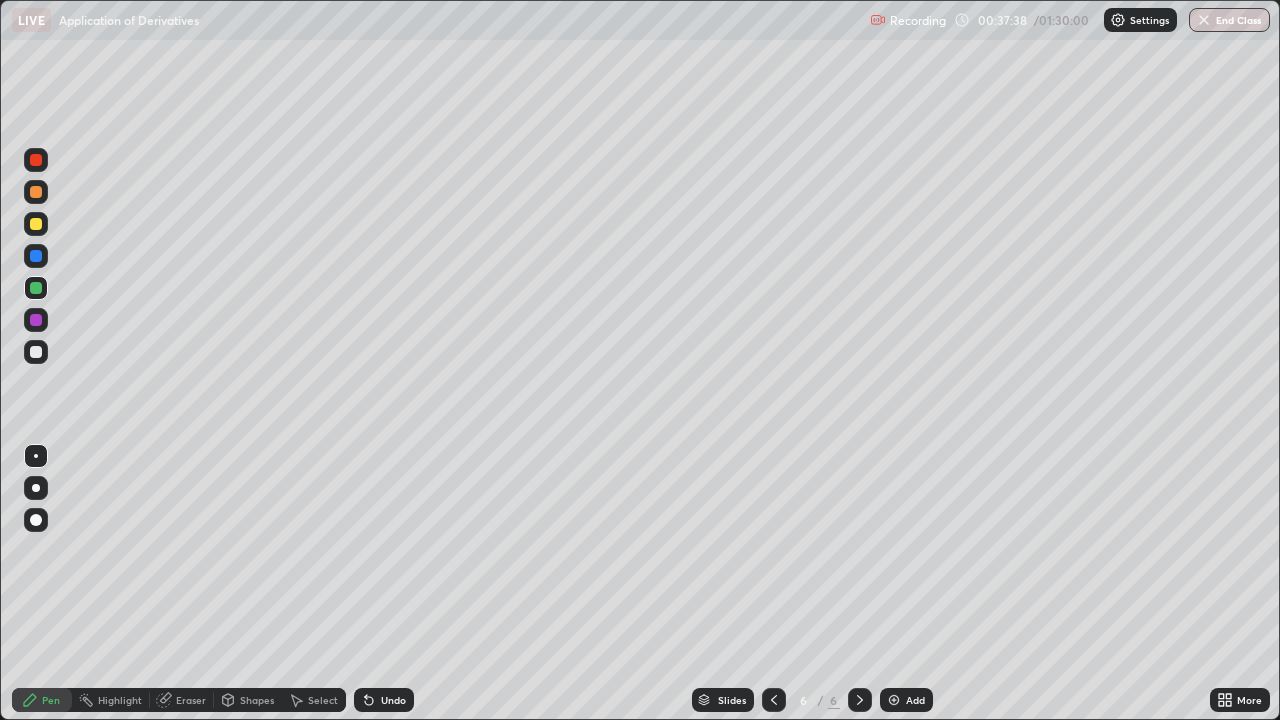 click at bounding box center [36, 256] 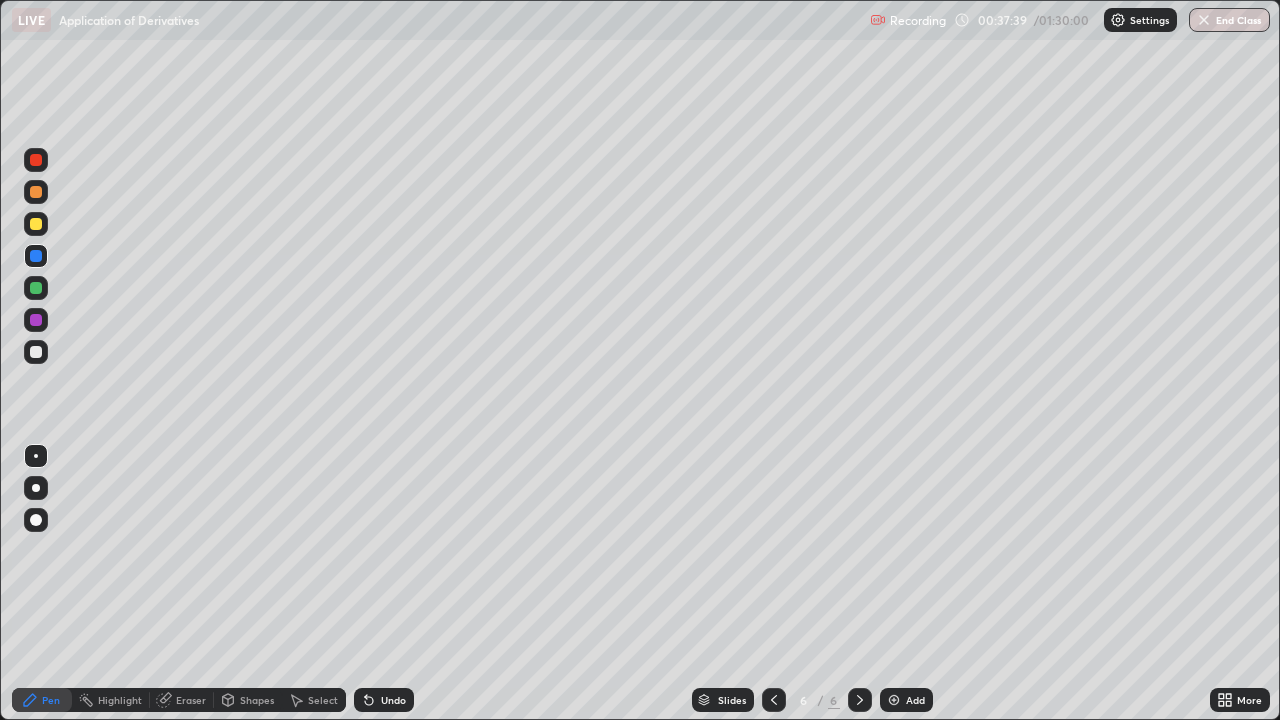 click at bounding box center (36, 256) 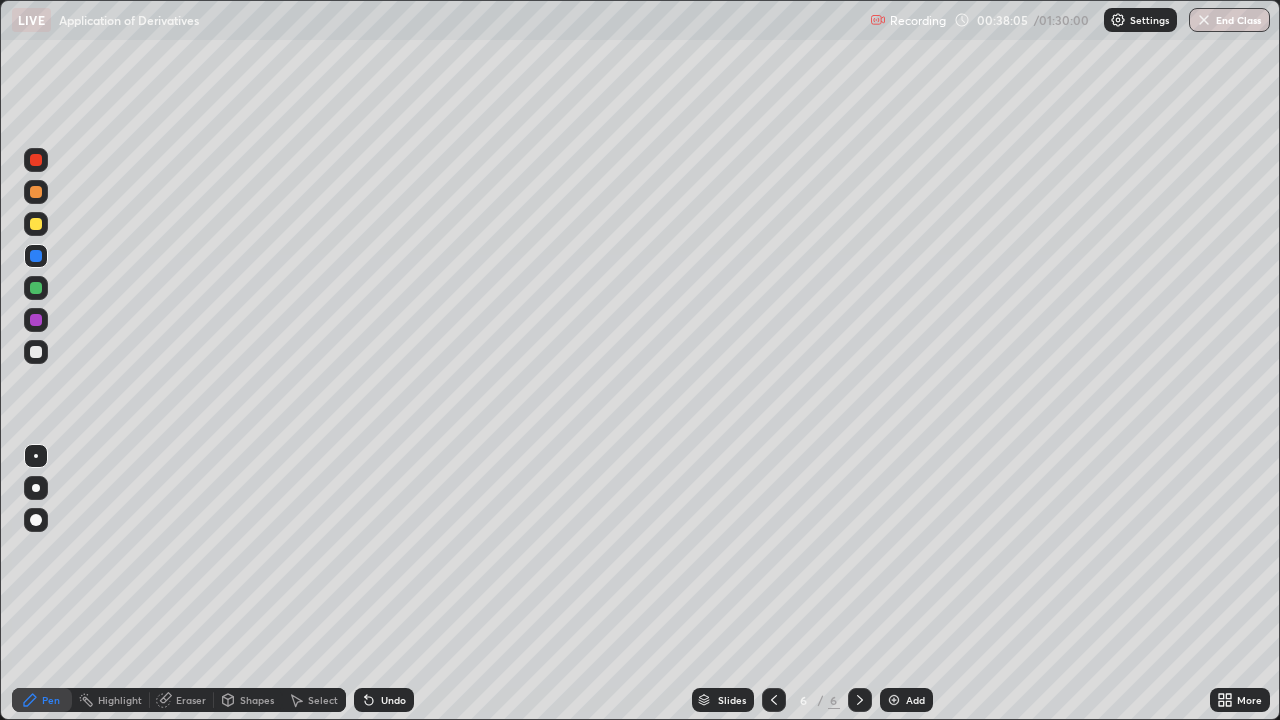 click on "Undo" at bounding box center (393, 700) 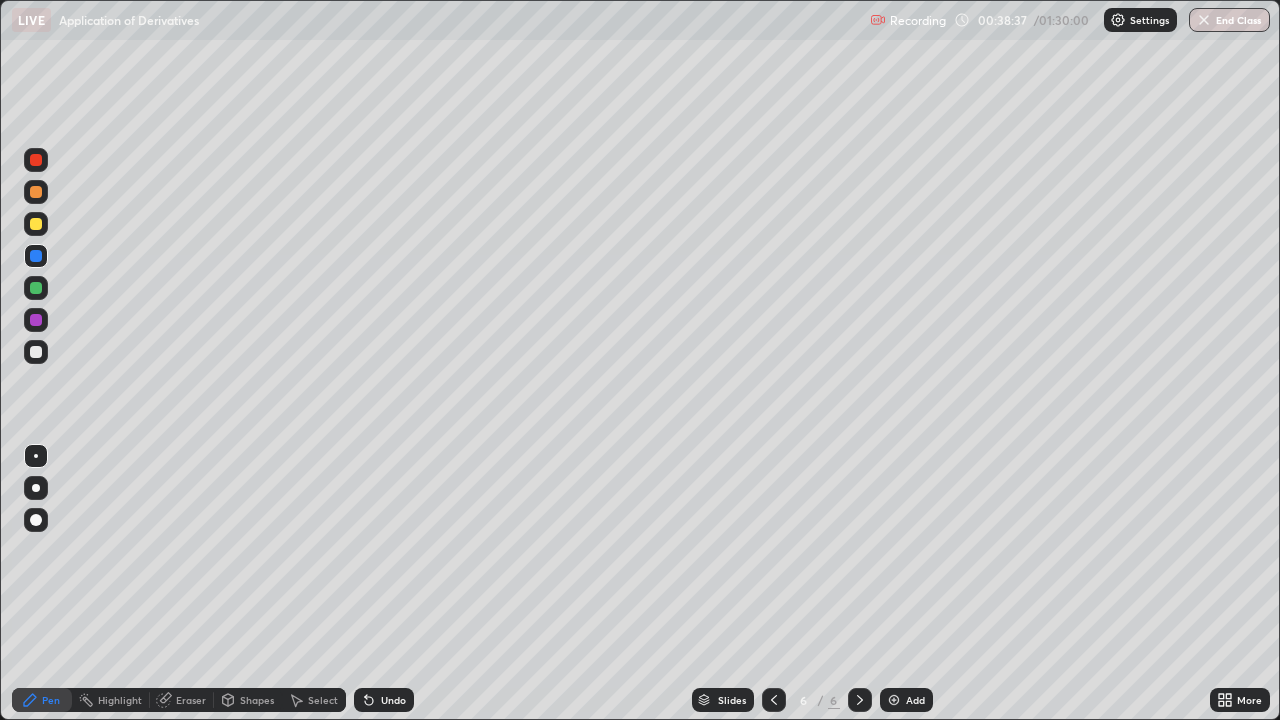 click at bounding box center [36, 352] 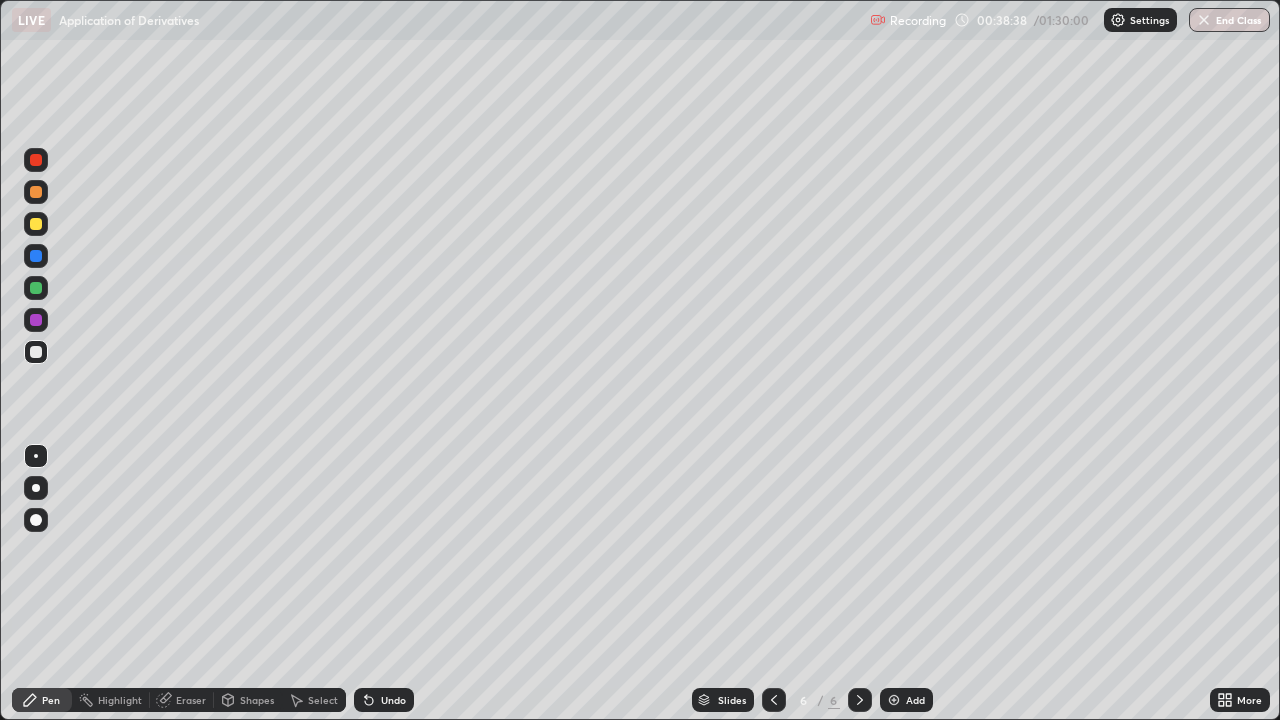 click at bounding box center (36, 352) 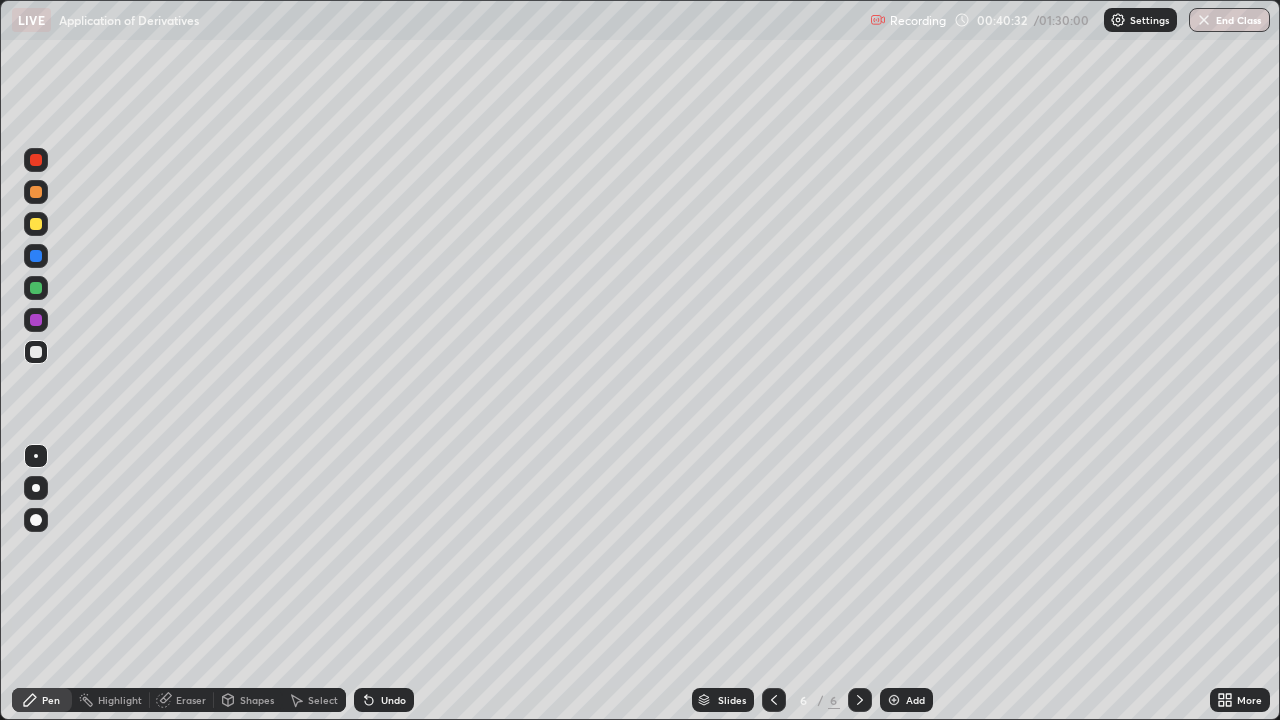 click at bounding box center [36, 192] 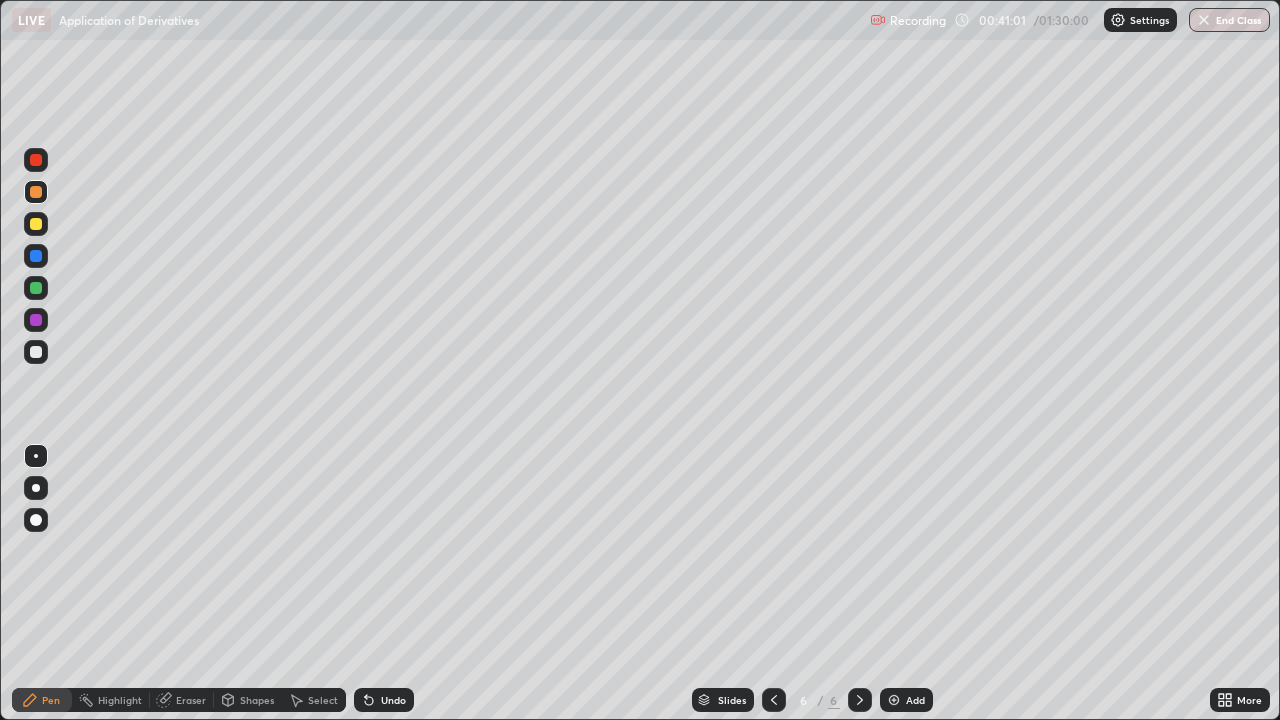 click on "Eraser" at bounding box center [191, 700] 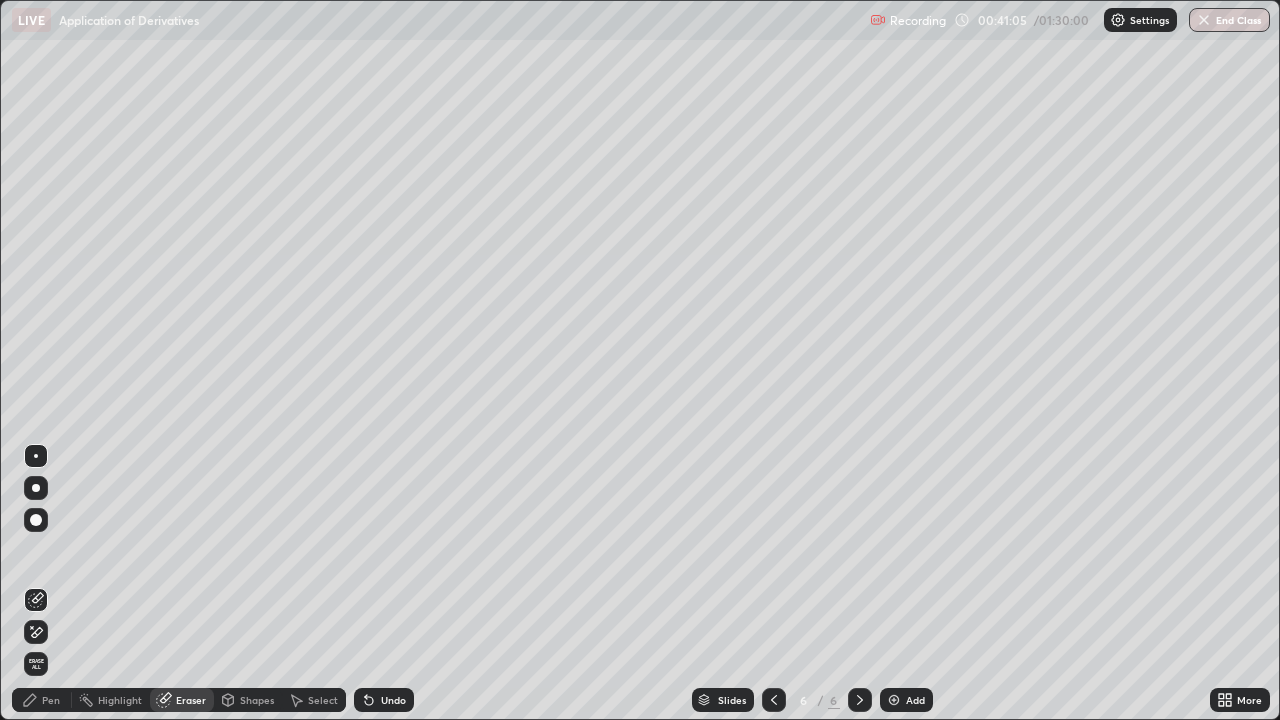 click on "Pen" at bounding box center [51, 700] 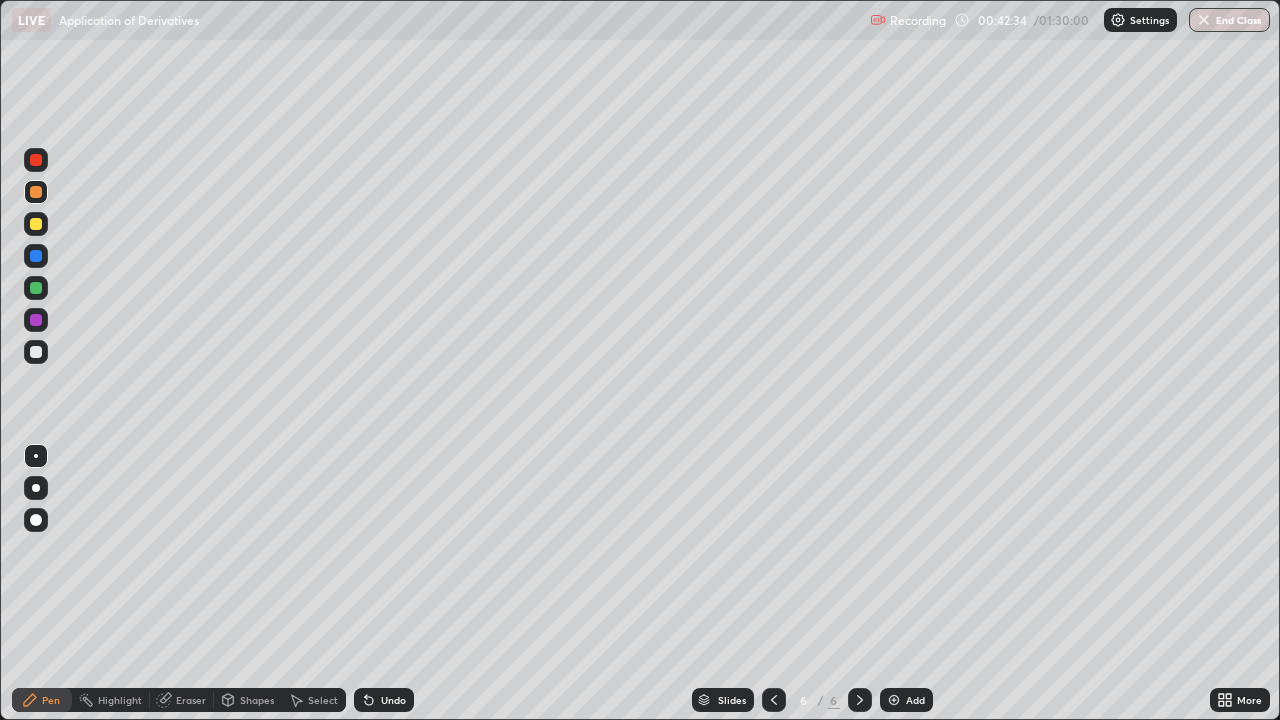 click on "Eraser" at bounding box center [191, 700] 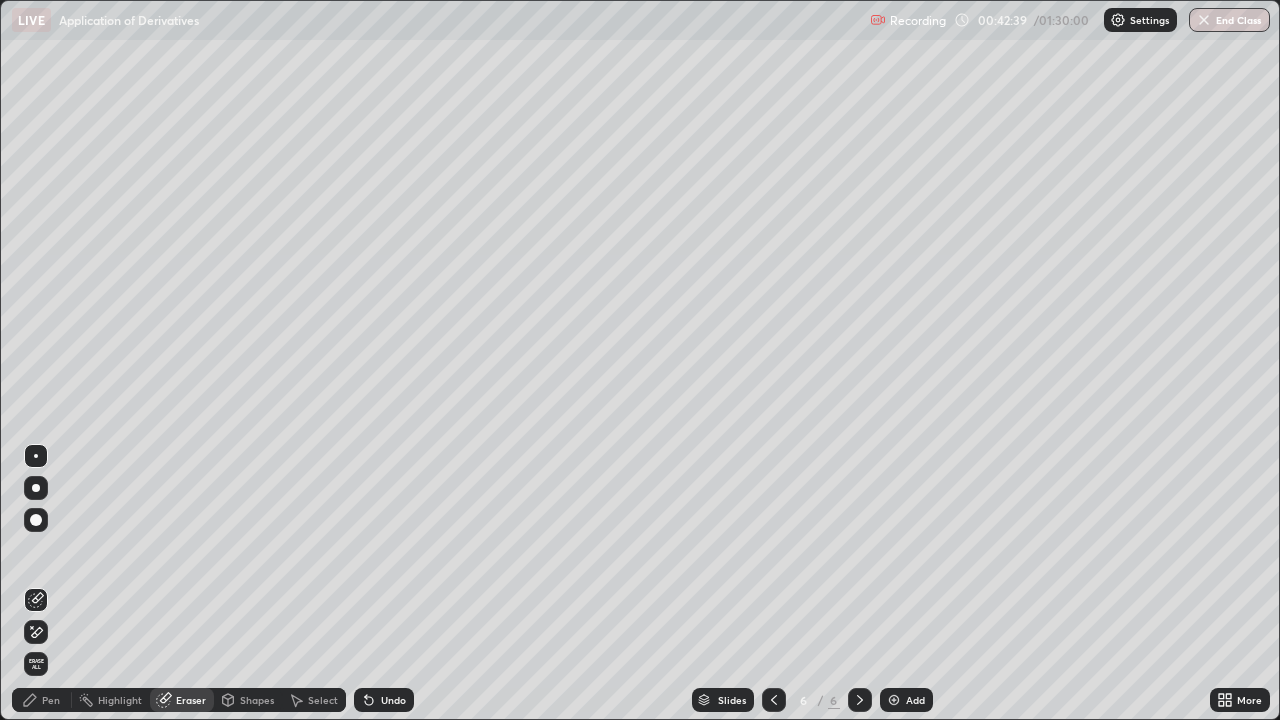 click on "Pen" at bounding box center [51, 700] 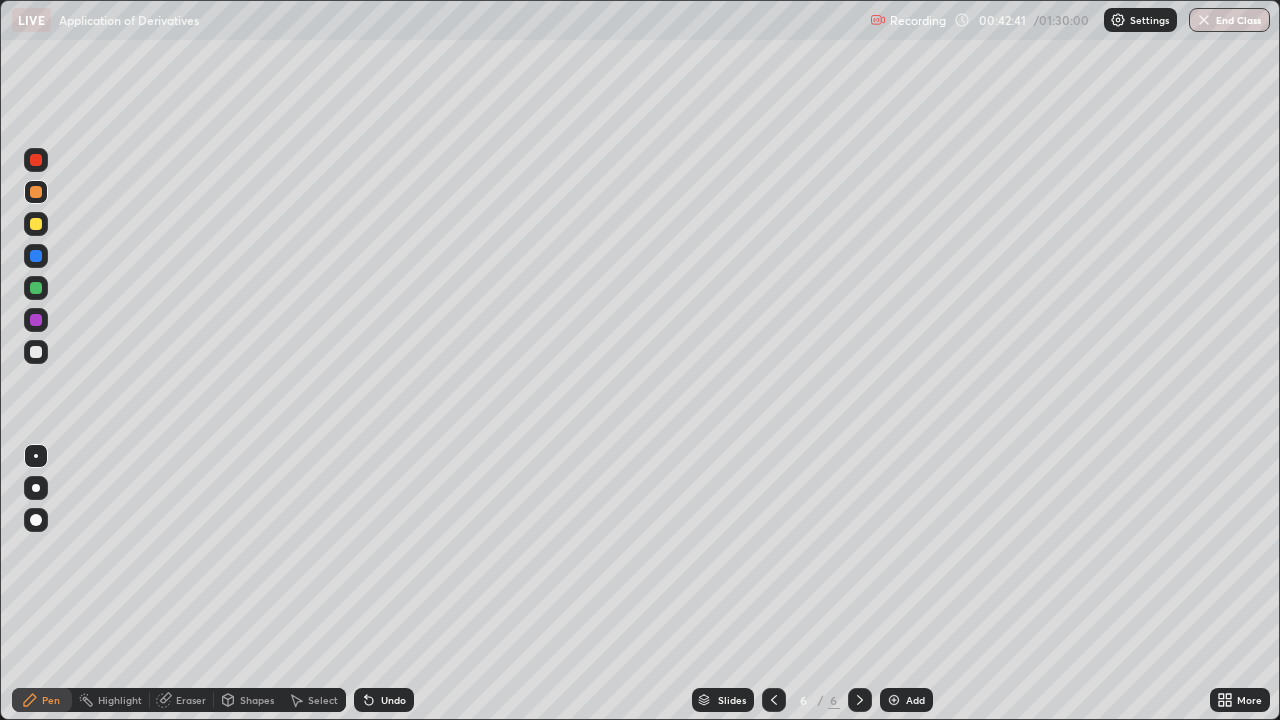 click at bounding box center [36, 256] 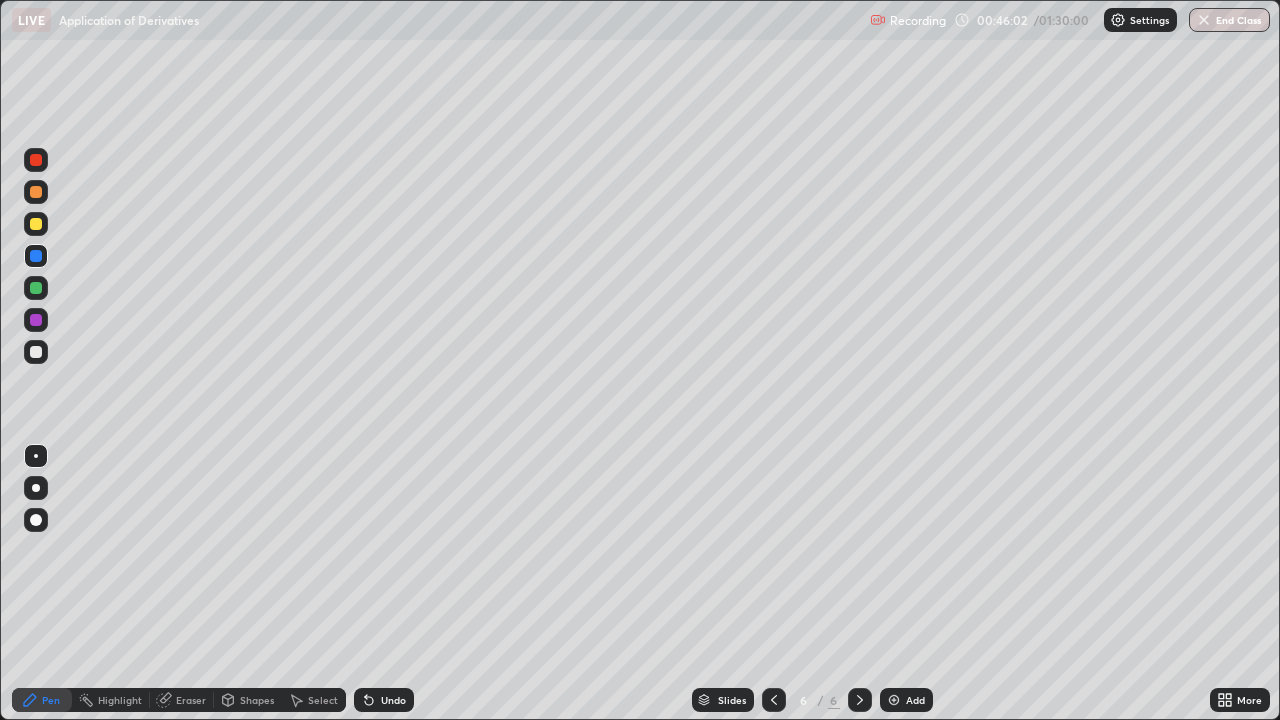 click at bounding box center (894, 700) 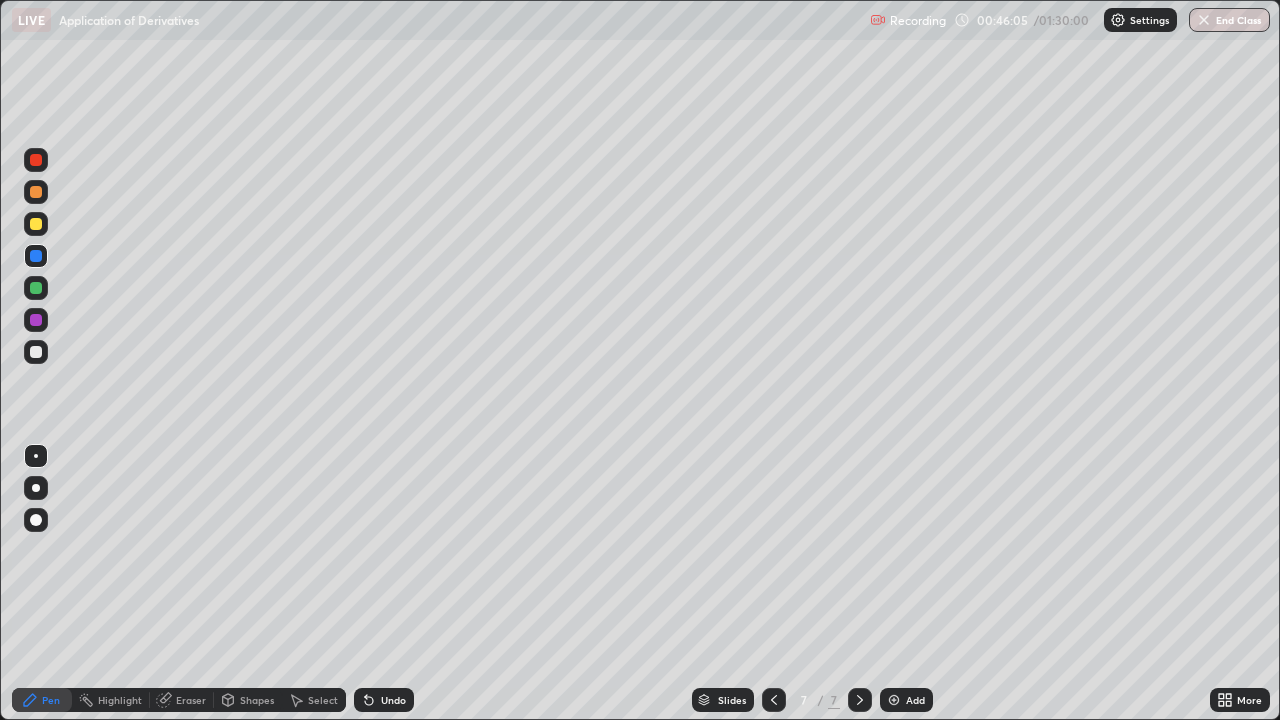 click at bounding box center [36, 192] 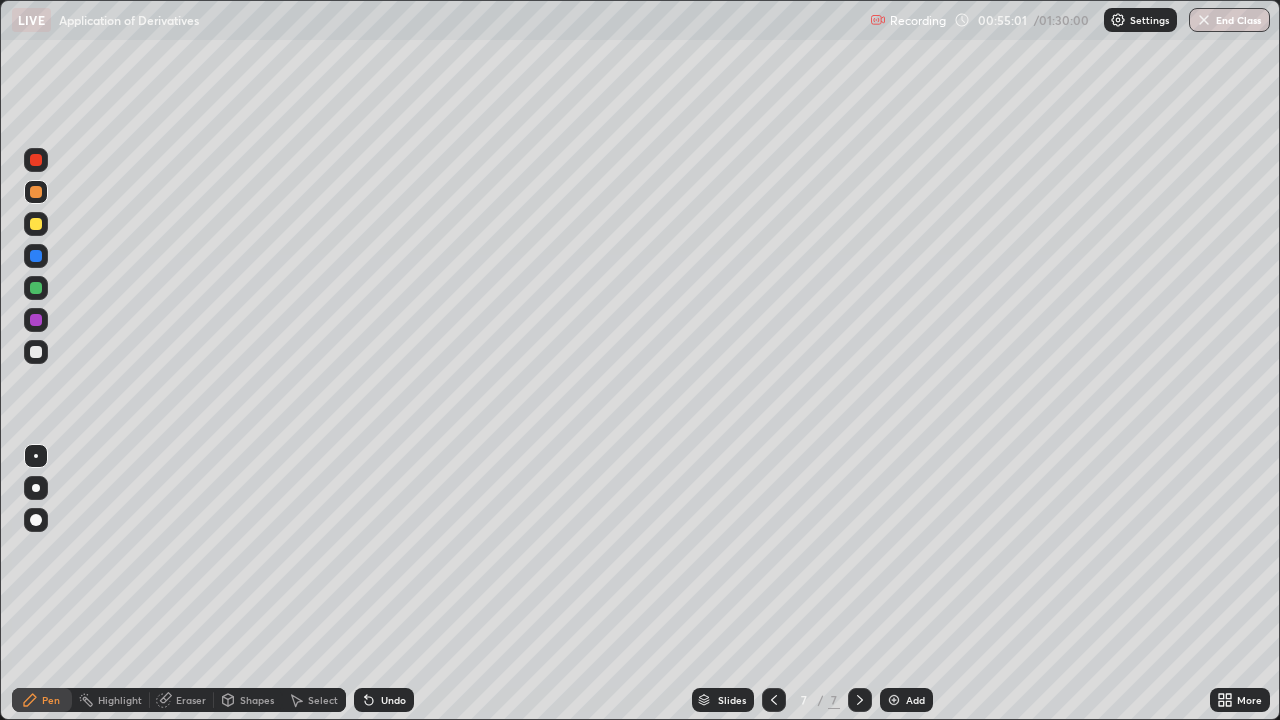 click at bounding box center [36, 320] 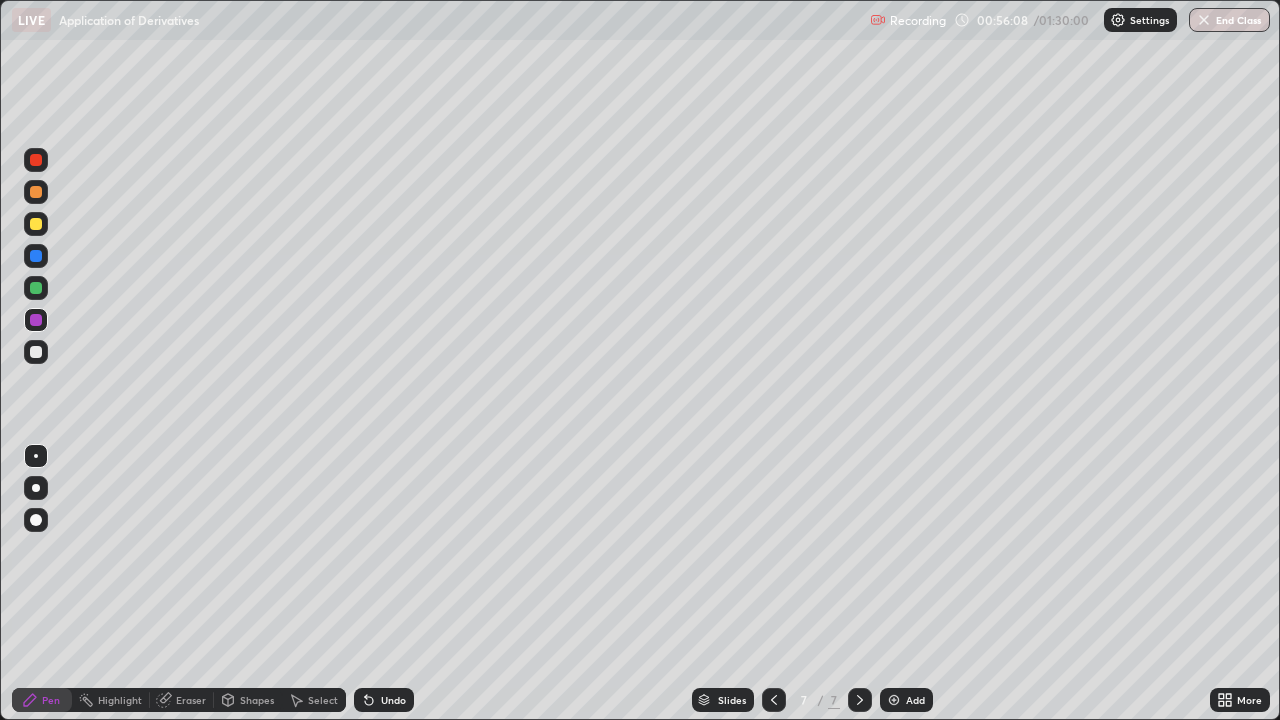click on "Undo" at bounding box center (393, 700) 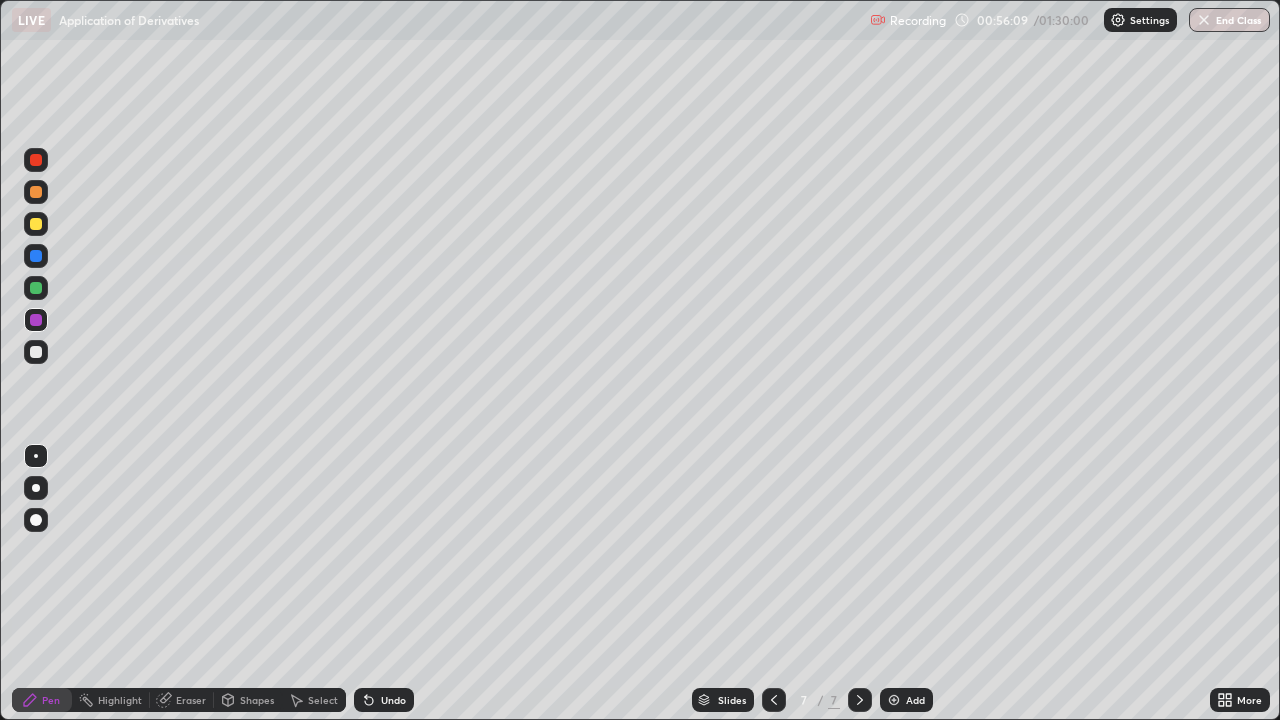 click on "Undo" at bounding box center (384, 700) 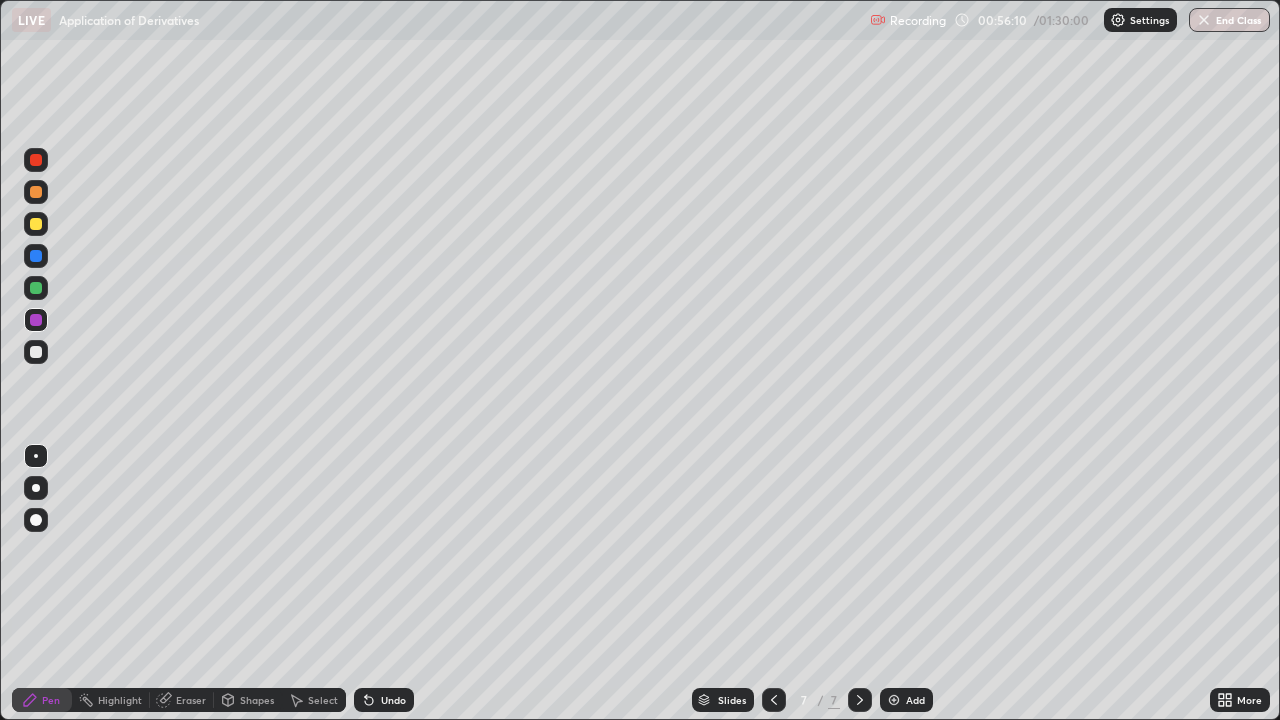 click on "Undo" at bounding box center [384, 700] 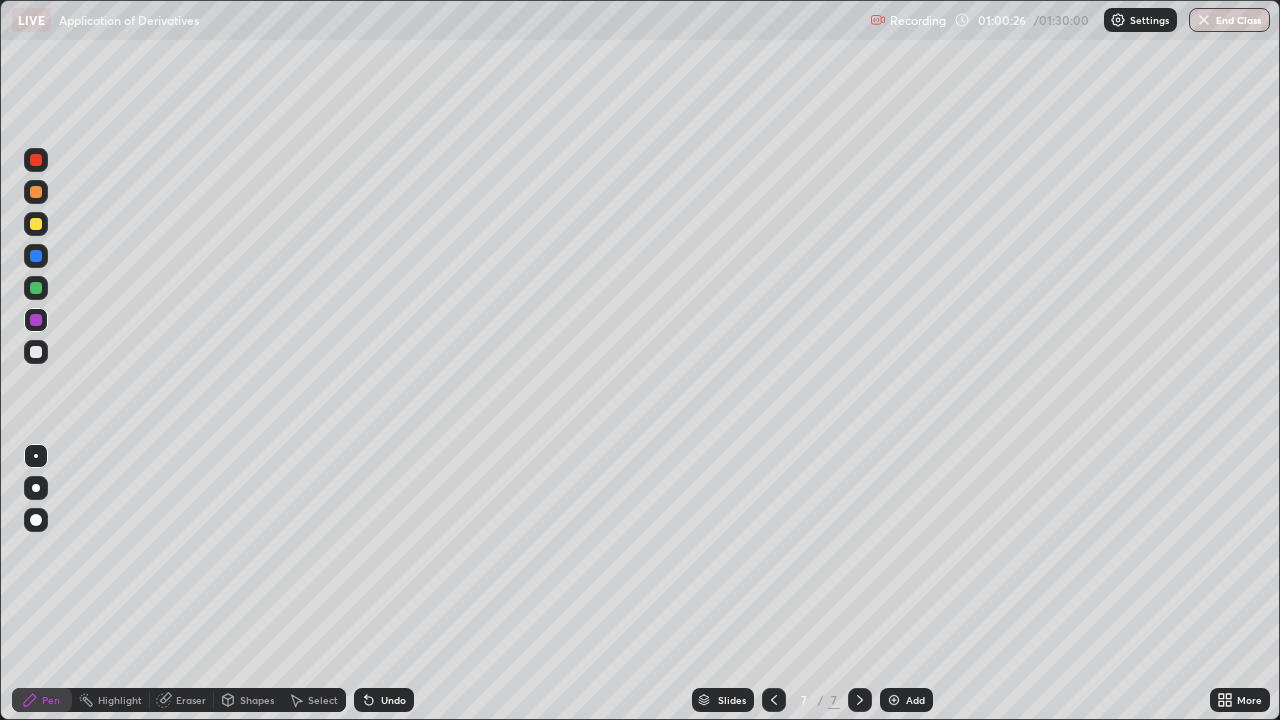 click on "Add" at bounding box center [915, 700] 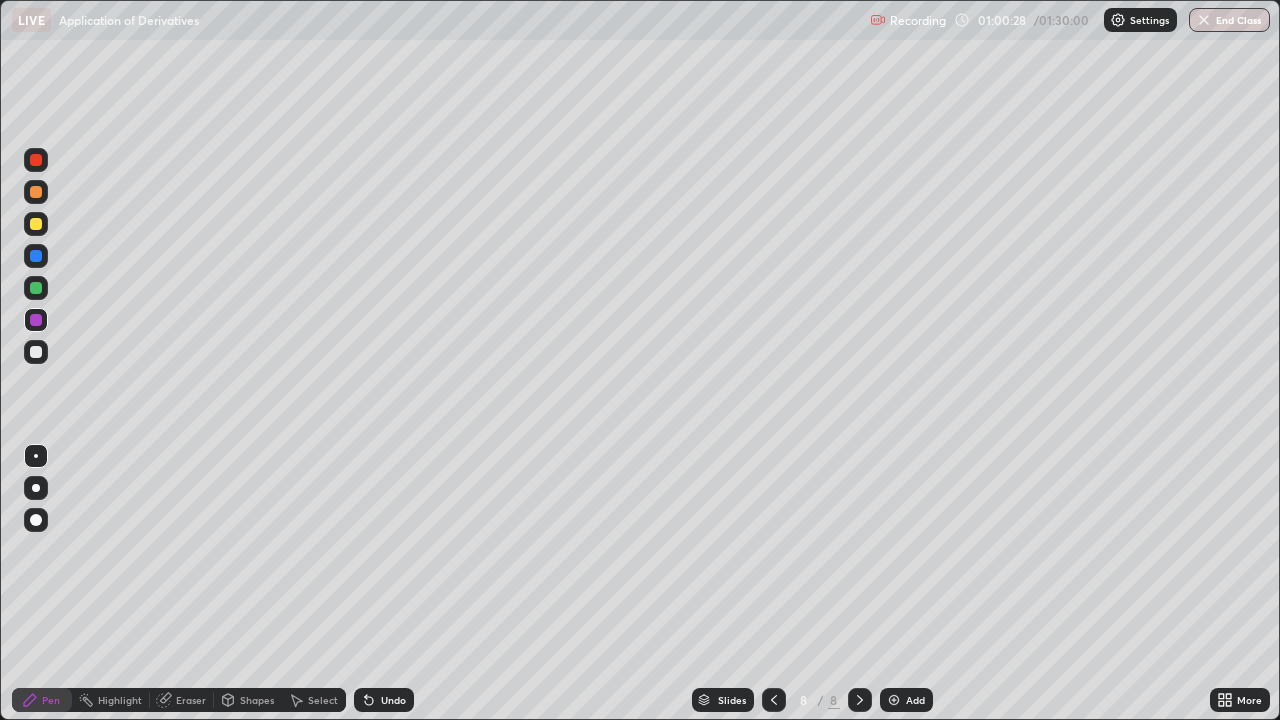 click at bounding box center [36, 352] 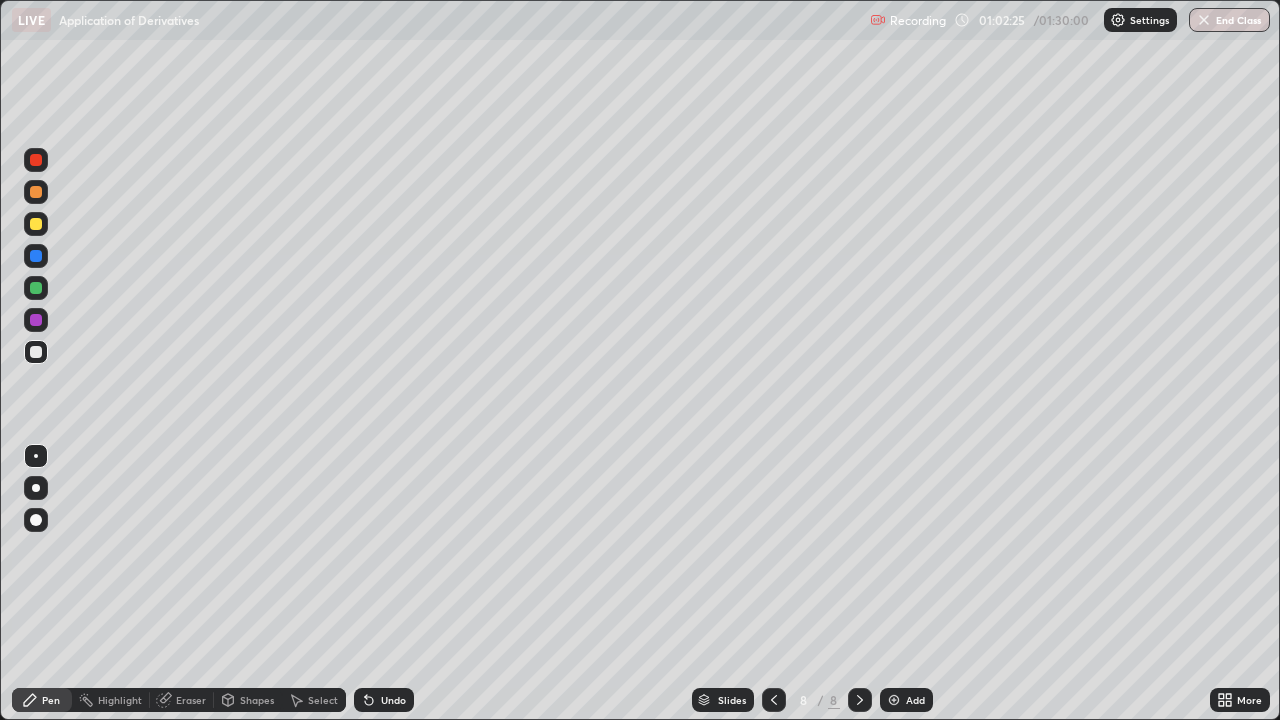click at bounding box center (36, 320) 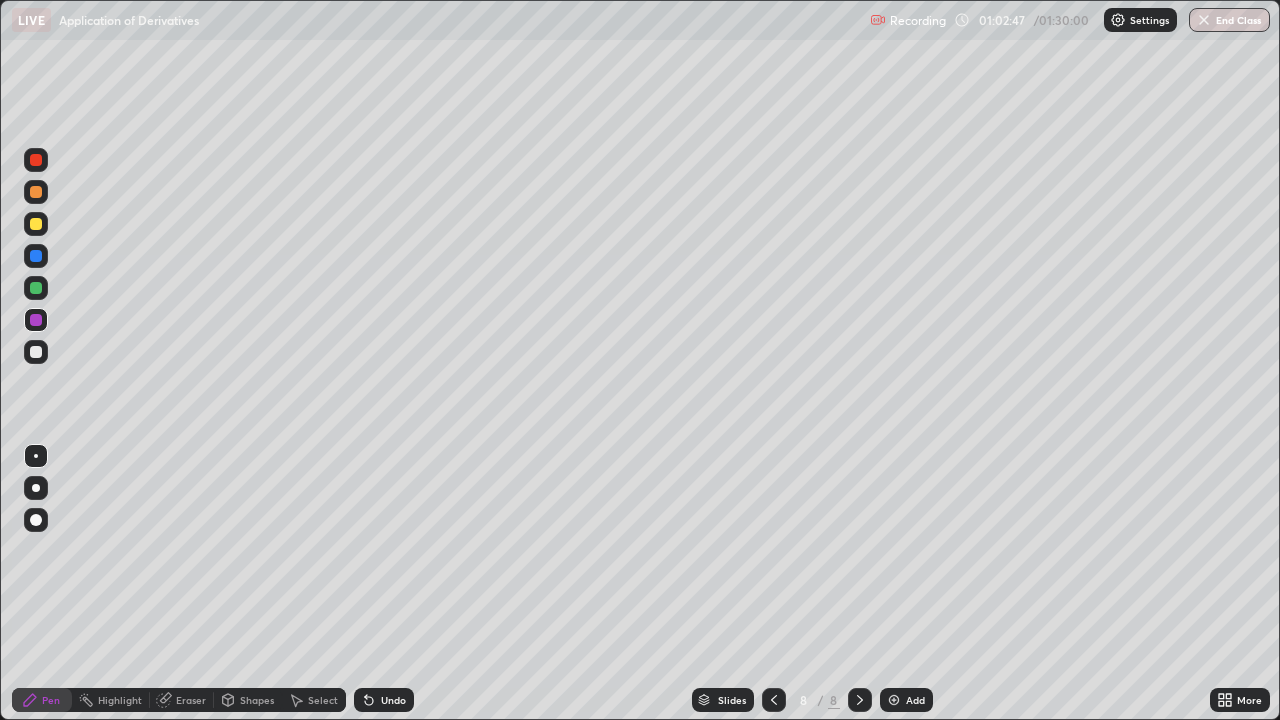 click at bounding box center [36, 352] 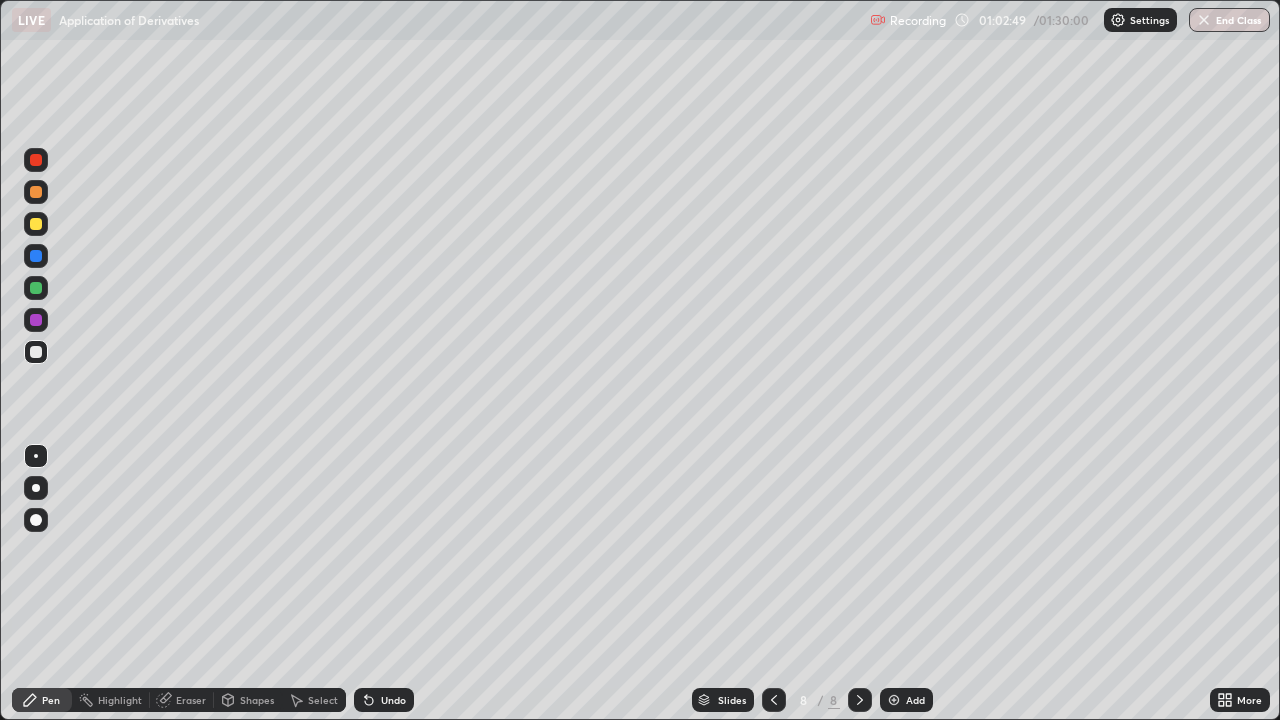 click at bounding box center (36, 288) 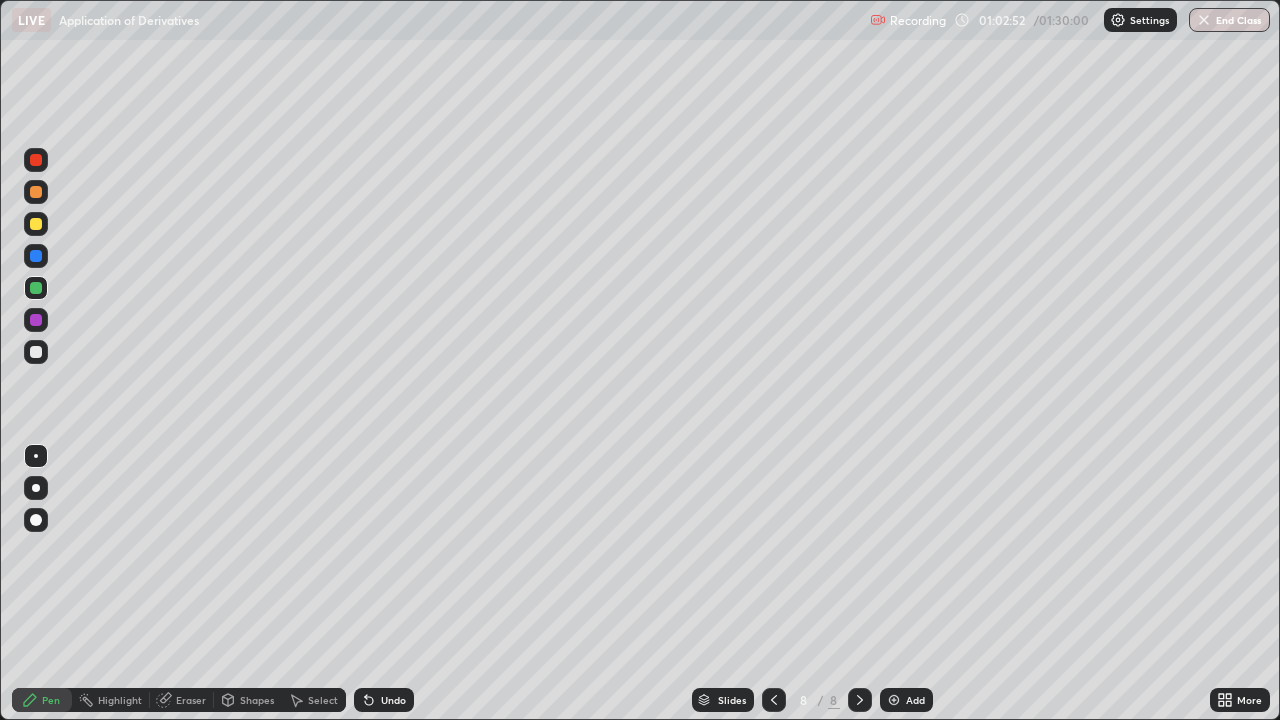 click at bounding box center (36, 224) 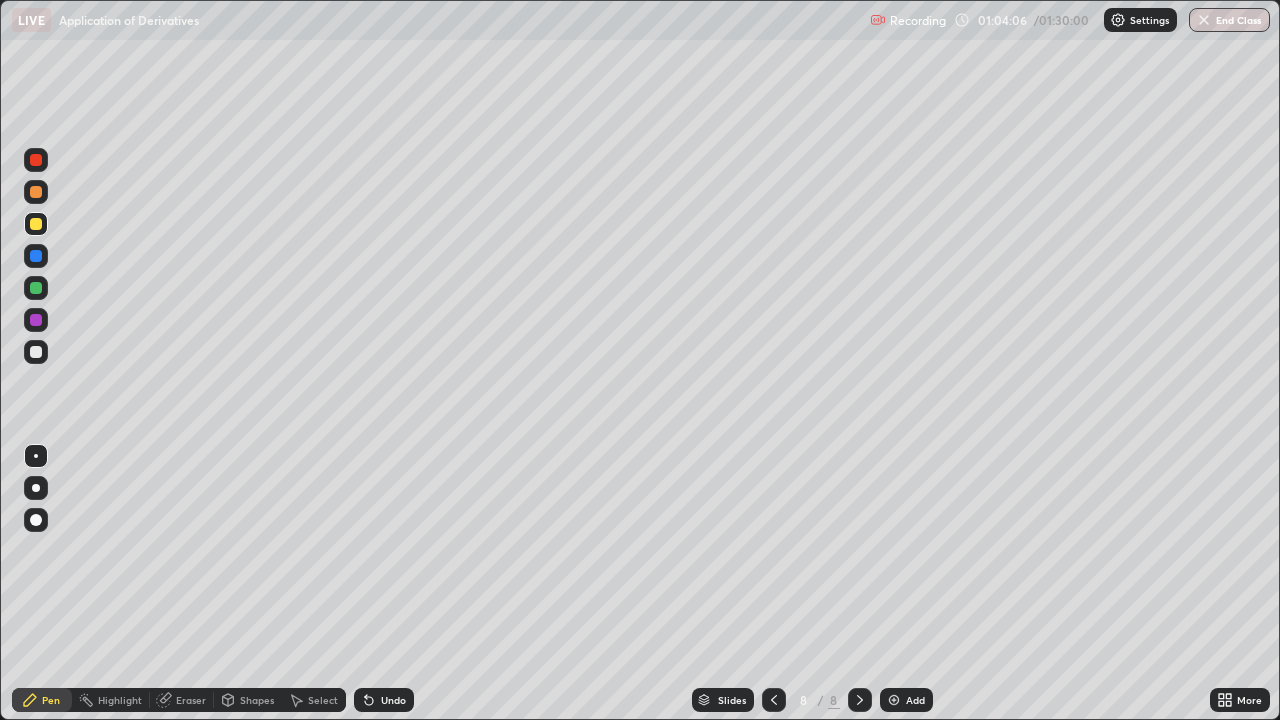 click on "Undo" at bounding box center (393, 700) 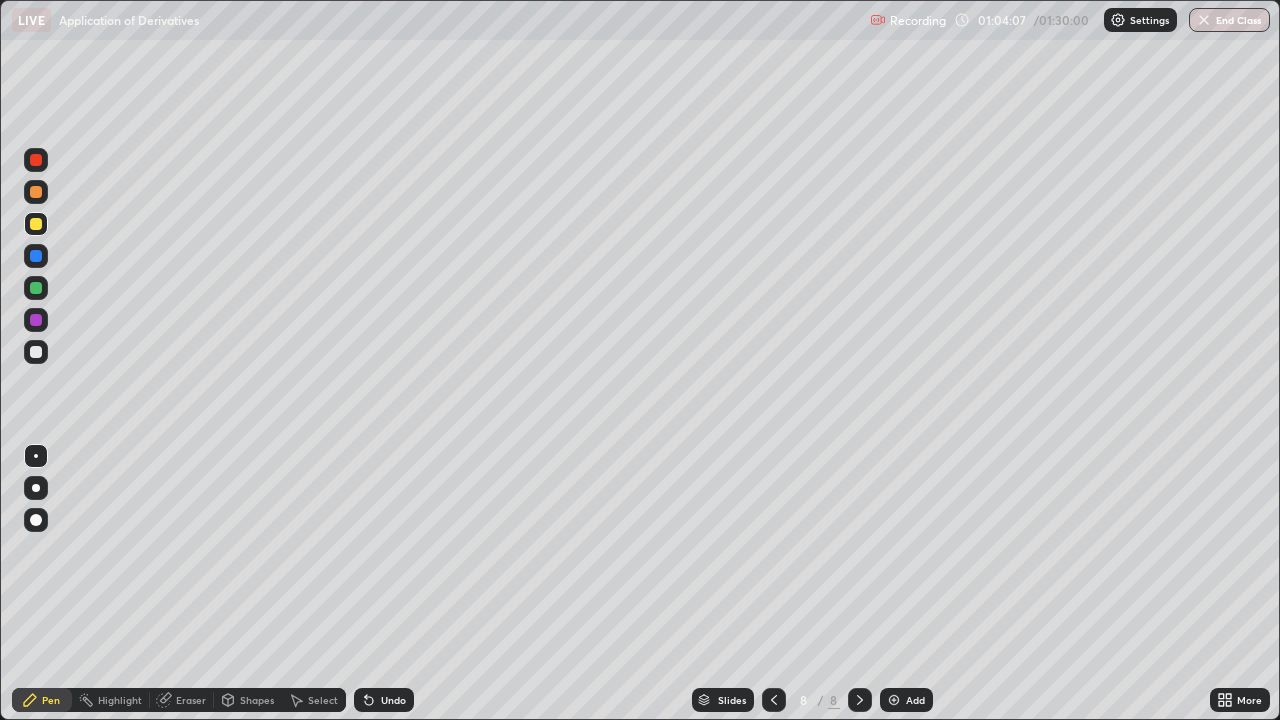 click on "Undo" at bounding box center (384, 700) 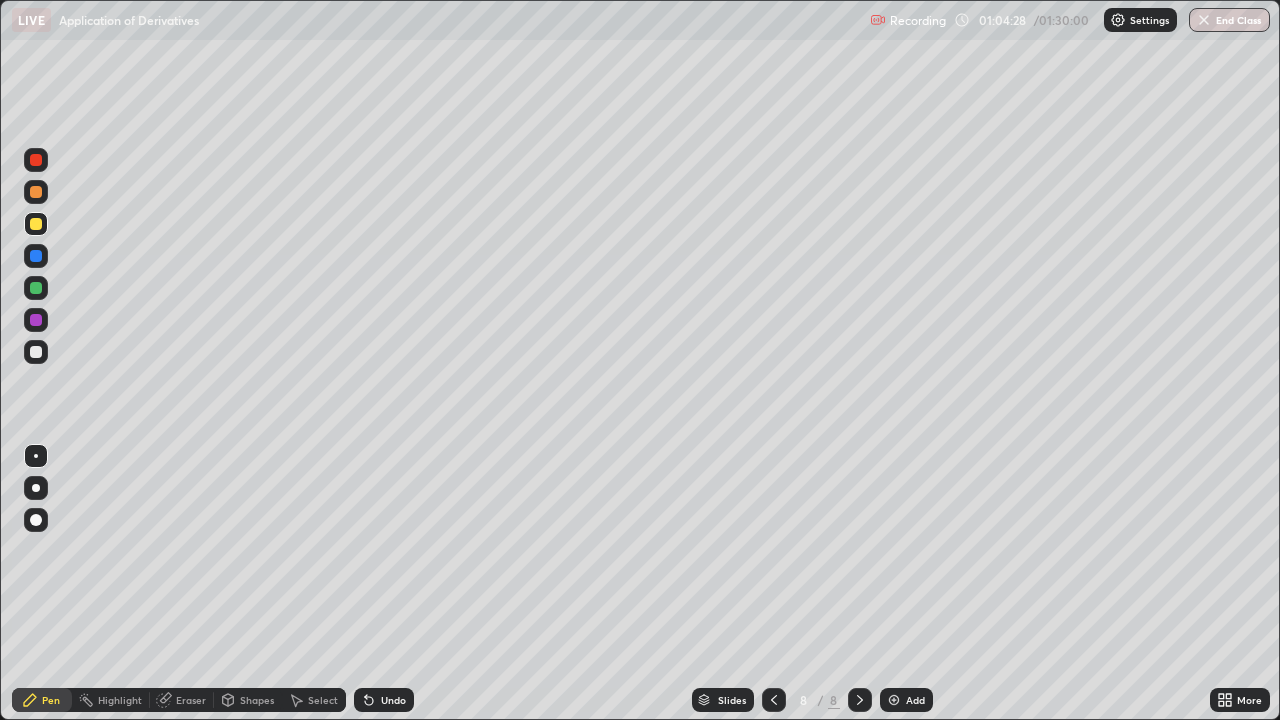 click on "Eraser" at bounding box center [191, 700] 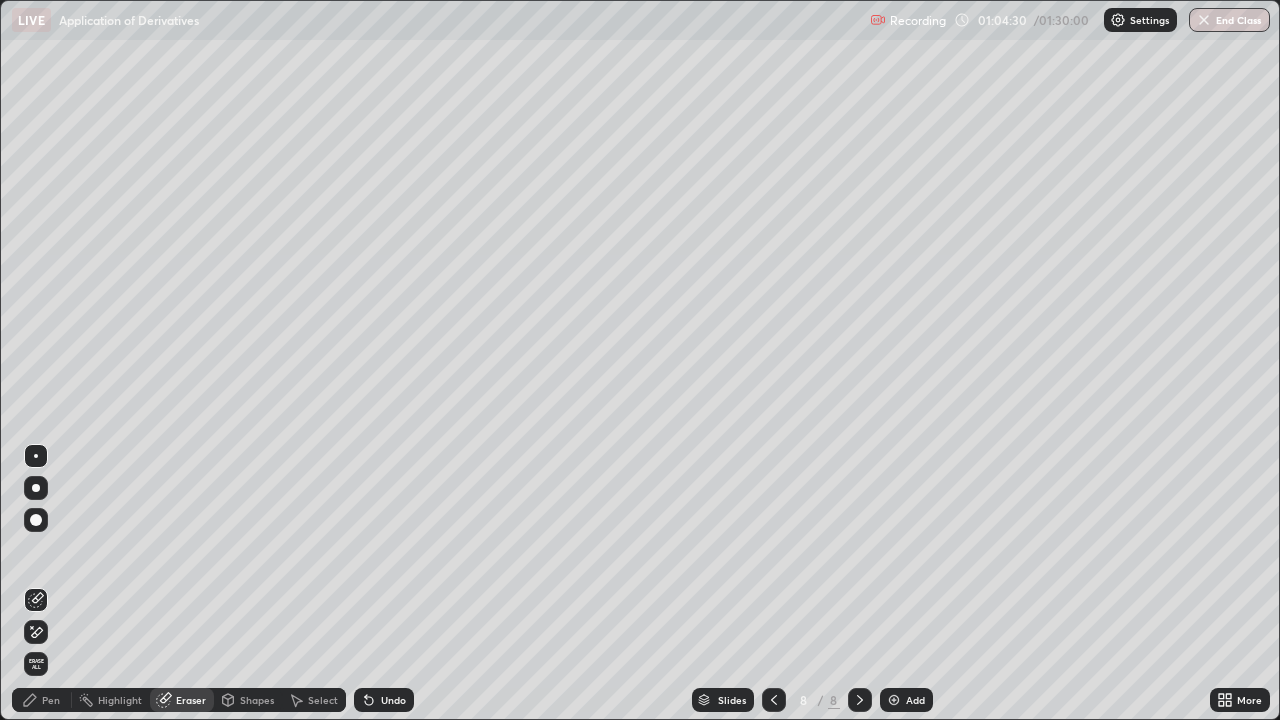 click on "Pen" at bounding box center (51, 700) 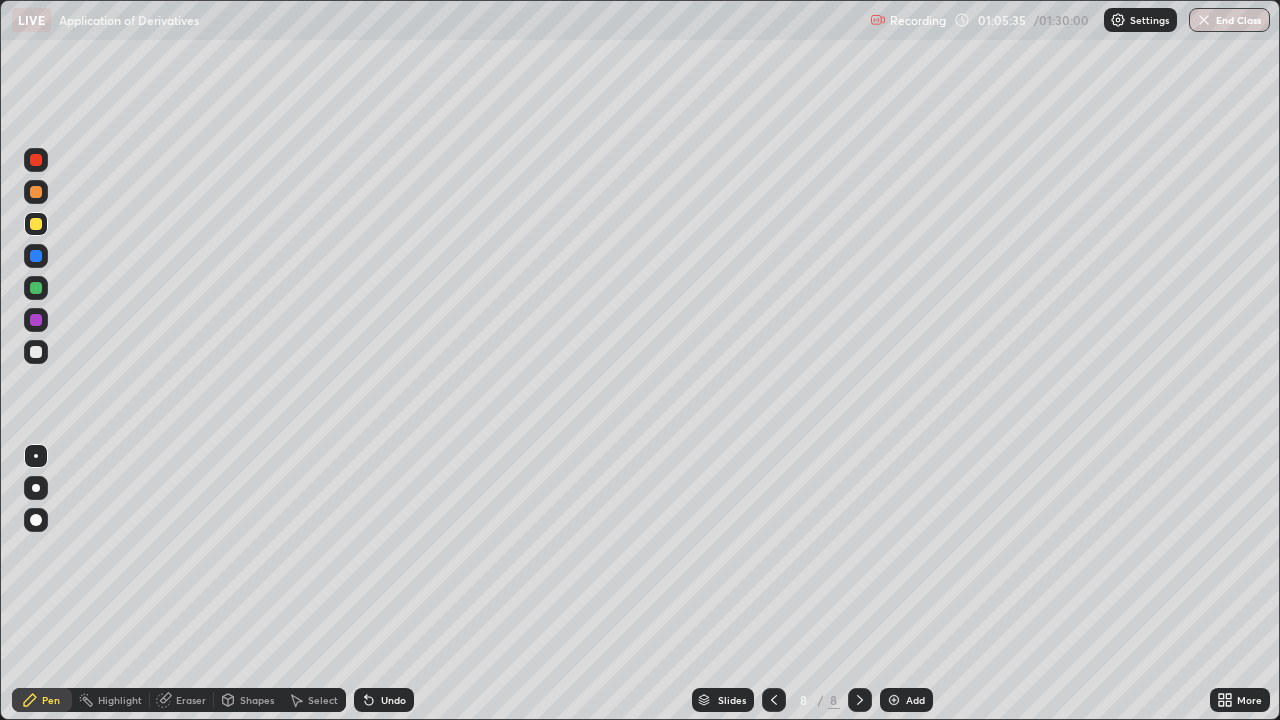 click at bounding box center (36, 352) 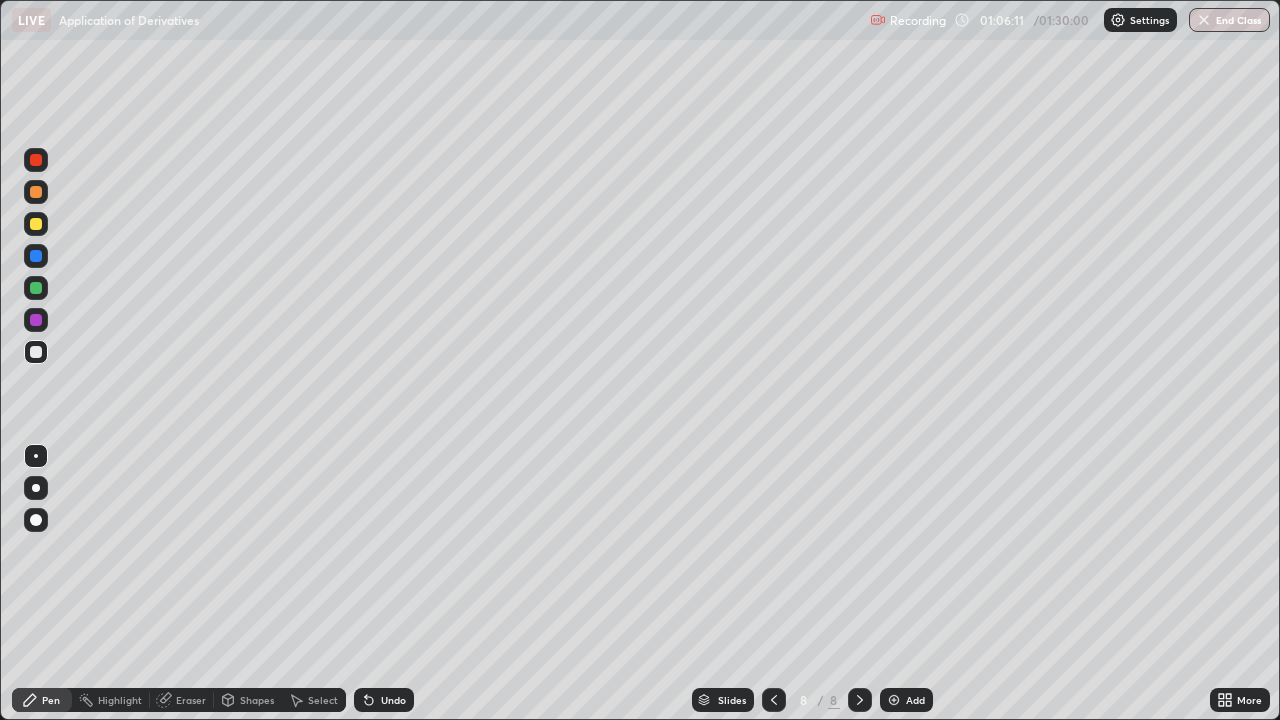 click at bounding box center [36, 256] 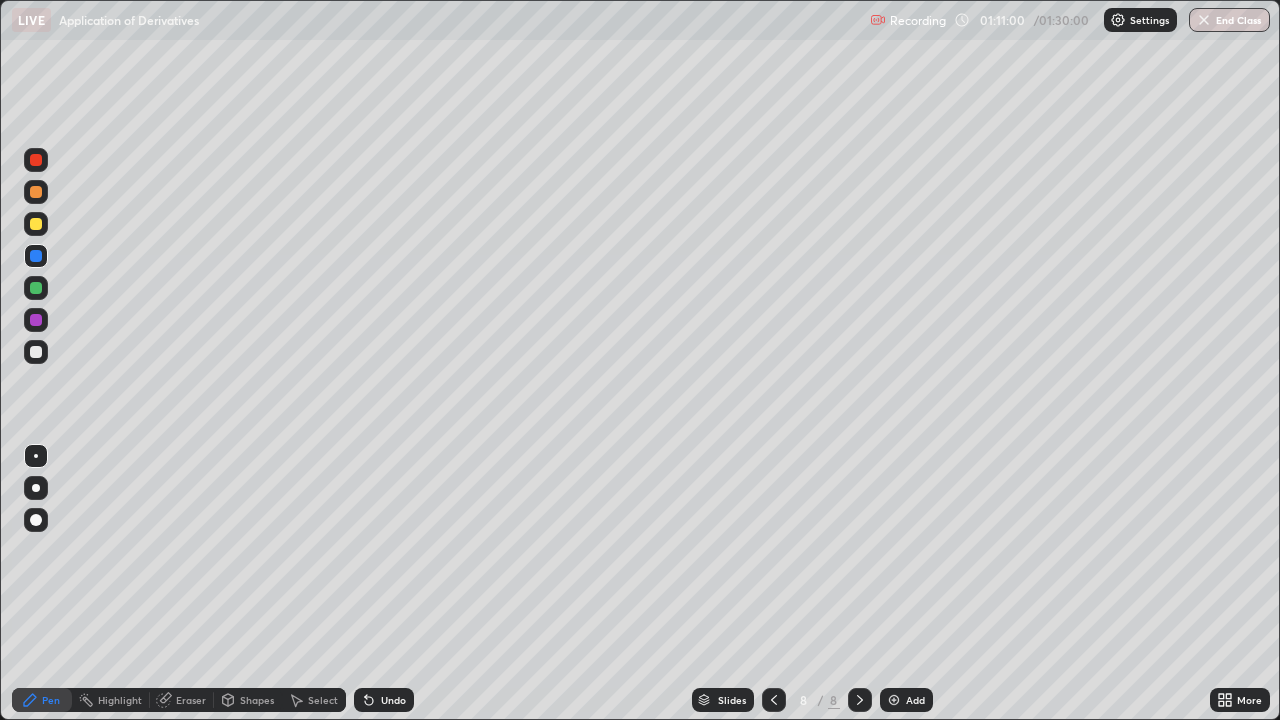 click on "Select" at bounding box center (323, 700) 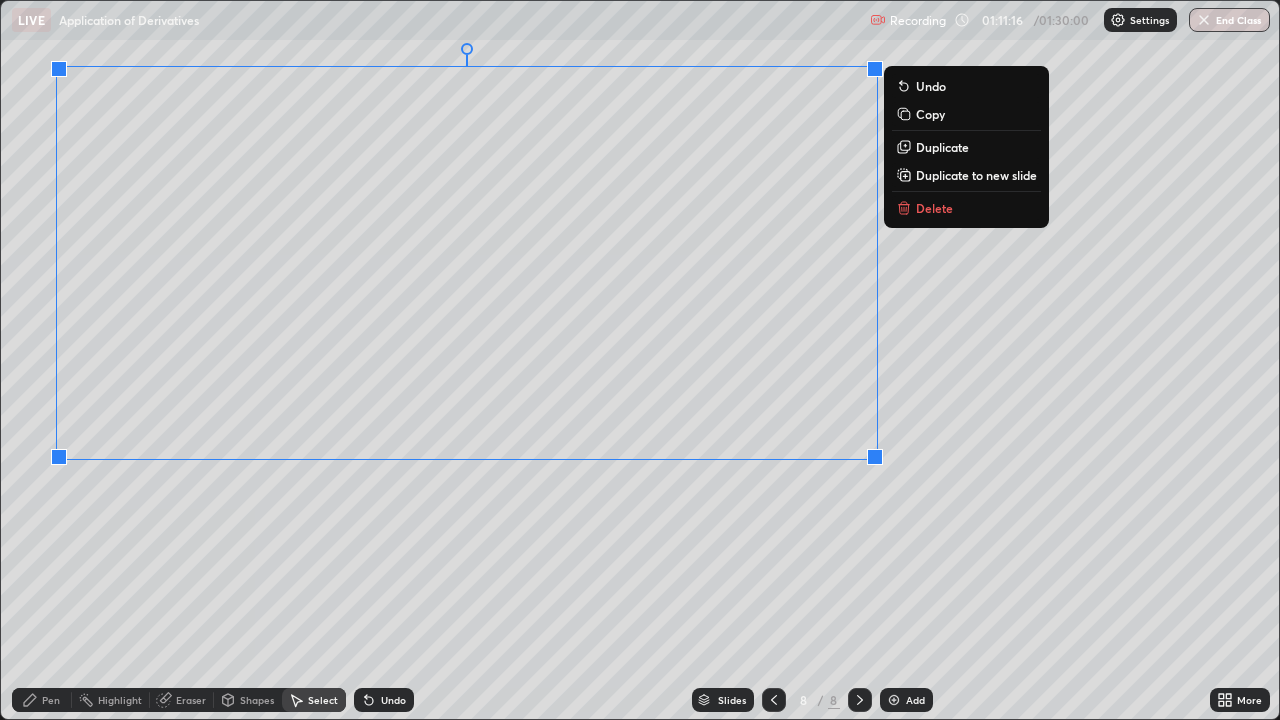 click on "0 ° Undo Copy Duplicate Duplicate to new slide Delete" at bounding box center (640, 360) 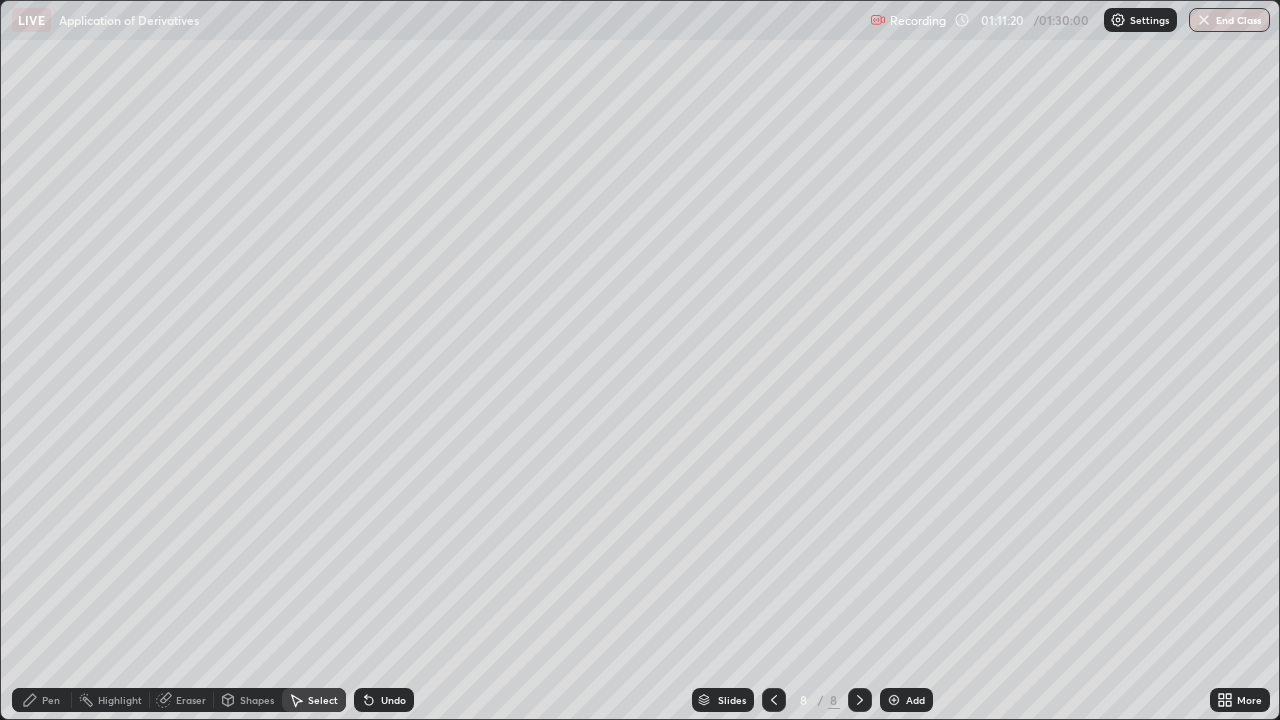 click on "Pen" at bounding box center [51, 700] 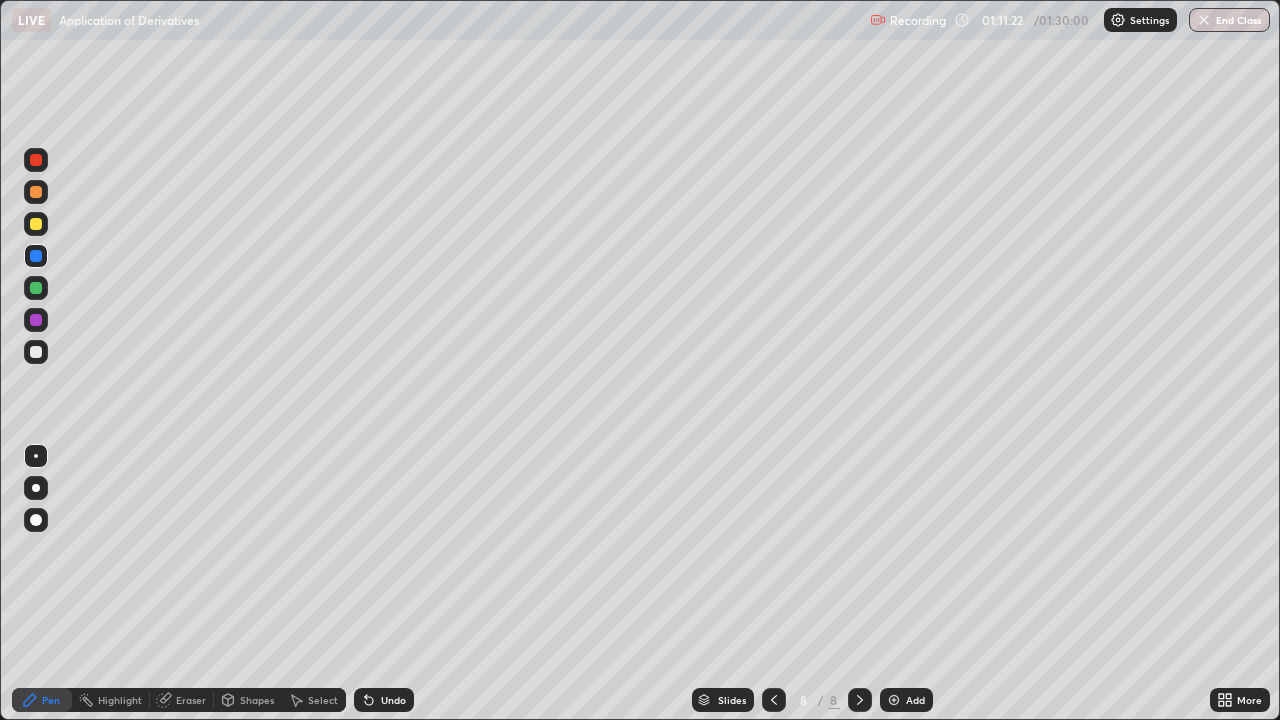 click 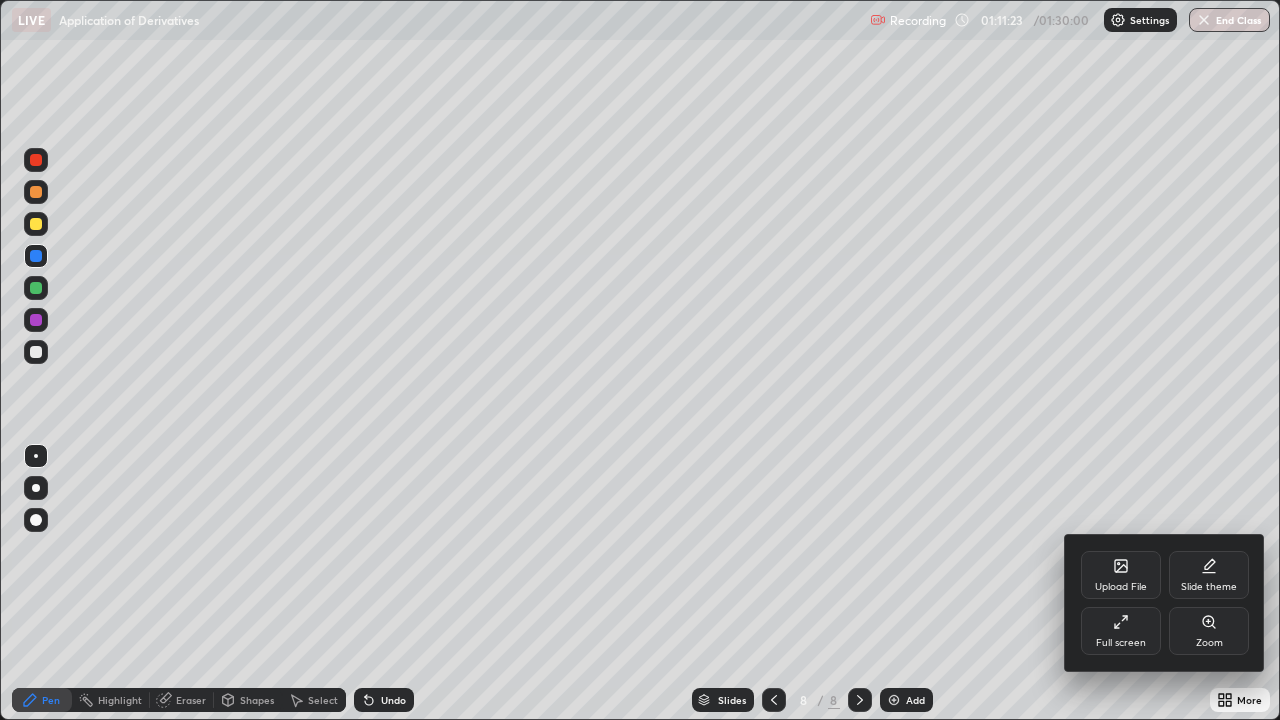 click on "Full screen" at bounding box center [1121, 631] 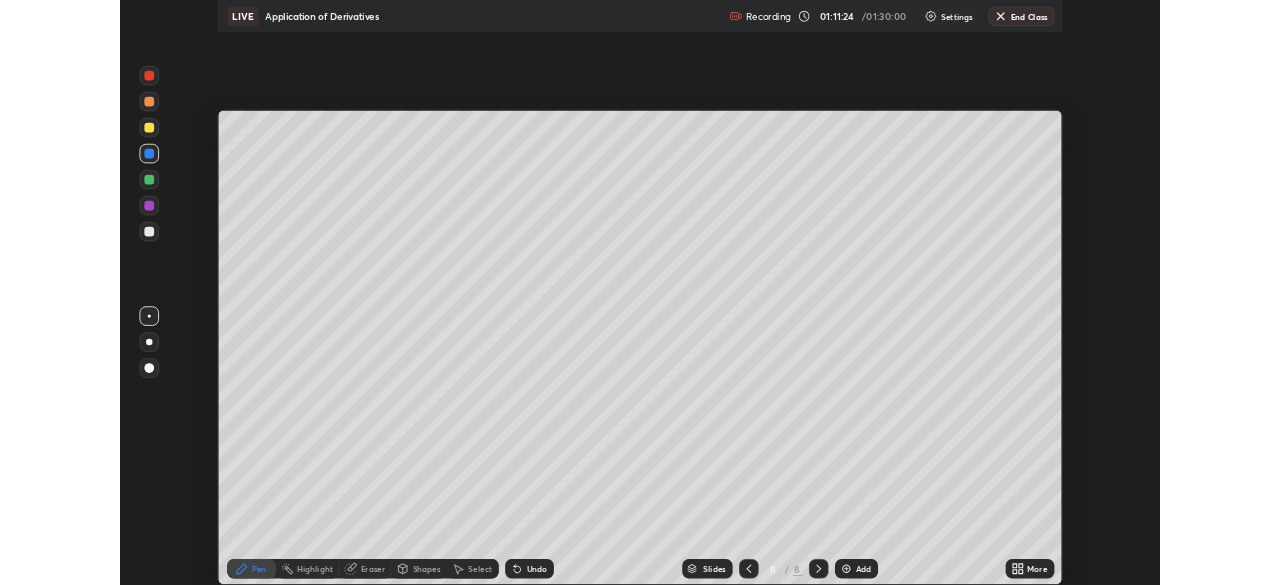 scroll, scrollTop: 585, scrollLeft: 1280, axis: both 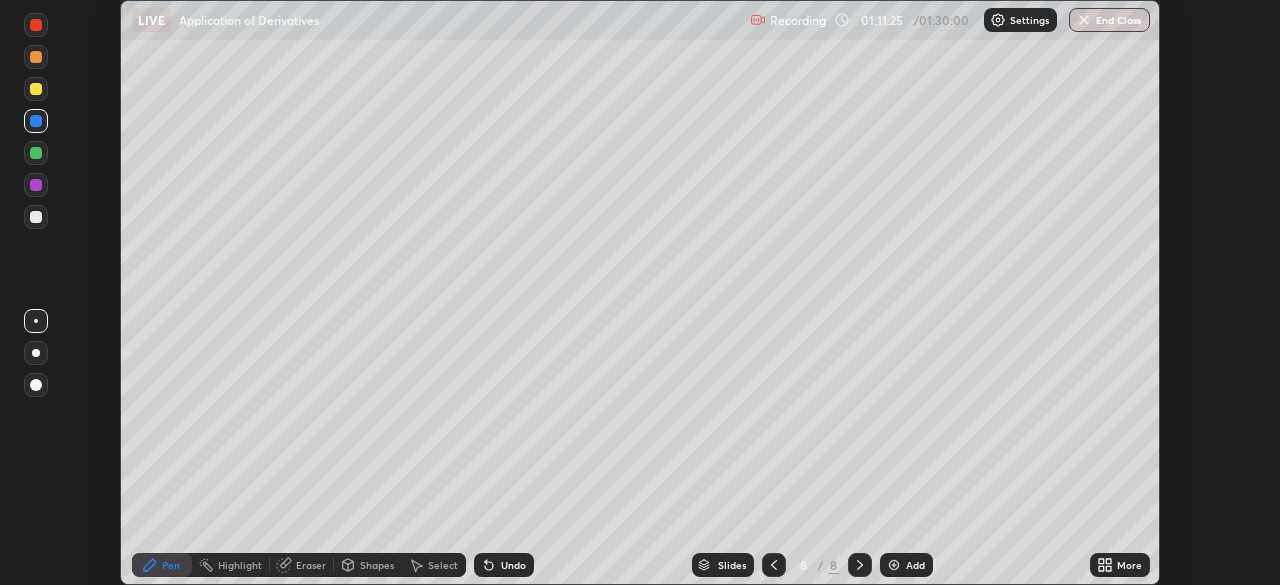 click 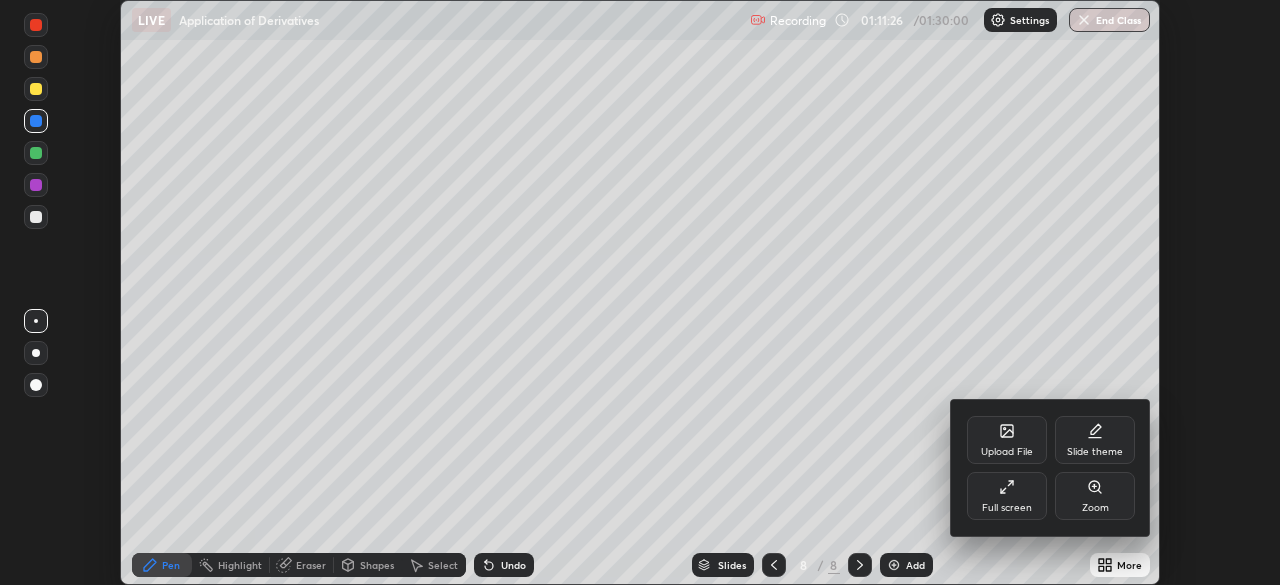 click on "Full screen" at bounding box center (1007, 508) 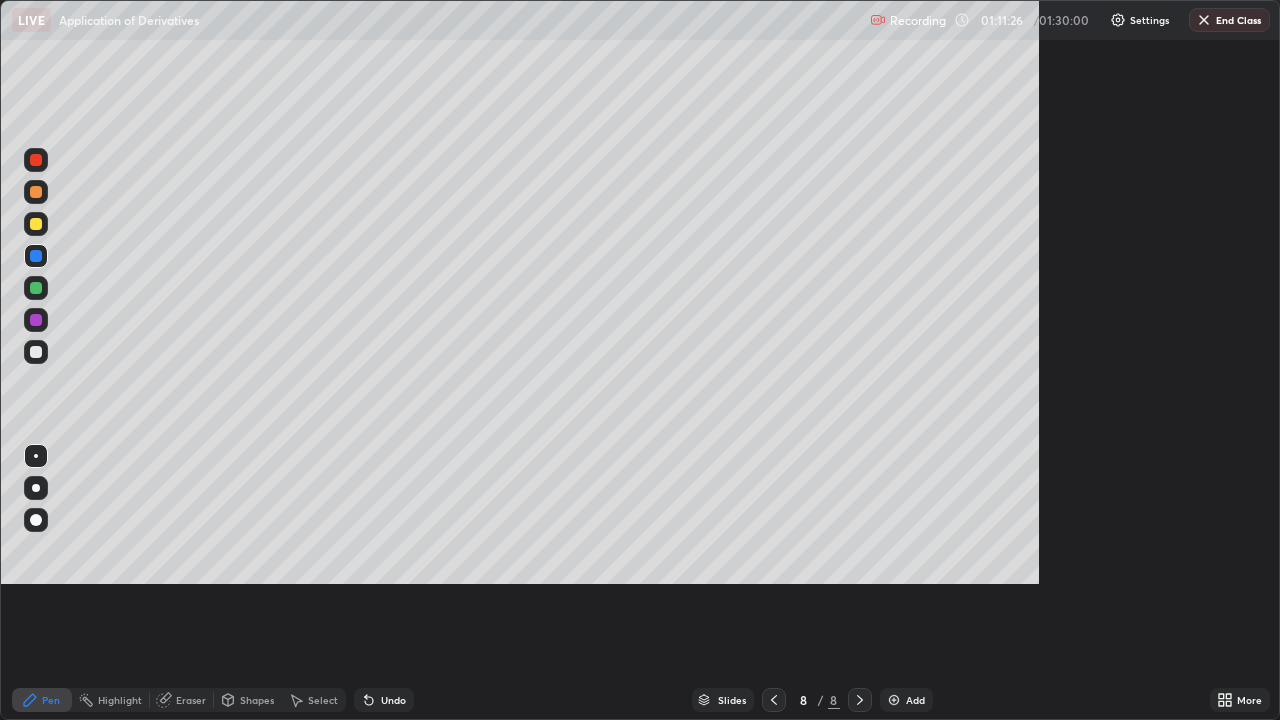 scroll, scrollTop: 99280, scrollLeft: 98720, axis: both 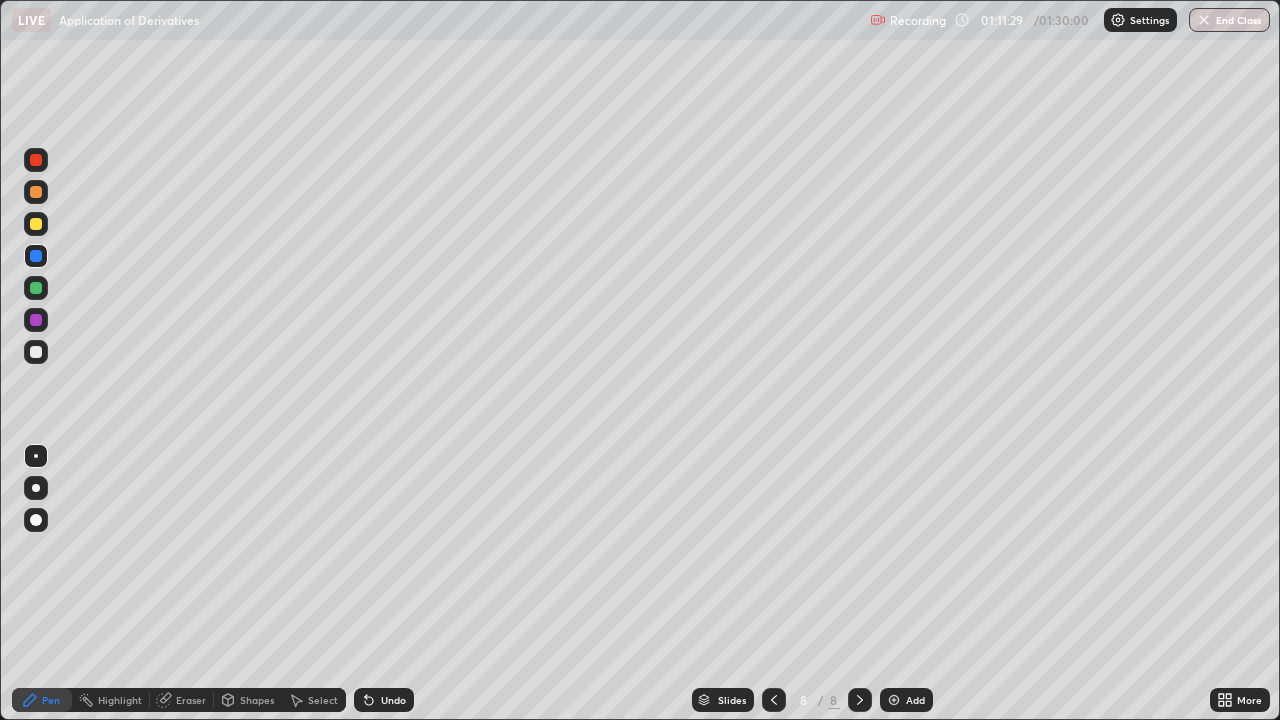 click at bounding box center (36, 352) 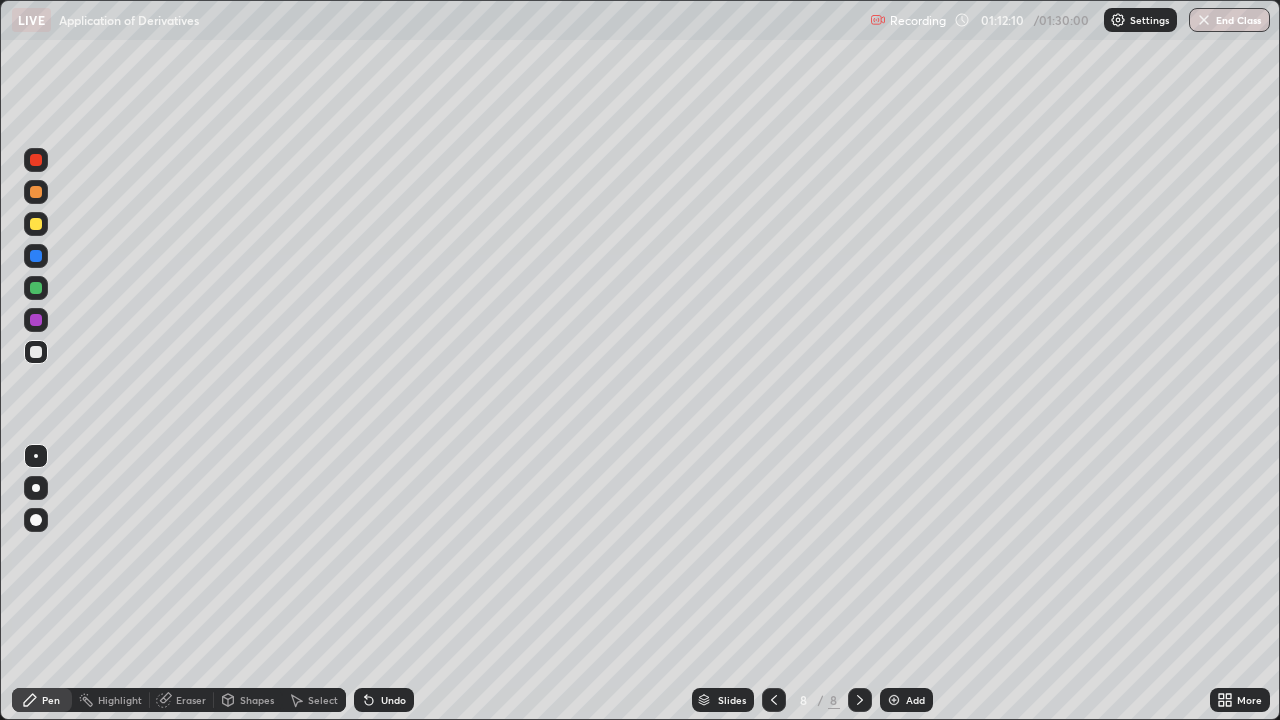 click at bounding box center [36, 288] 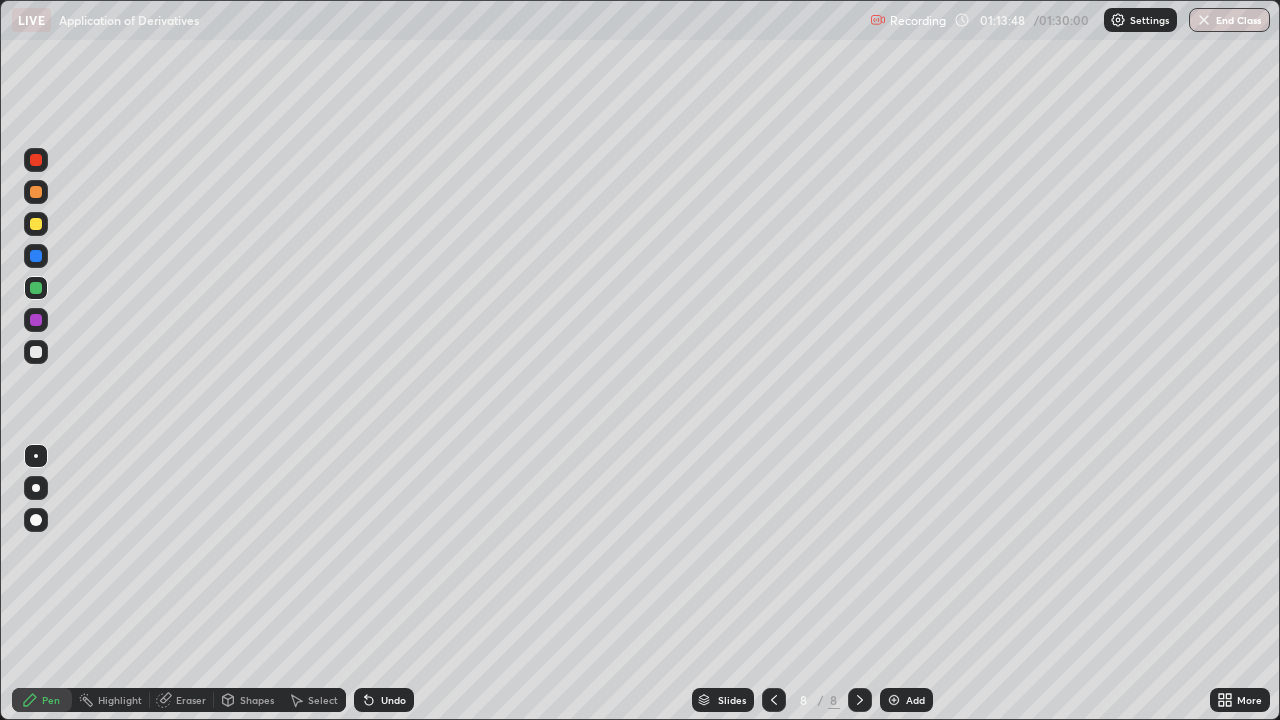click on "Eraser" at bounding box center (191, 700) 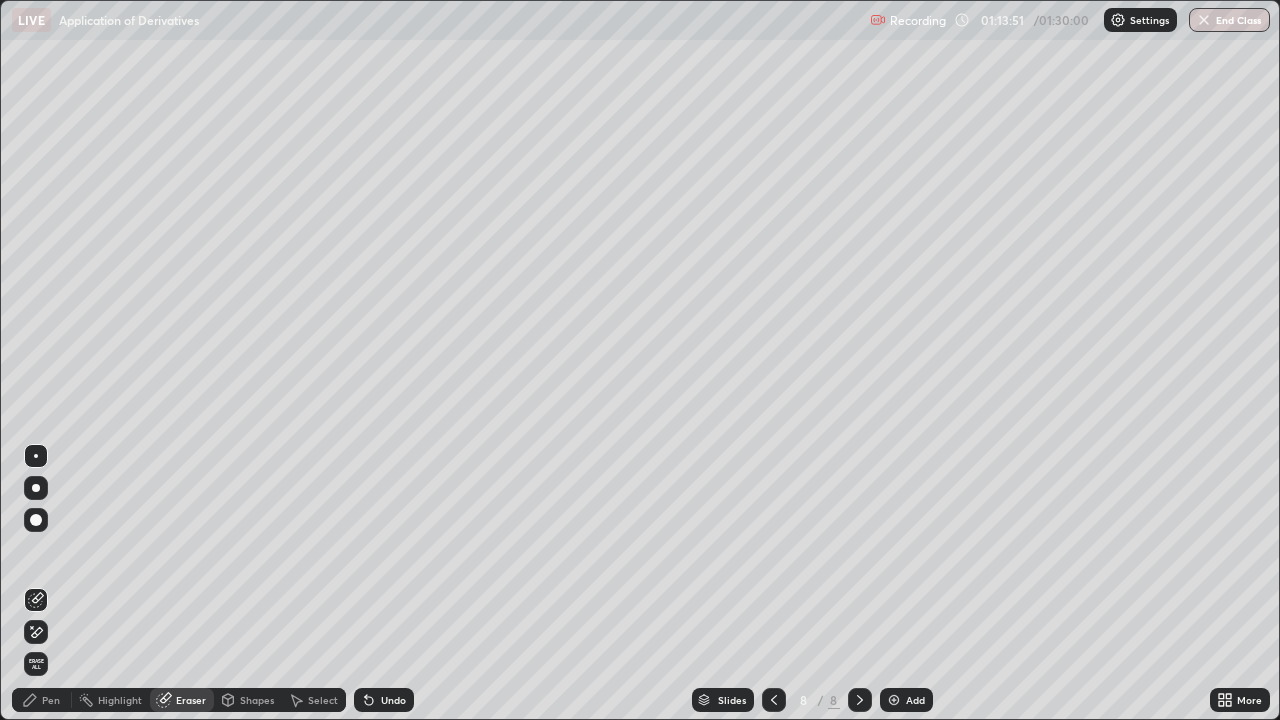 click on "Pen" at bounding box center [51, 700] 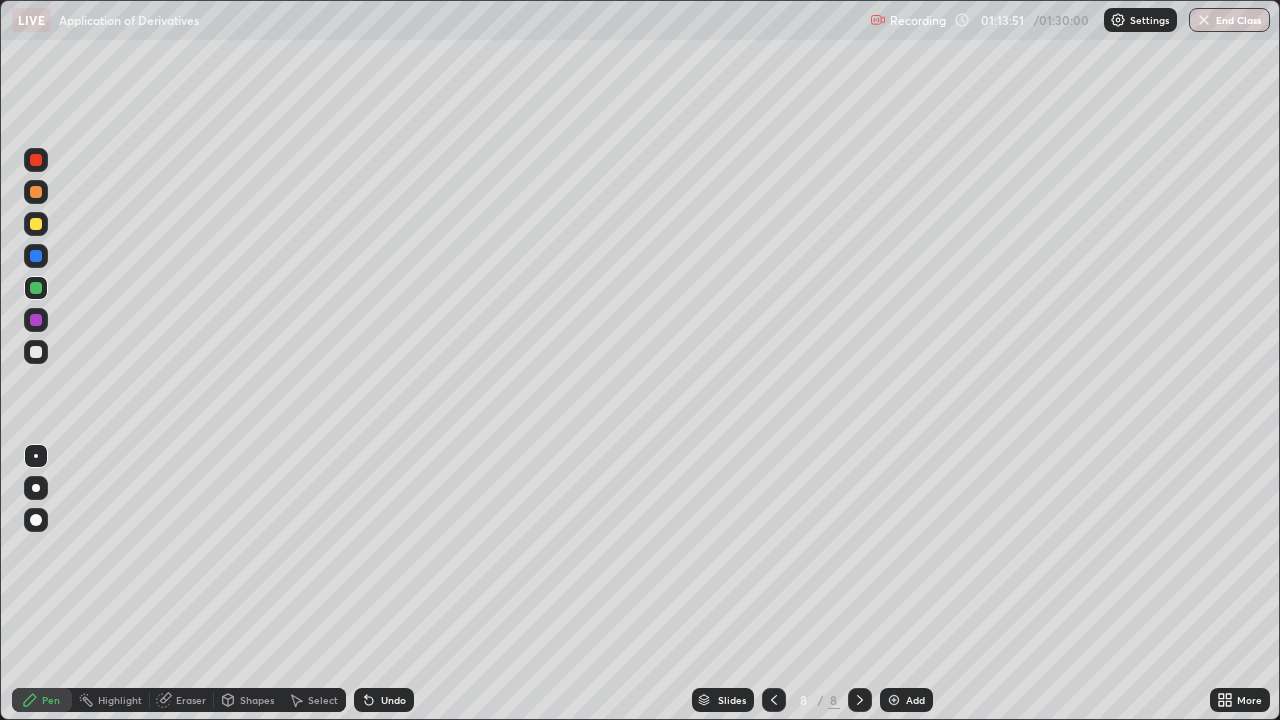 click on "Pen" at bounding box center [51, 700] 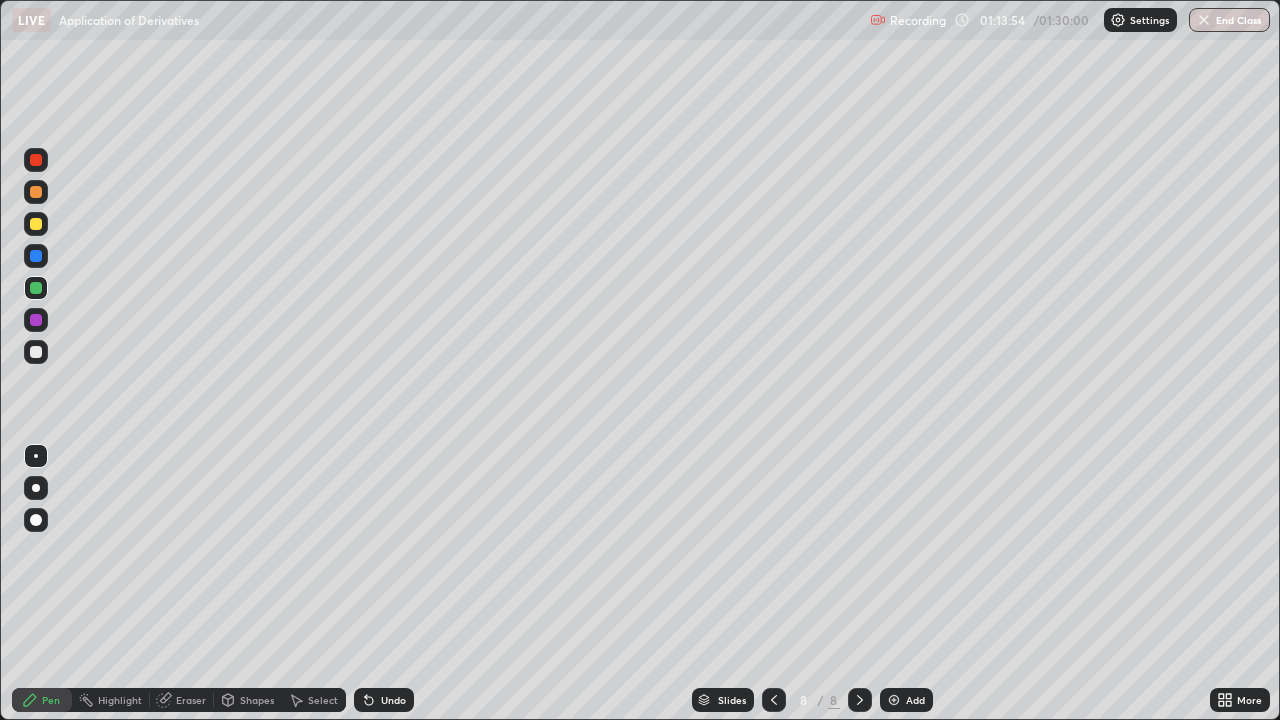 click at bounding box center (36, 352) 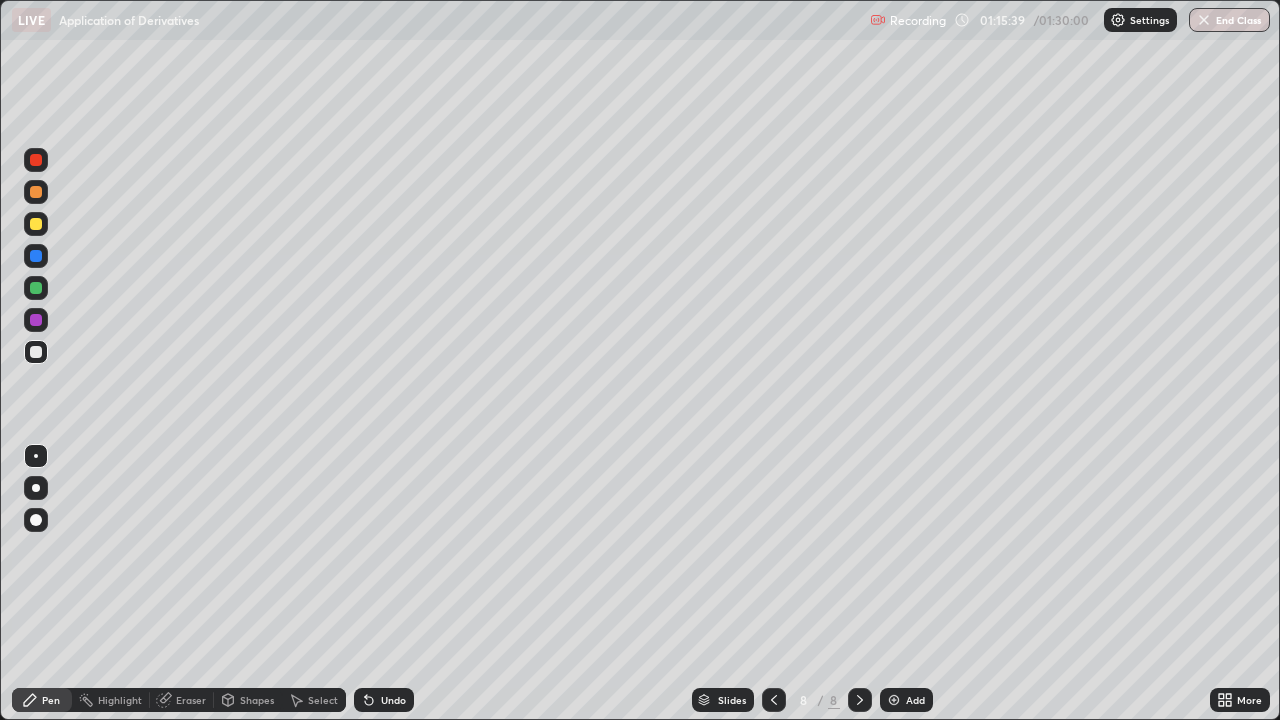 click at bounding box center [36, 224] 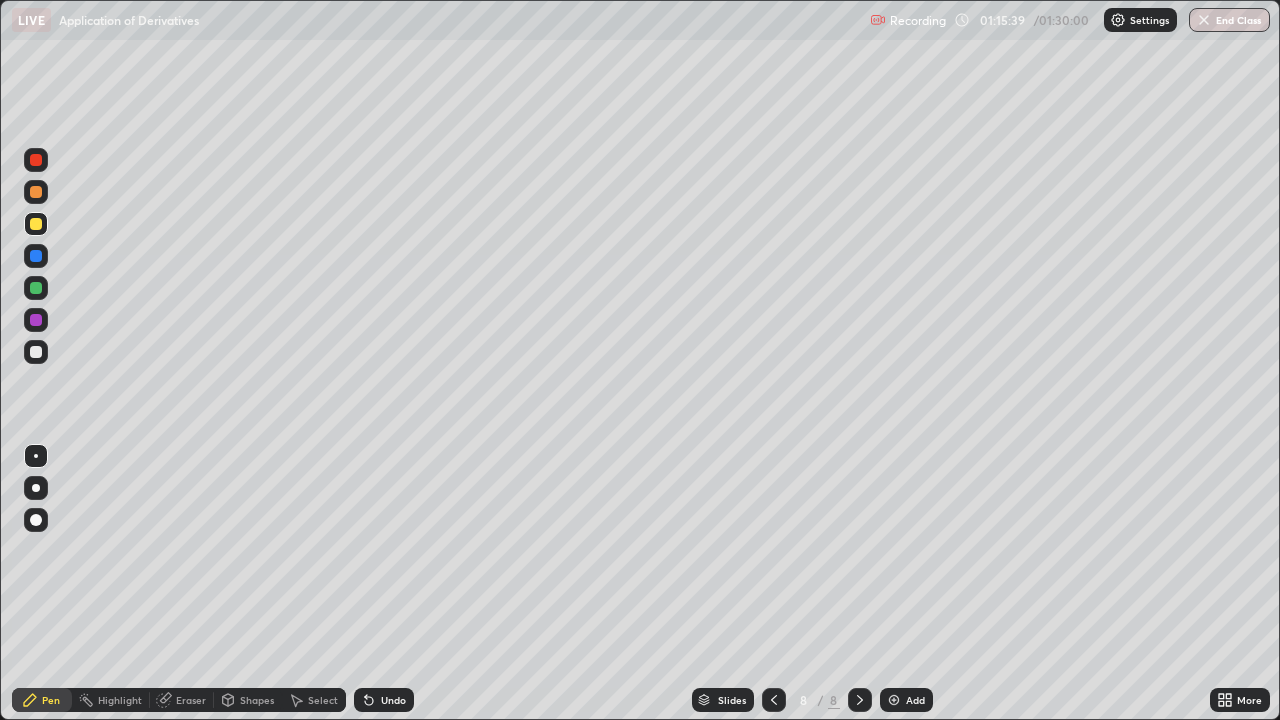 click at bounding box center (36, 224) 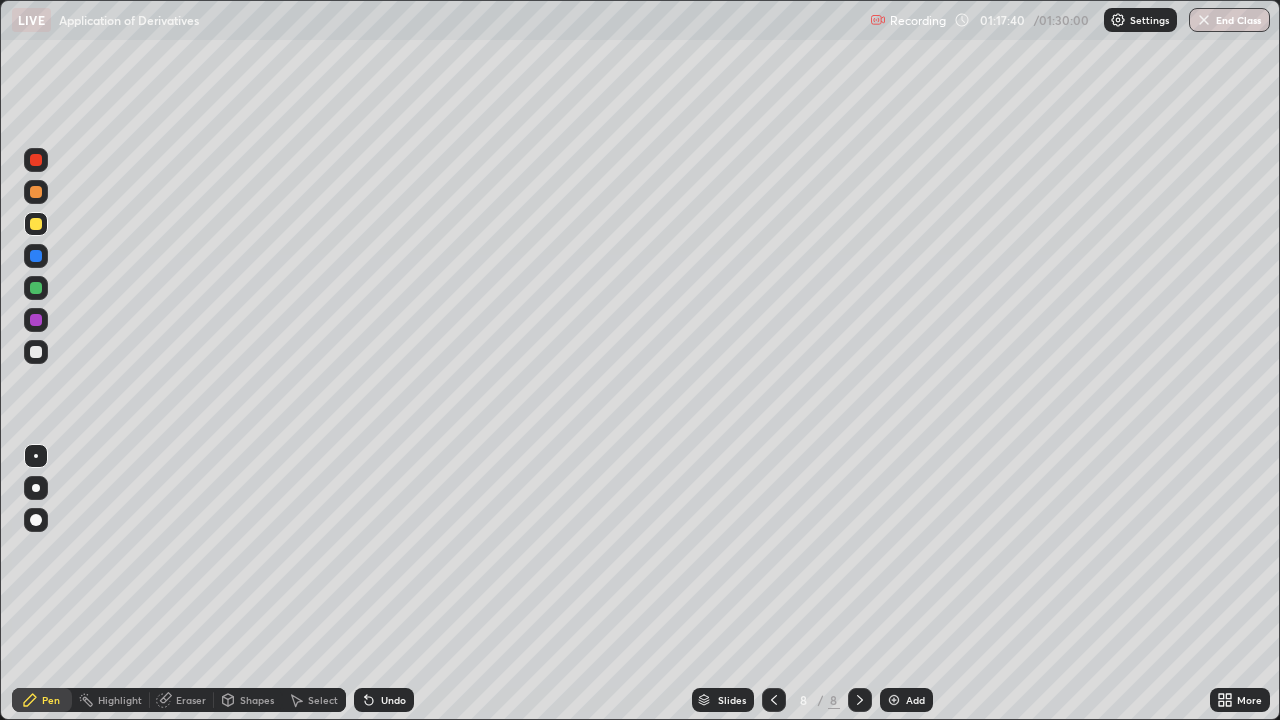 click on "Eraser" at bounding box center [191, 700] 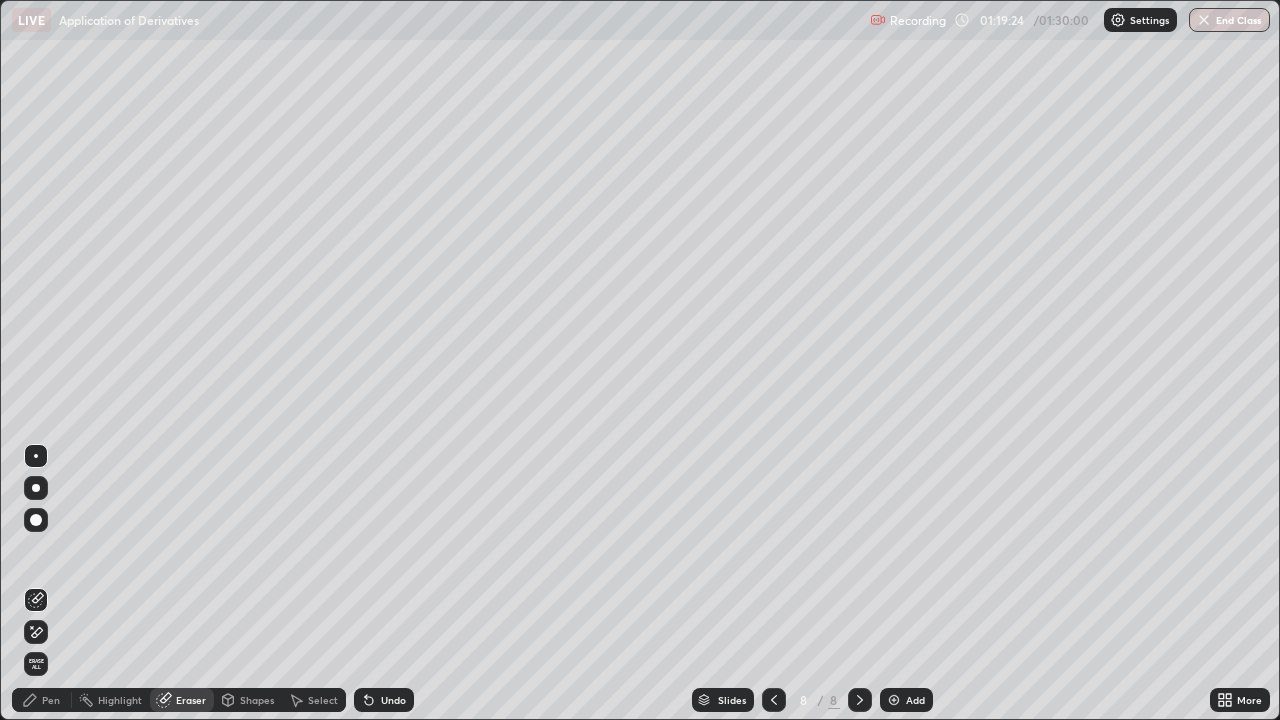 click on "Add" at bounding box center [915, 700] 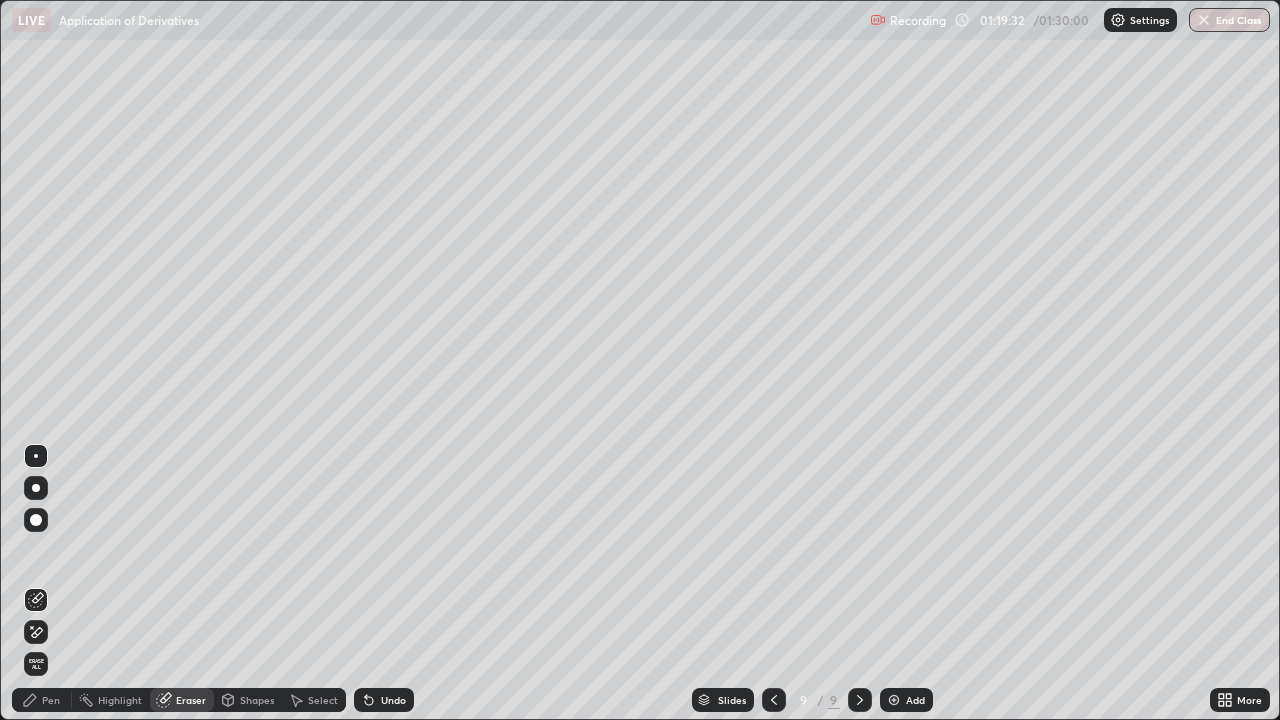 click on "Pen" at bounding box center (51, 700) 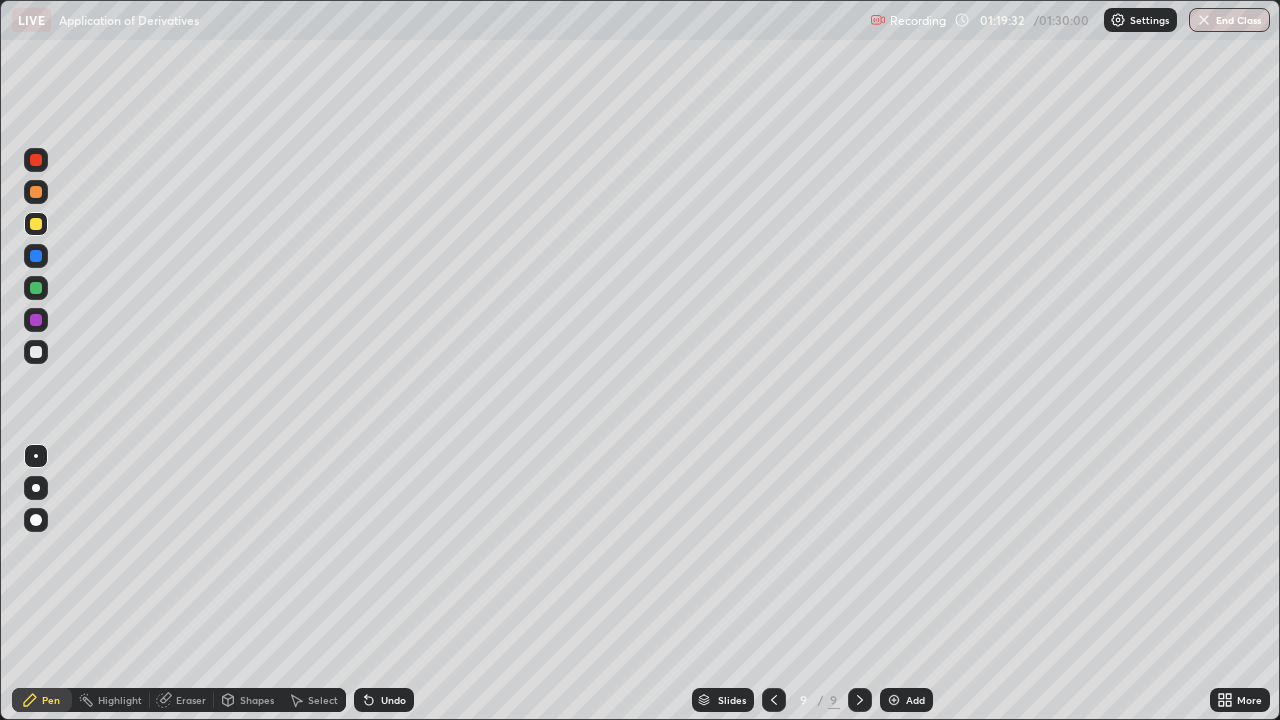 click on "Pen" at bounding box center [51, 700] 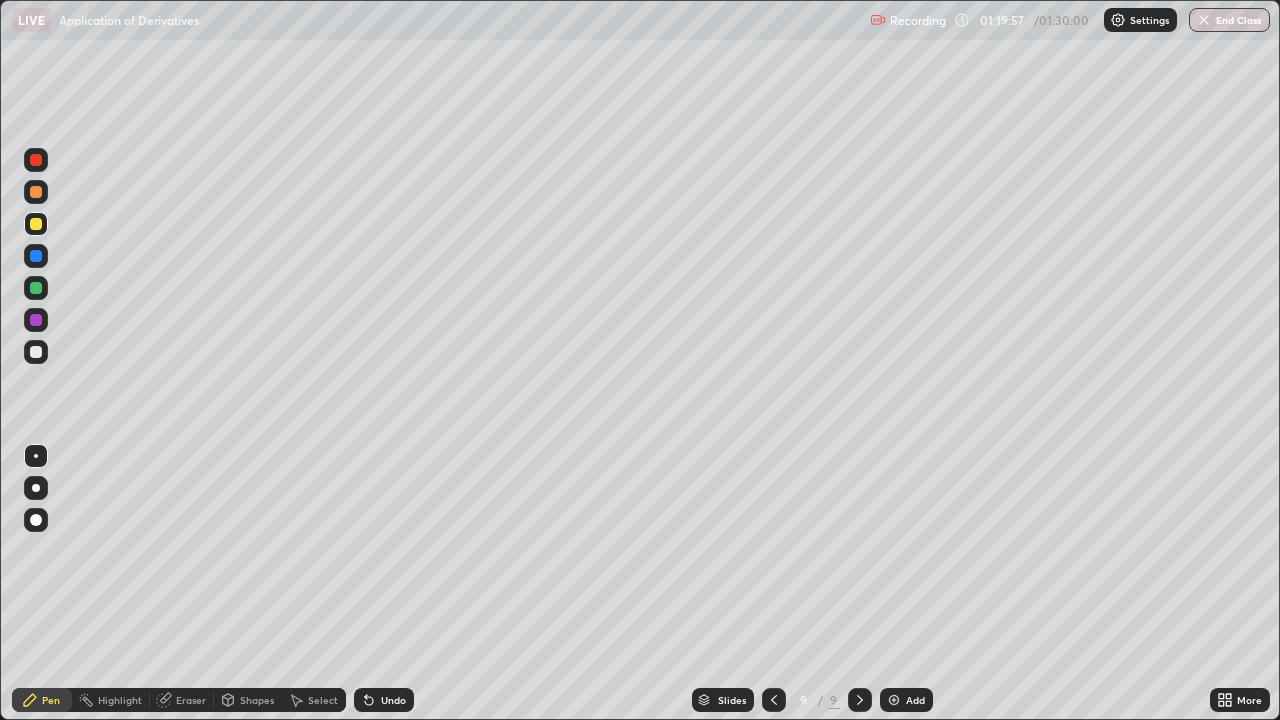 click on "Eraser" at bounding box center (191, 700) 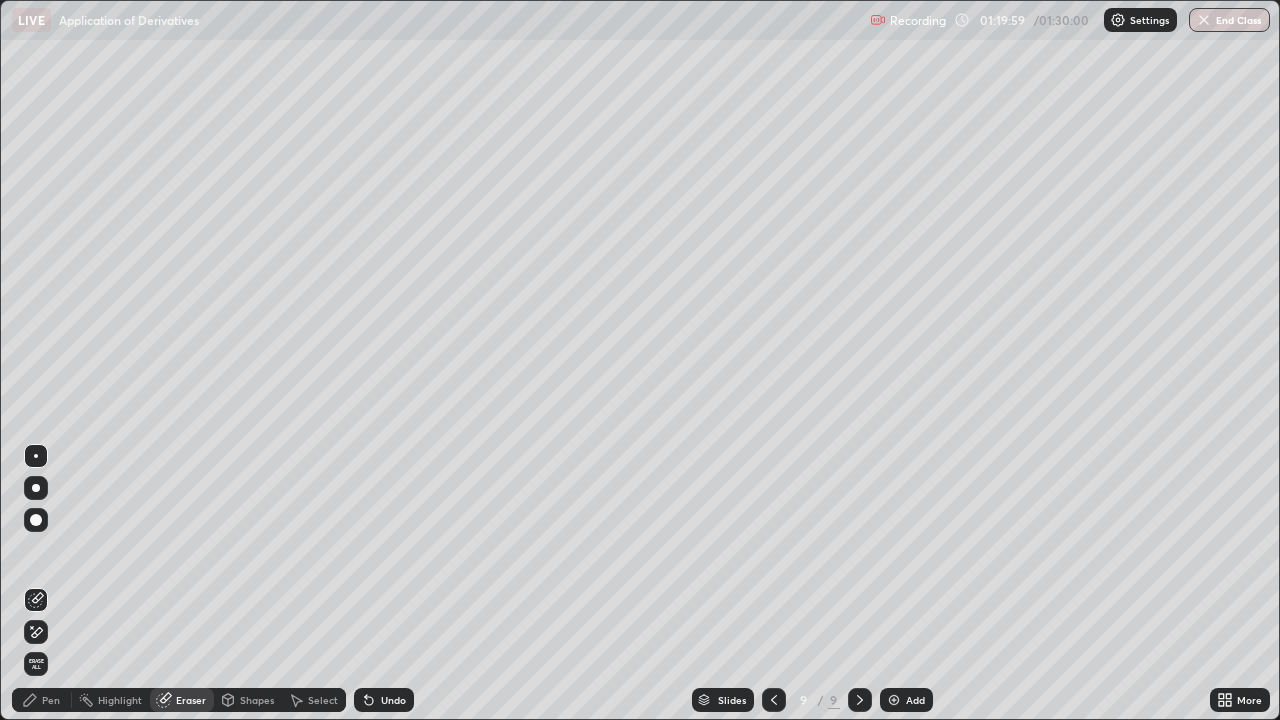 click on "Pen" at bounding box center [51, 700] 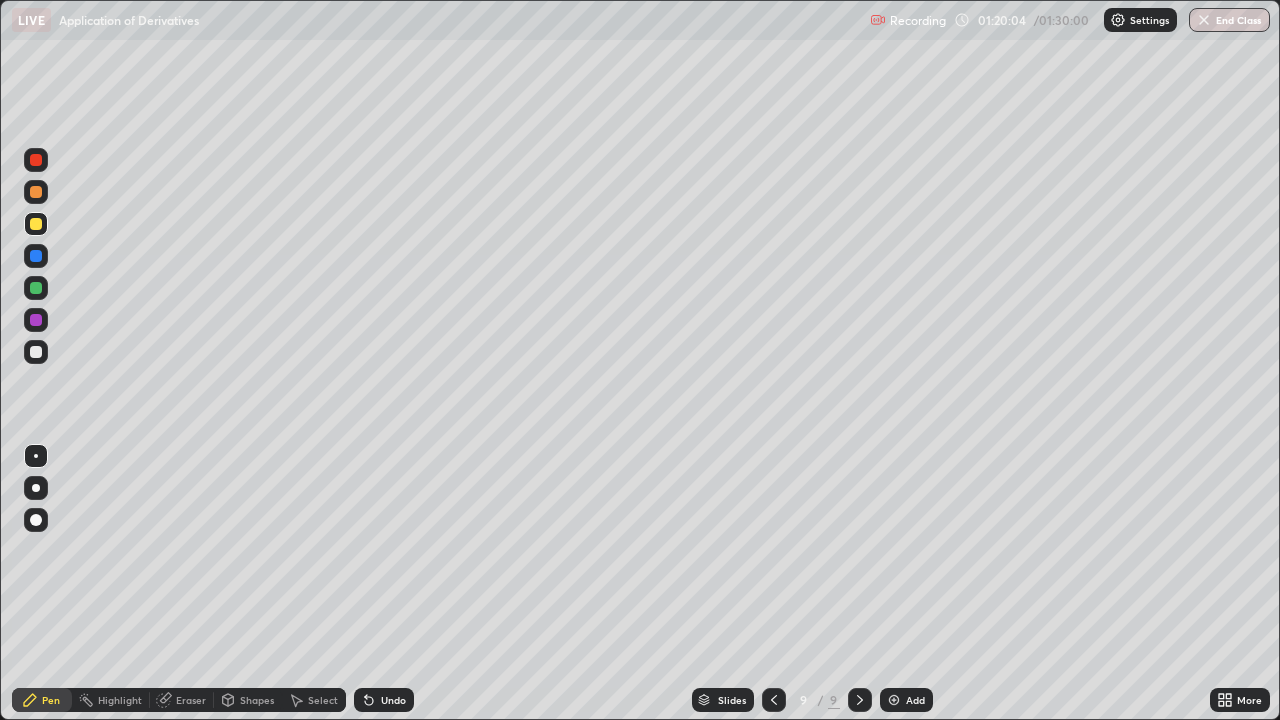 click at bounding box center (36, 352) 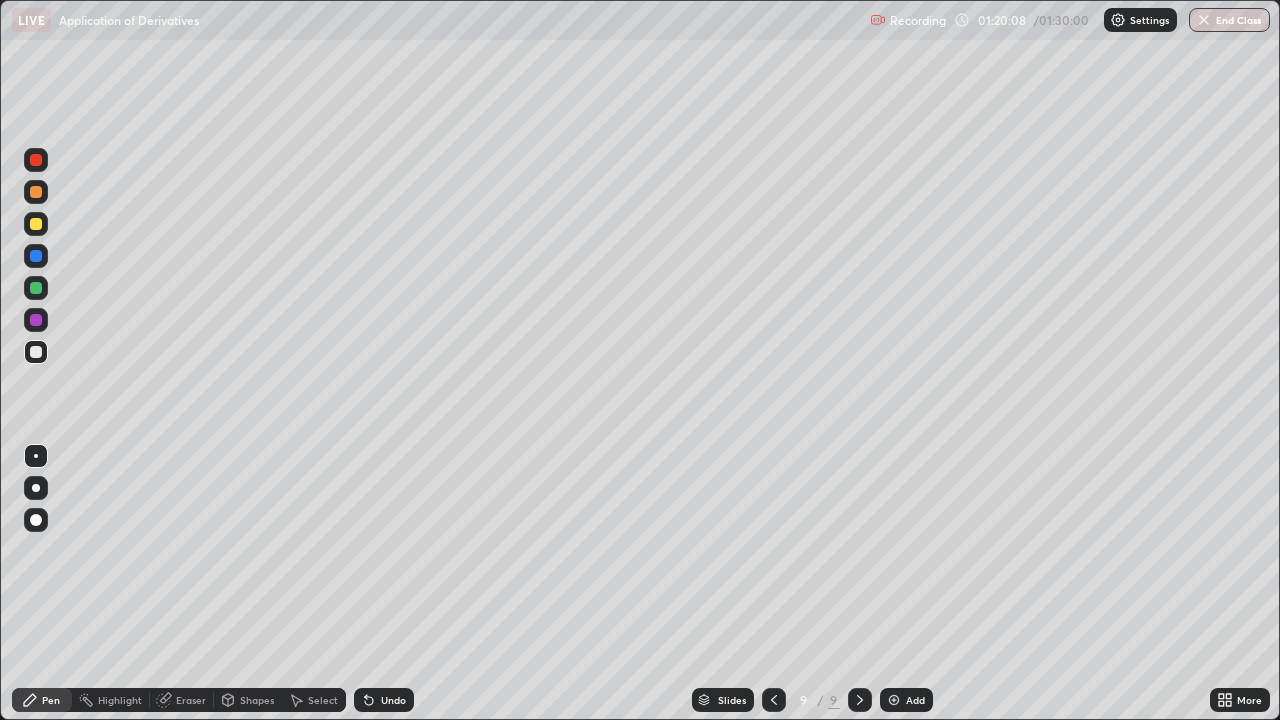 click on "Undo" at bounding box center [393, 700] 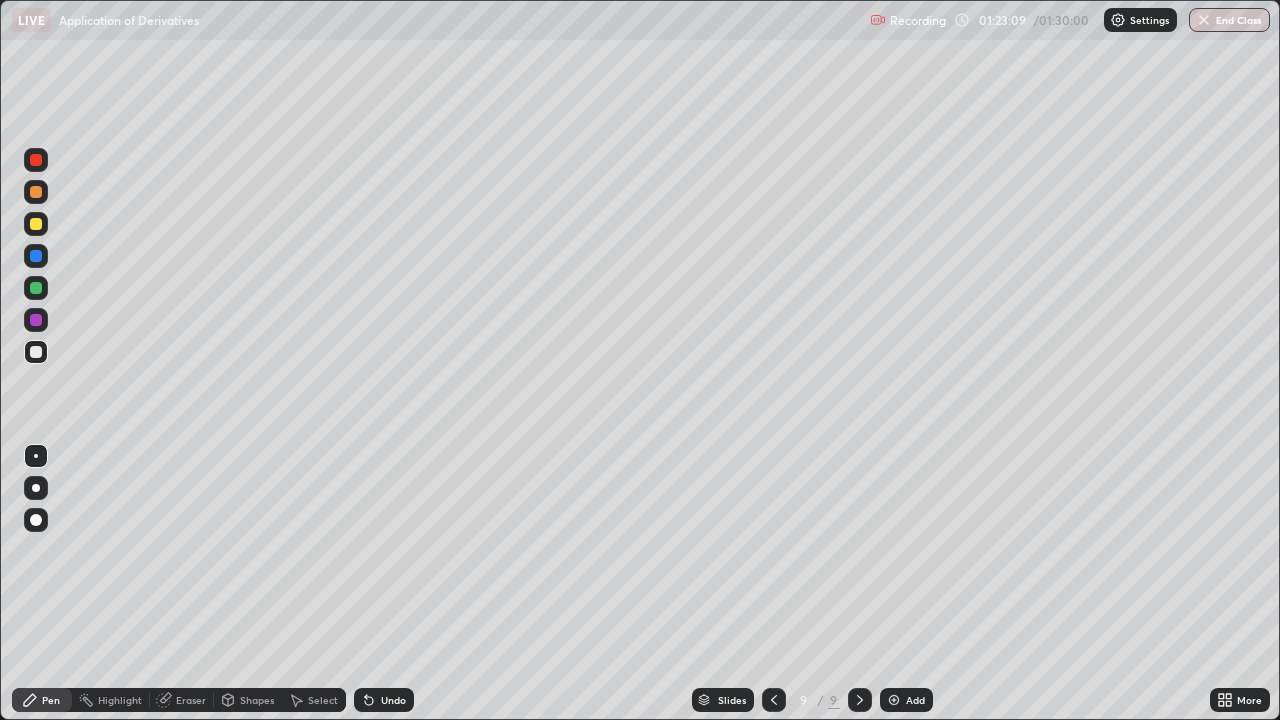 click on "Undo" at bounding box center [393, 700] 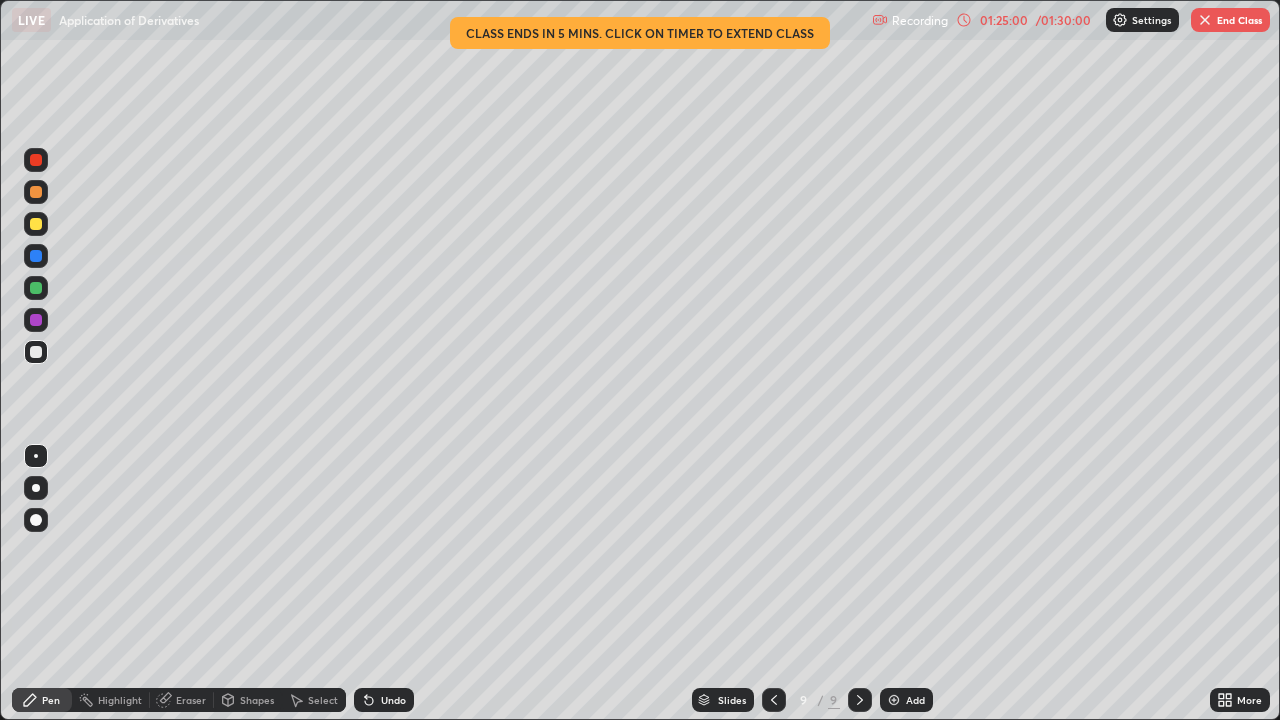 click on "End Class" at bounding box center (1230, 20) 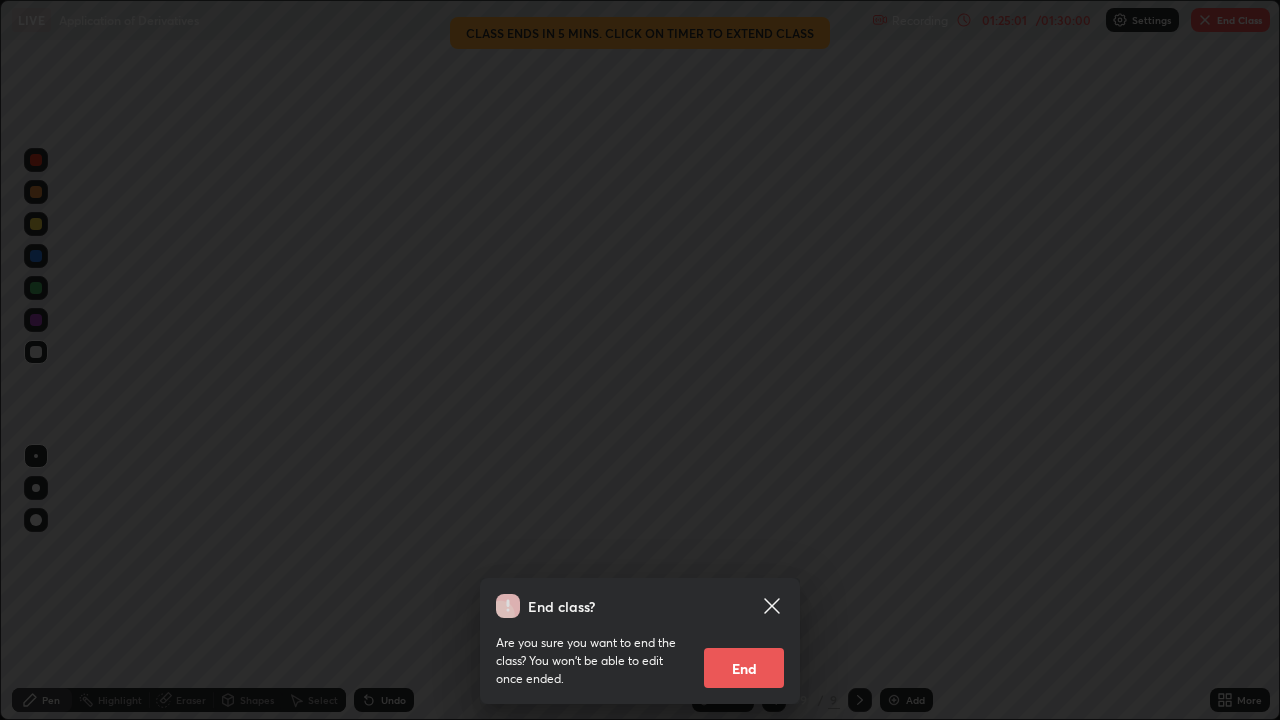 click on "End" at bounding box center [744, 668] 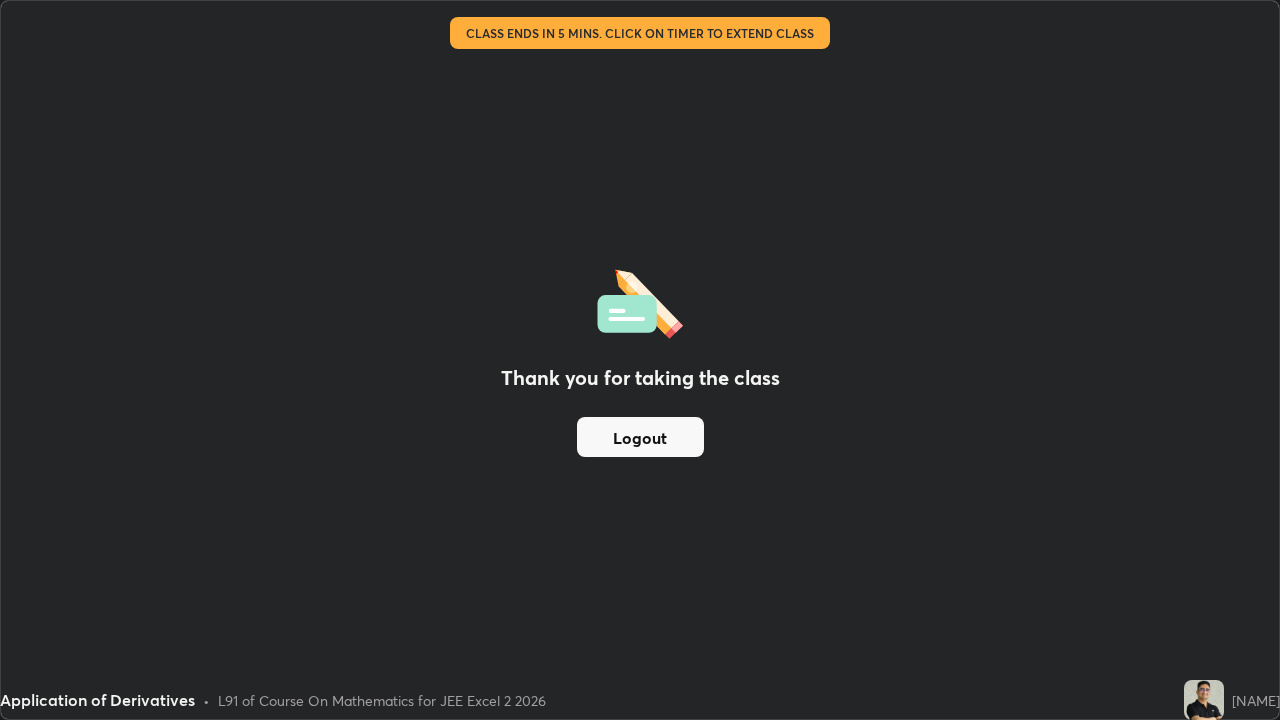 click on "Logout" at bounding box center (640, 437) 